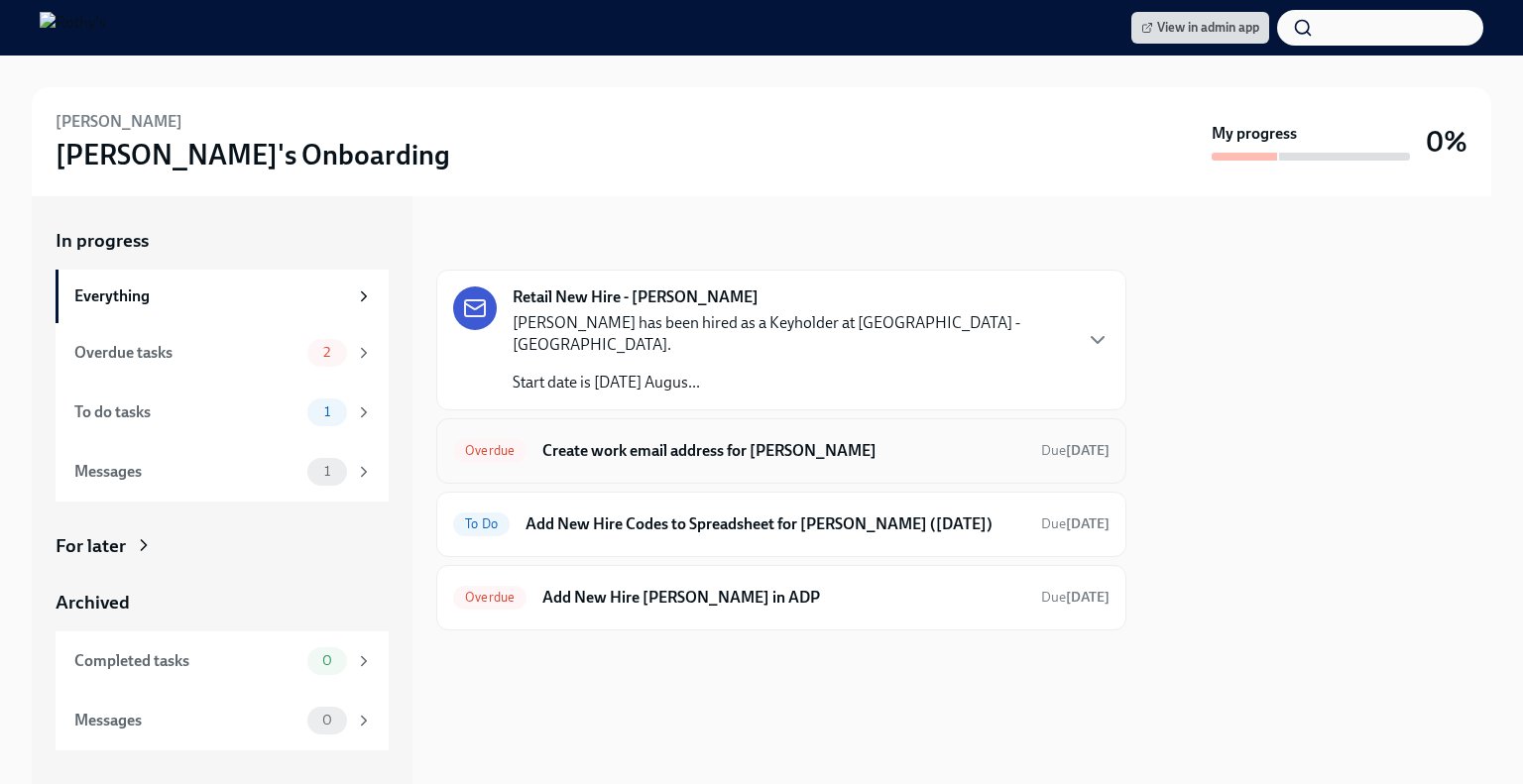 scroll, scrollTop: 0, scrollLeft: 0, axis: both 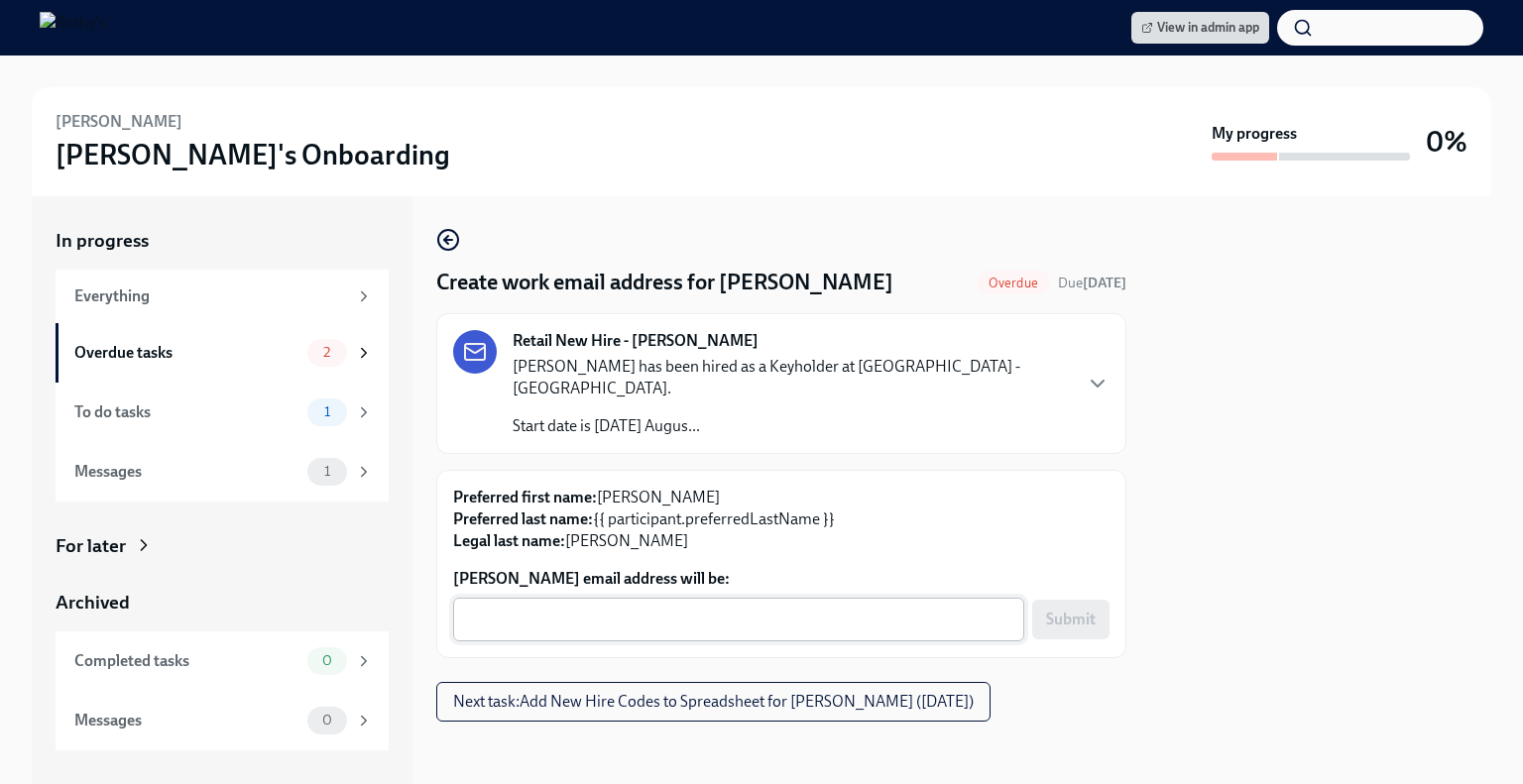 click on "Gina Villalobos's email  address will be:" at bounding box center [739, 619] 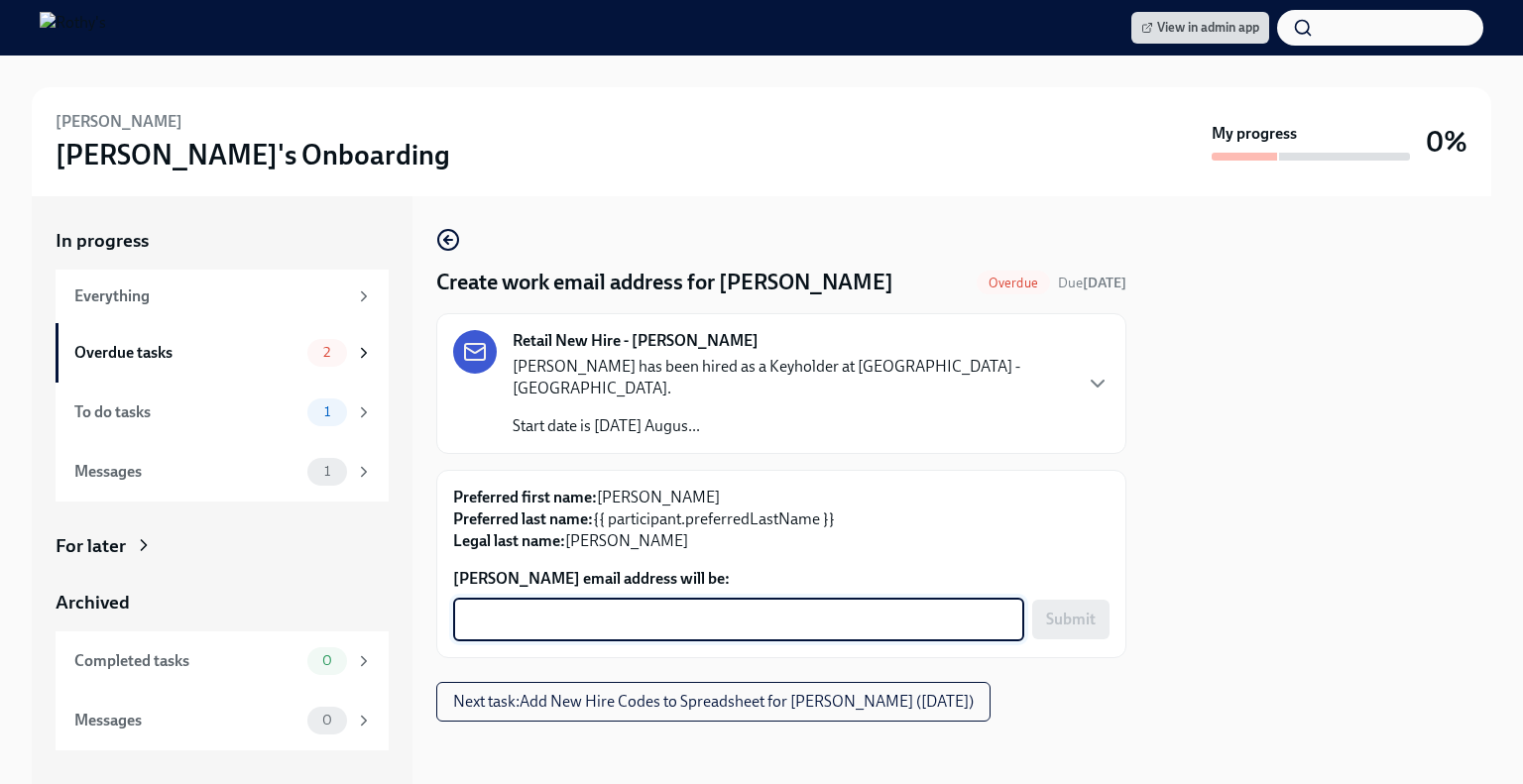 paste on "T809P4A4U" 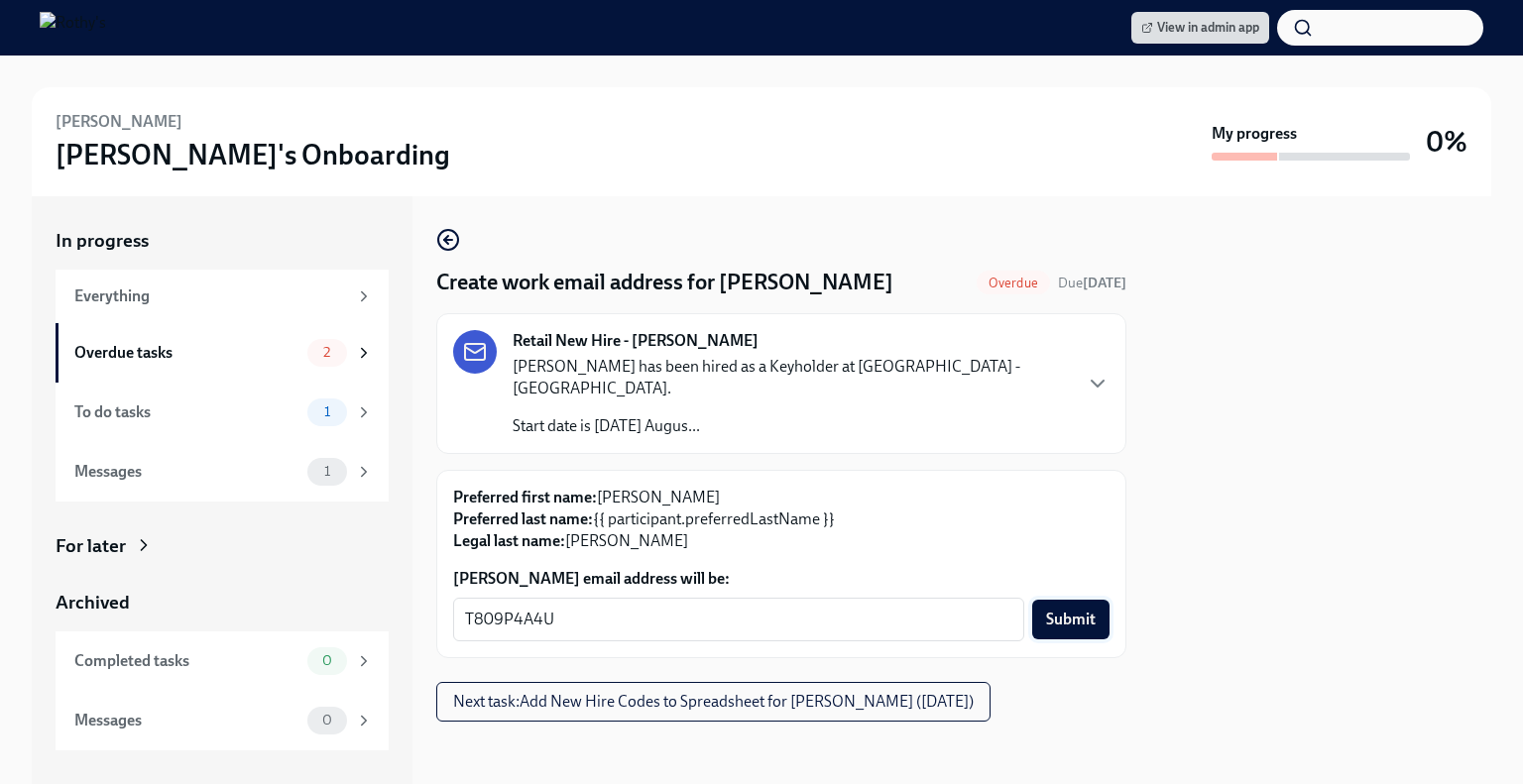 click on "Submit" at bounding box center (1071, 619) 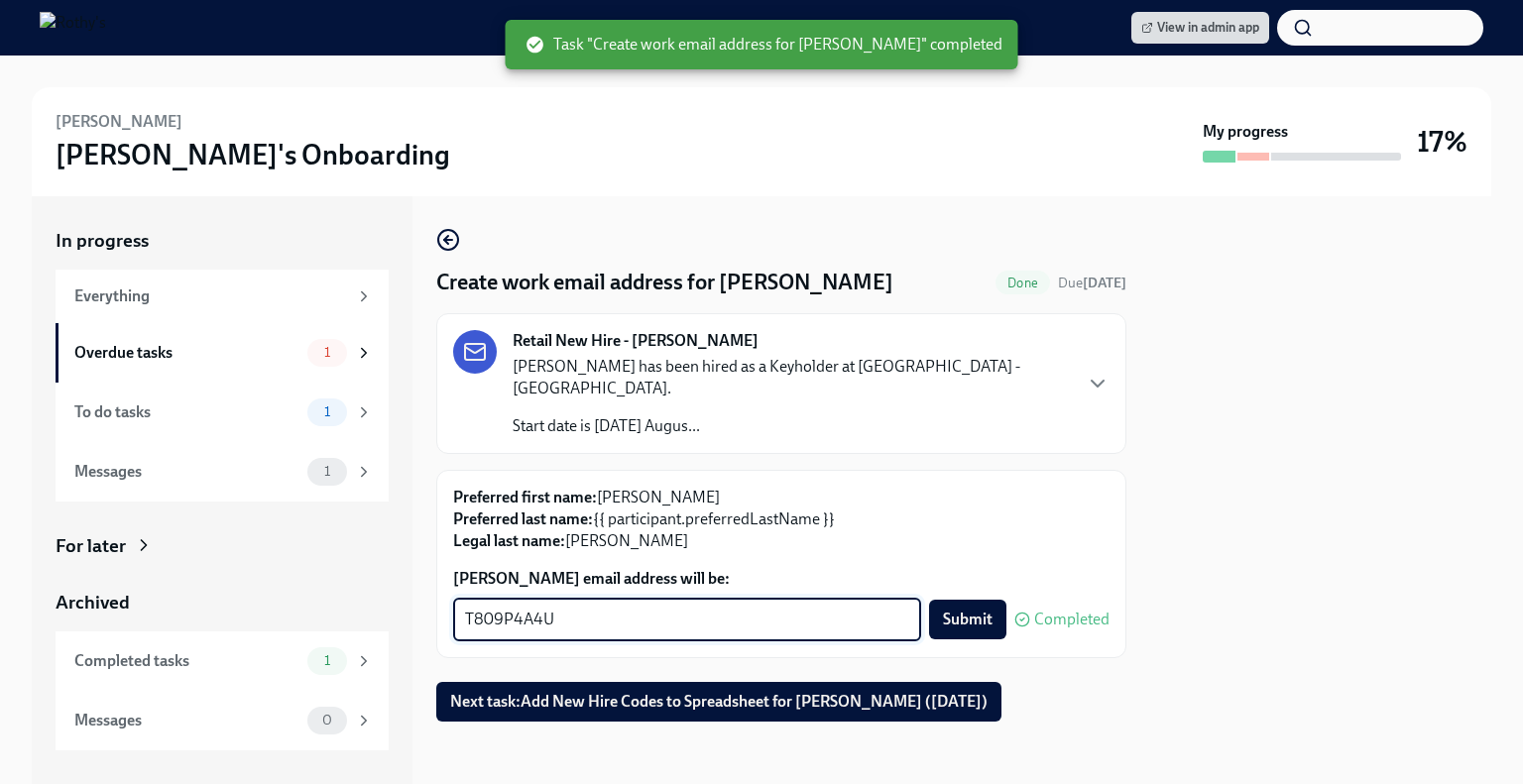 drag, startPoint x: 645, startPoint y: 586, endPoint x: 313, endPoint y: 606, distance: 332.6019 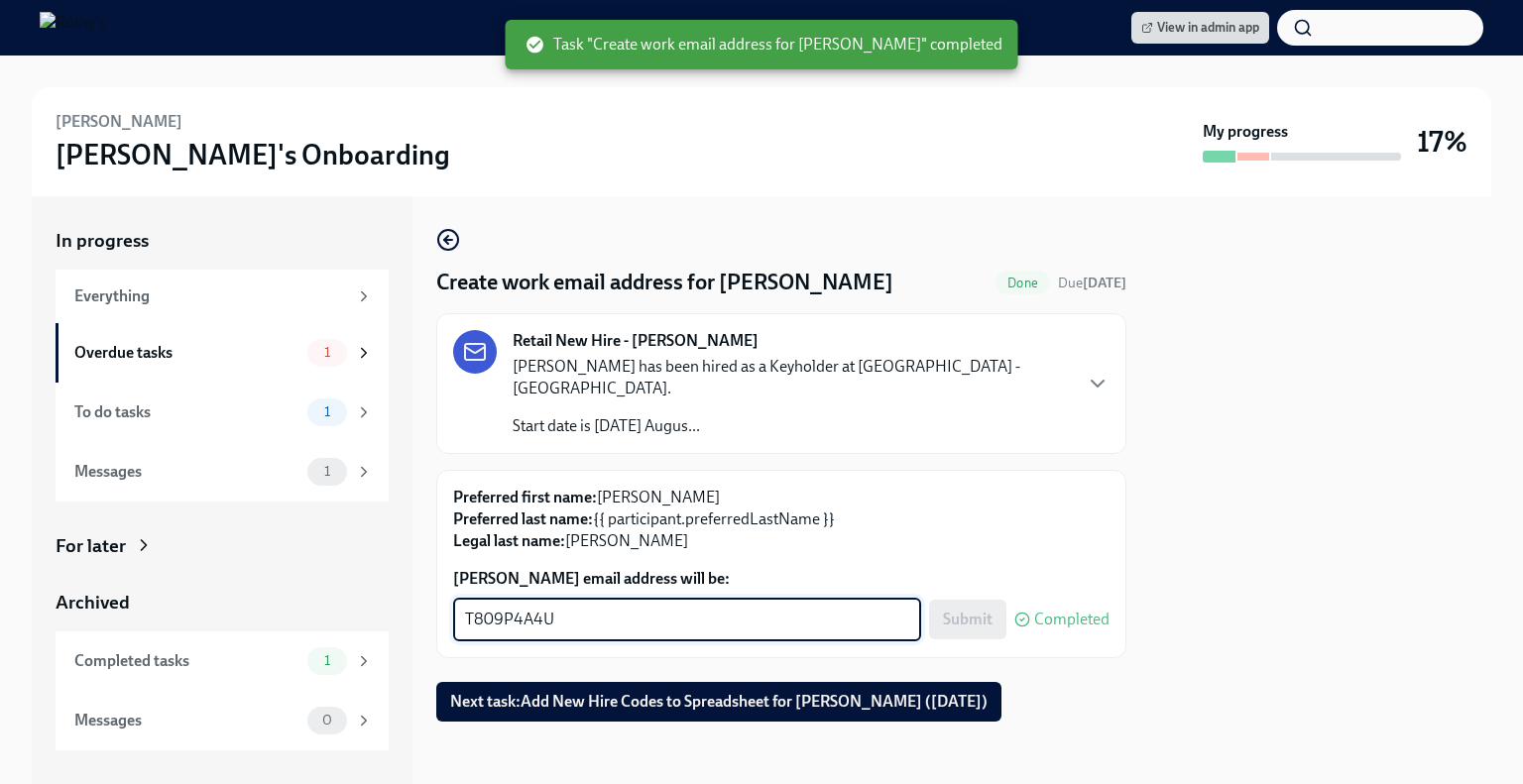 click on "Submit Completed" at bounding box center (1019, 619) 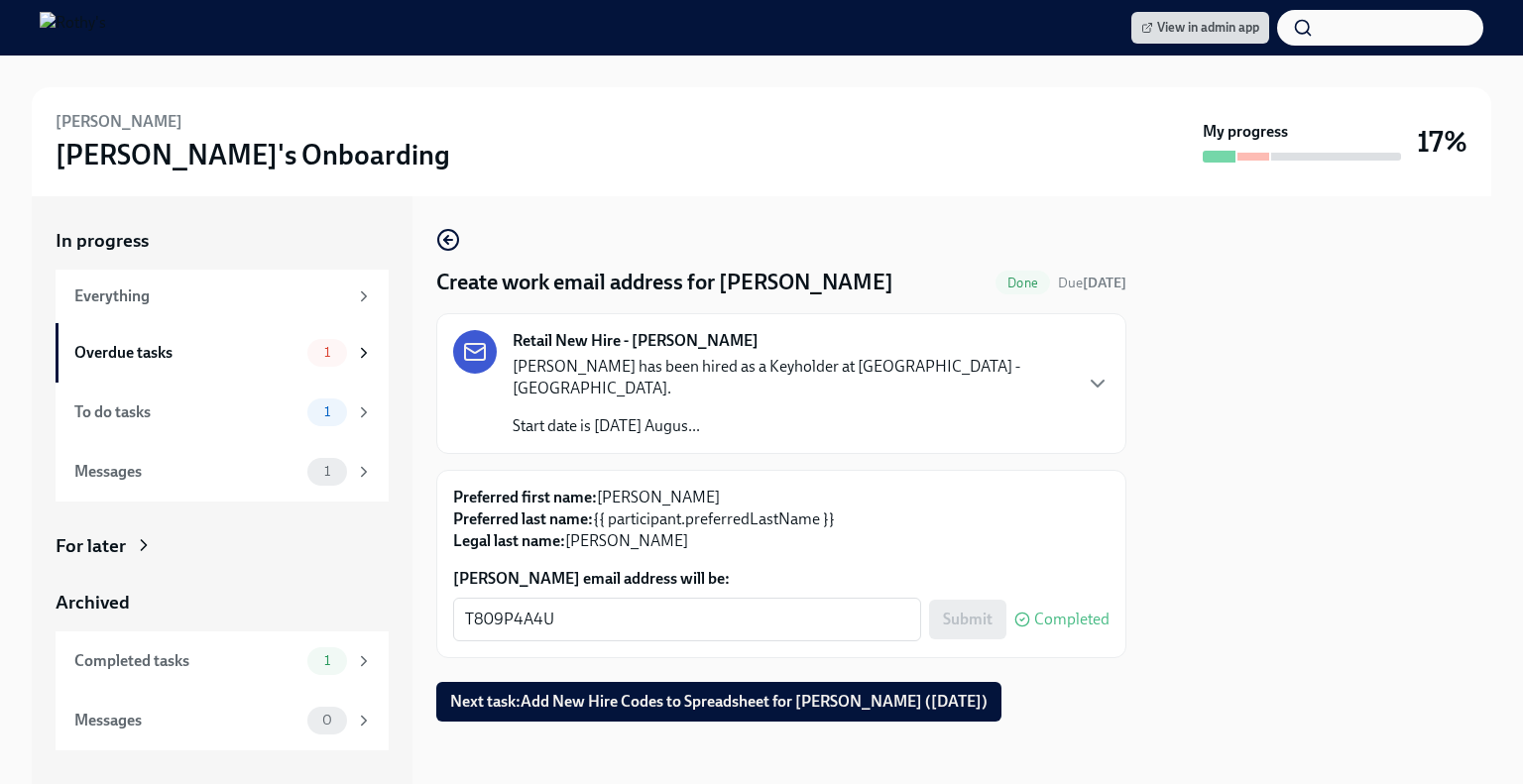 click on "Submit Completed" at bounding box center (1019, 619) 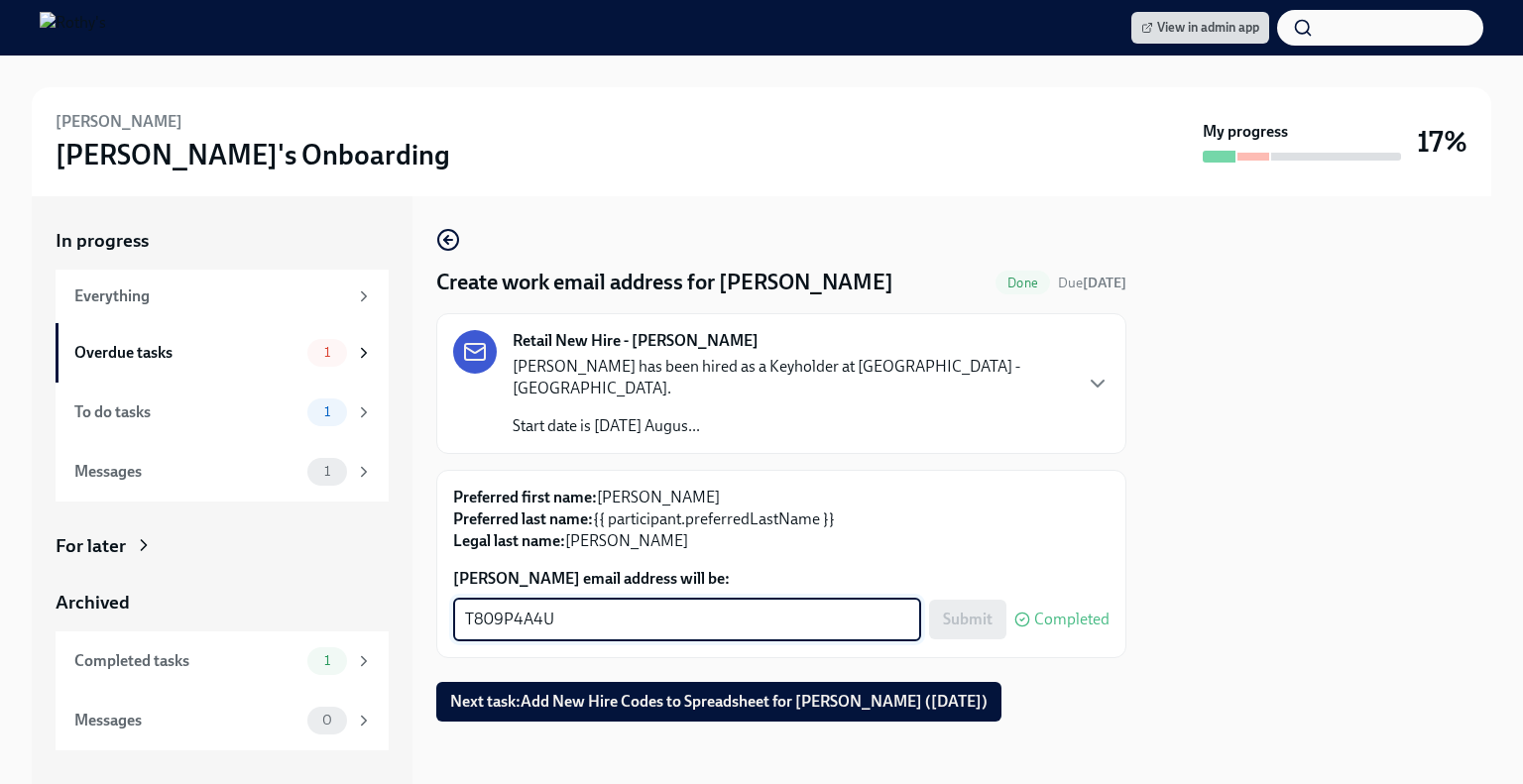 drag, startPoint x: 750, startPoint y: 589, endPoint x: 405, endPoint y: 590, distance: 345.00145 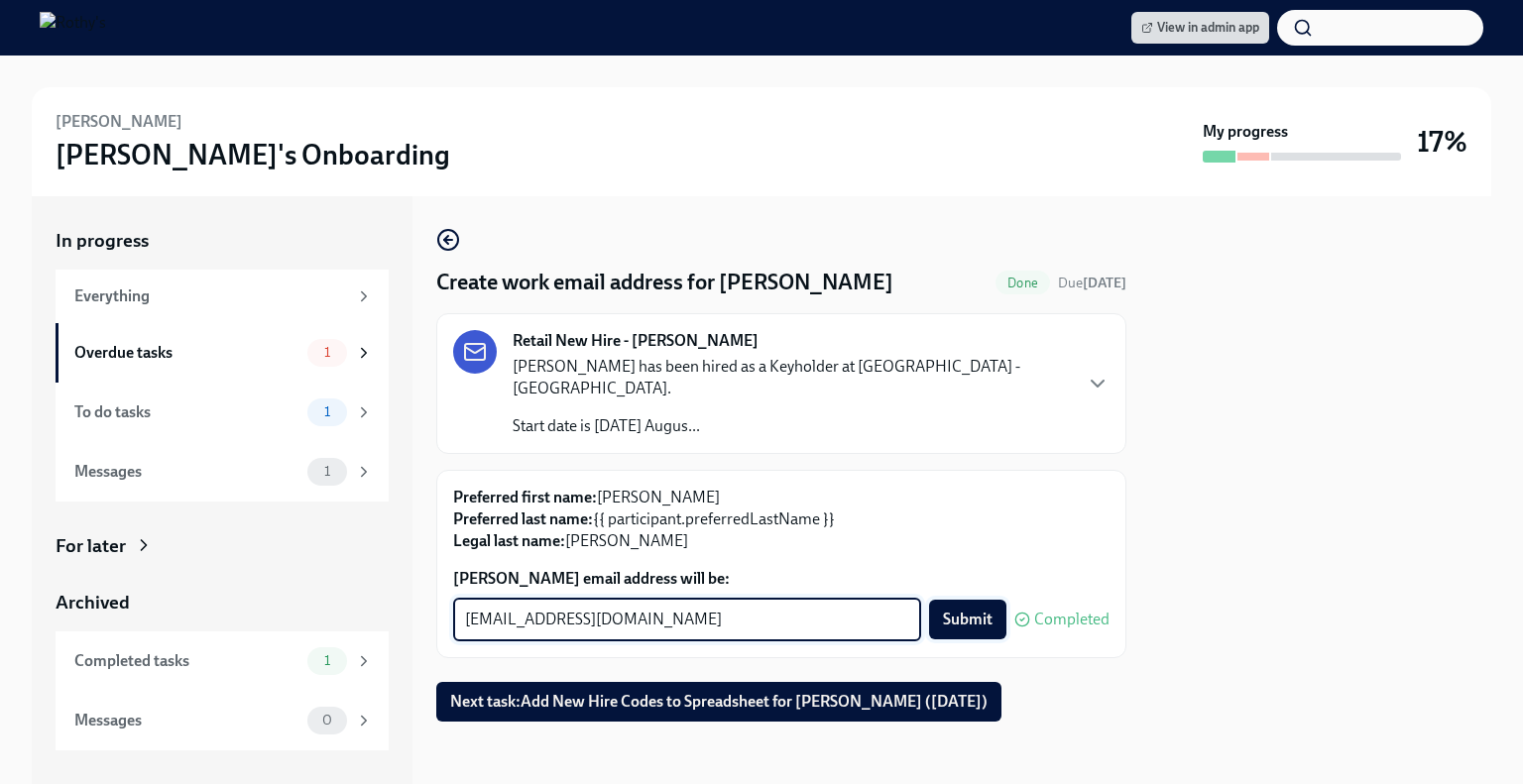 type on "GinaVillalobos@rothys.com" 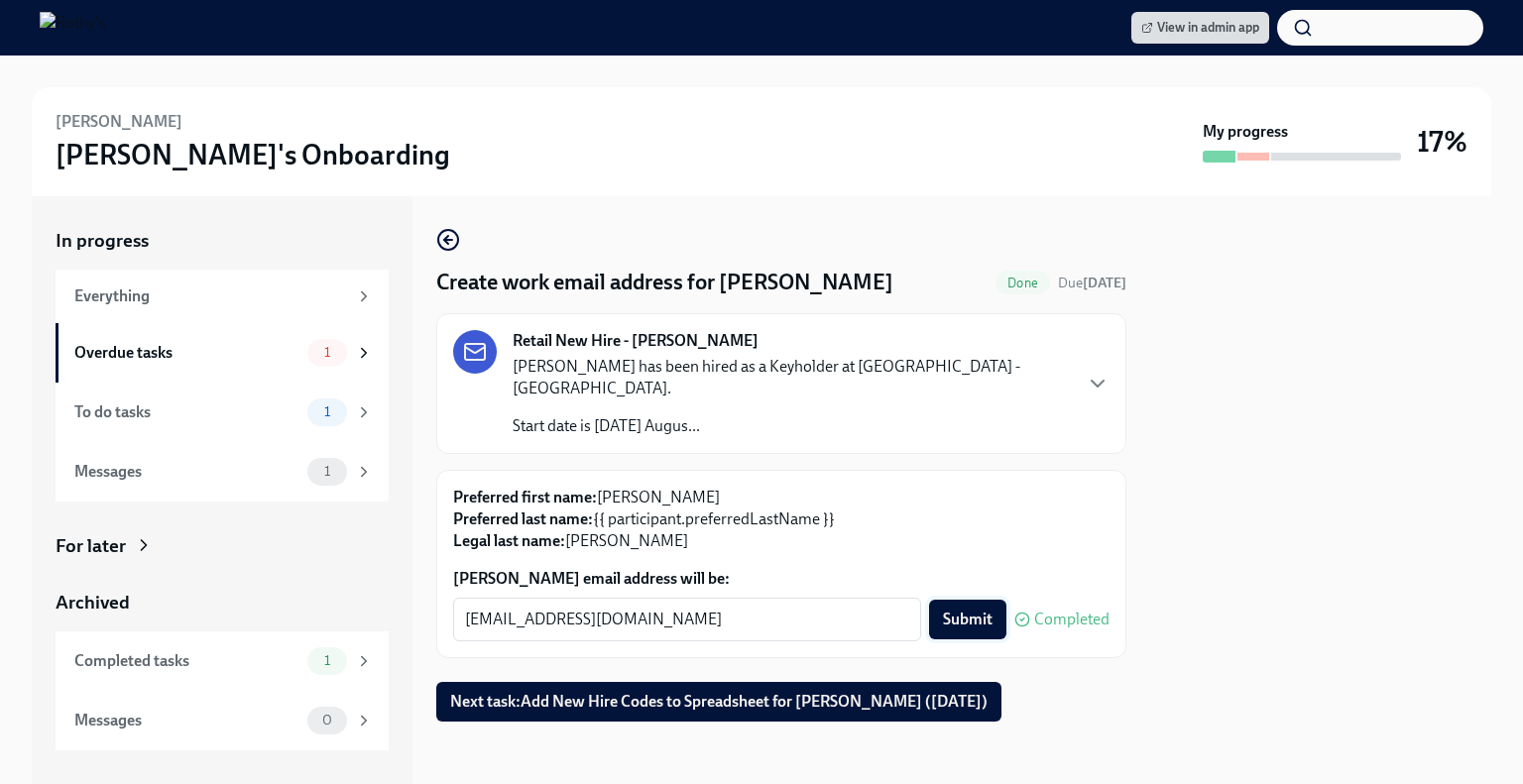 click on "Submit" at bounding box center (968, 619) 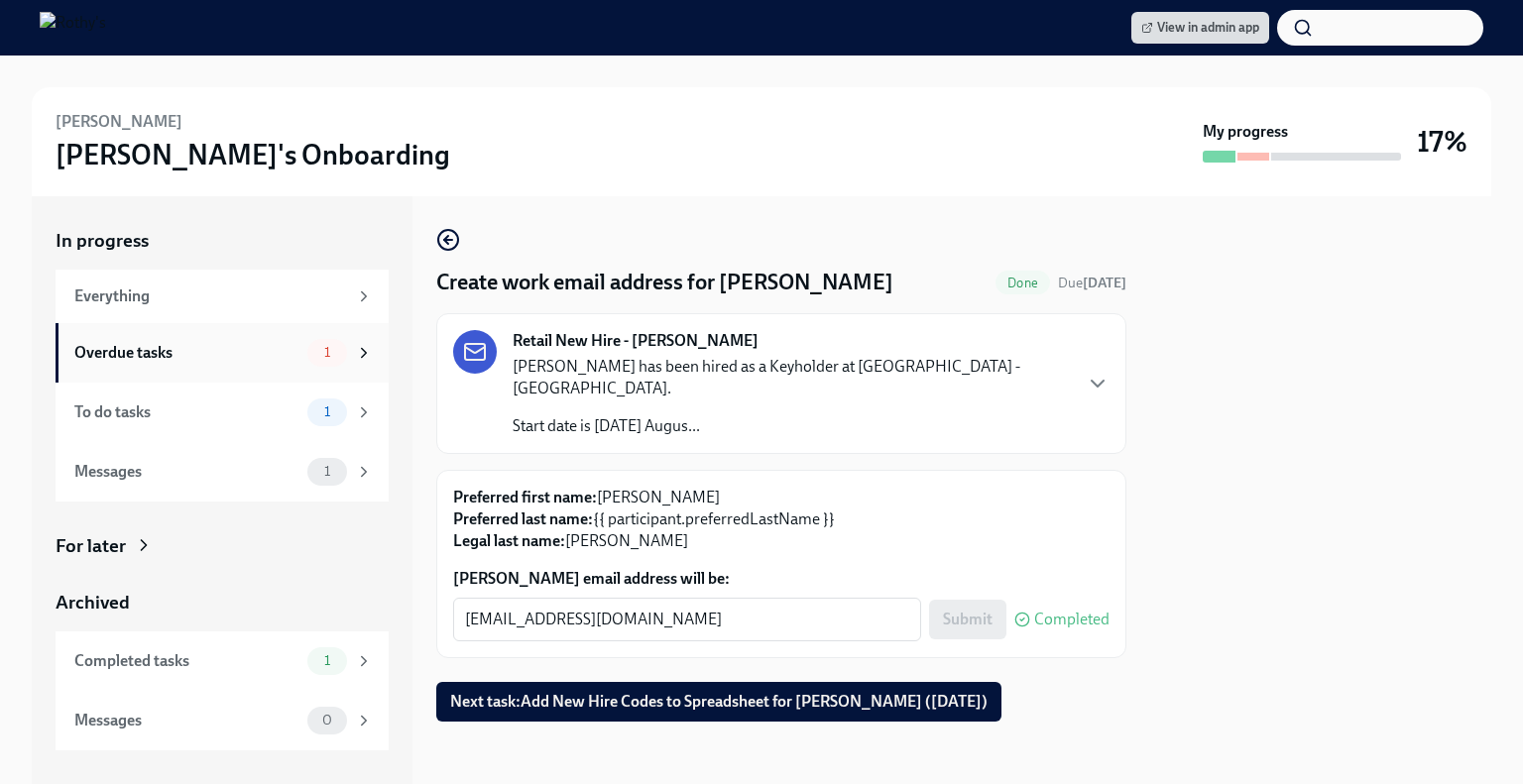 click on "Overdue tasks 1" at bounding box center (223, 353) 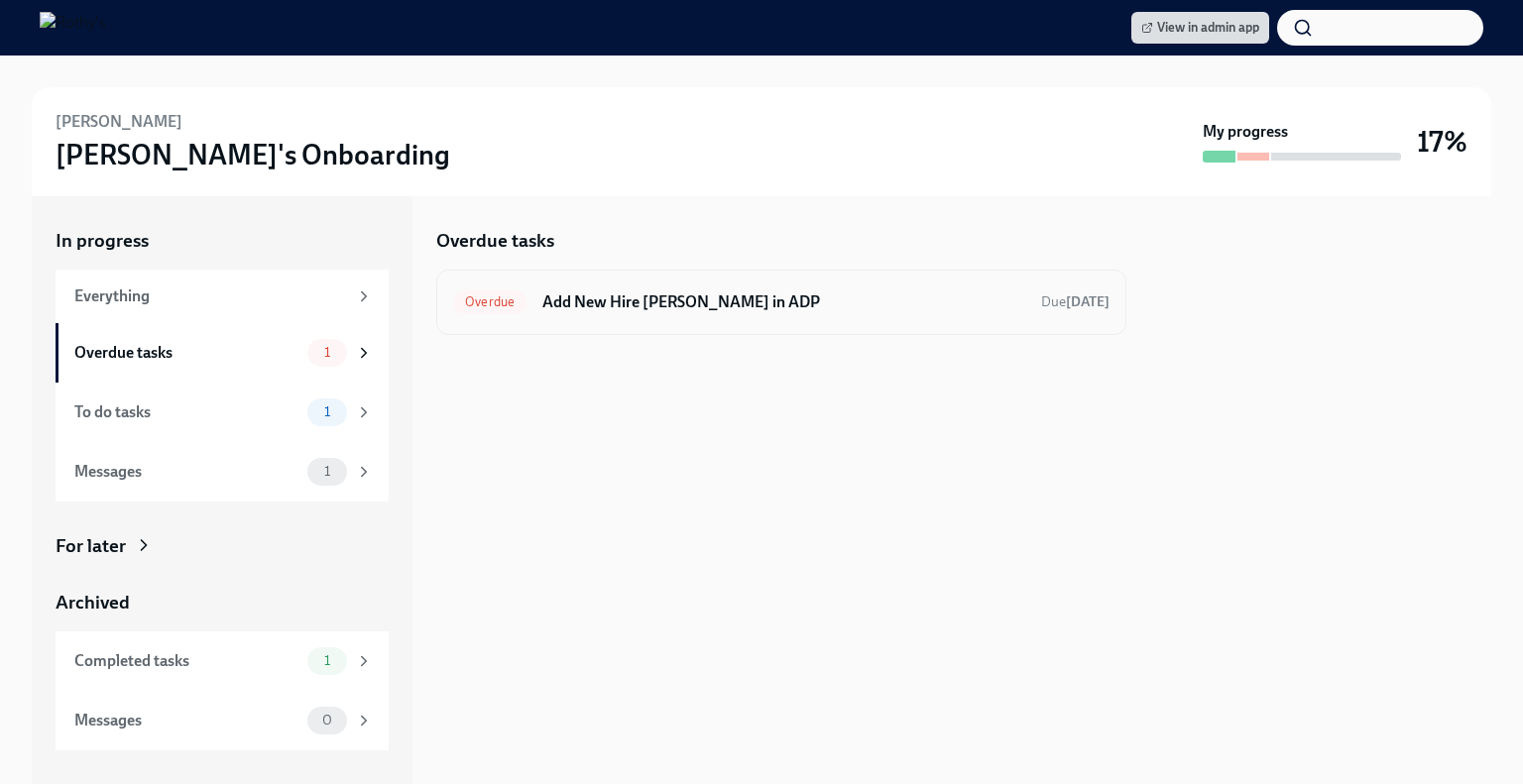 click on "Overdue Add New Hire Gina Villalobos in ADP Due  today" at bounding box center [781, 302] 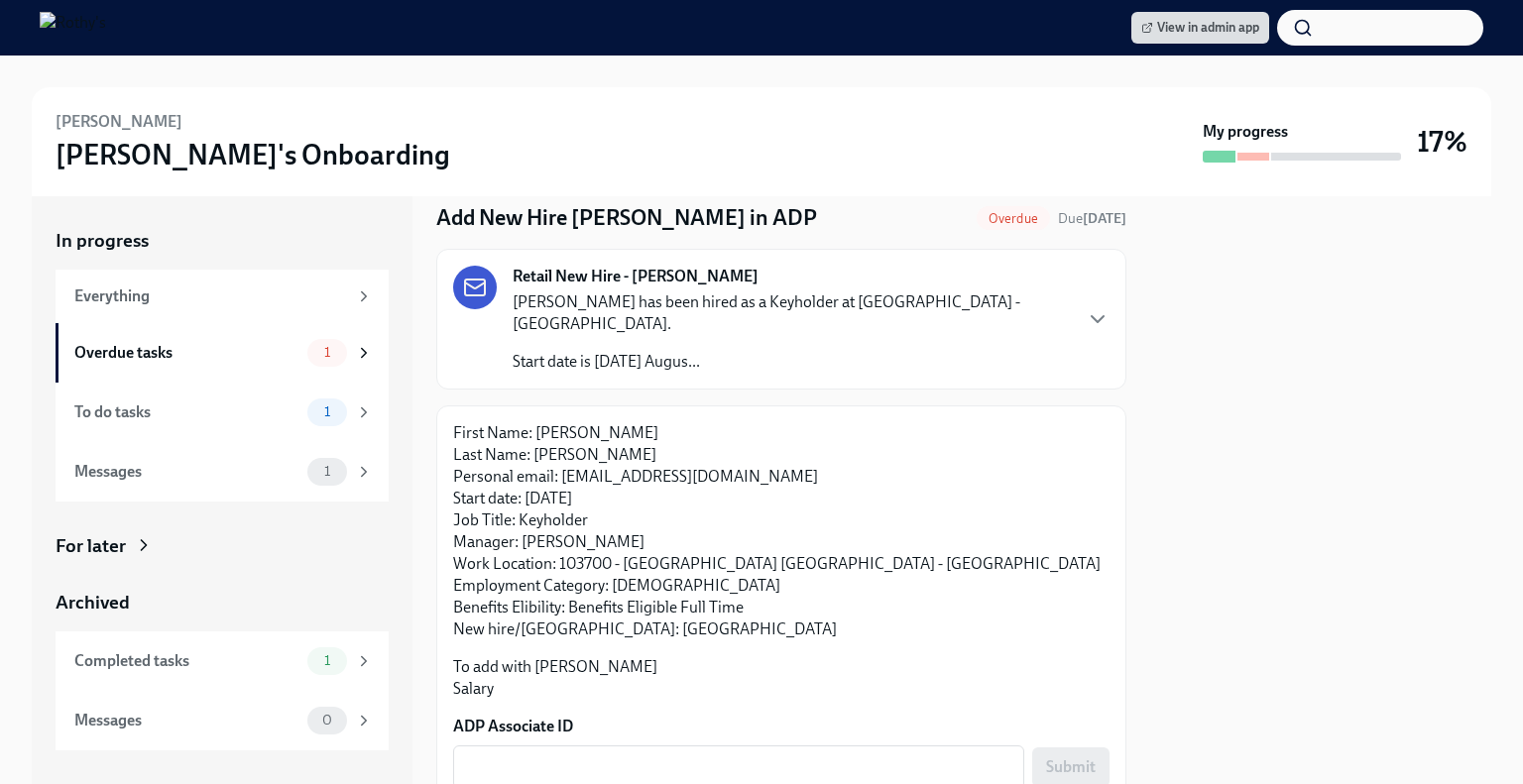 scroll, scrollTop: 127, scrollLeft: 0, axis: vertical 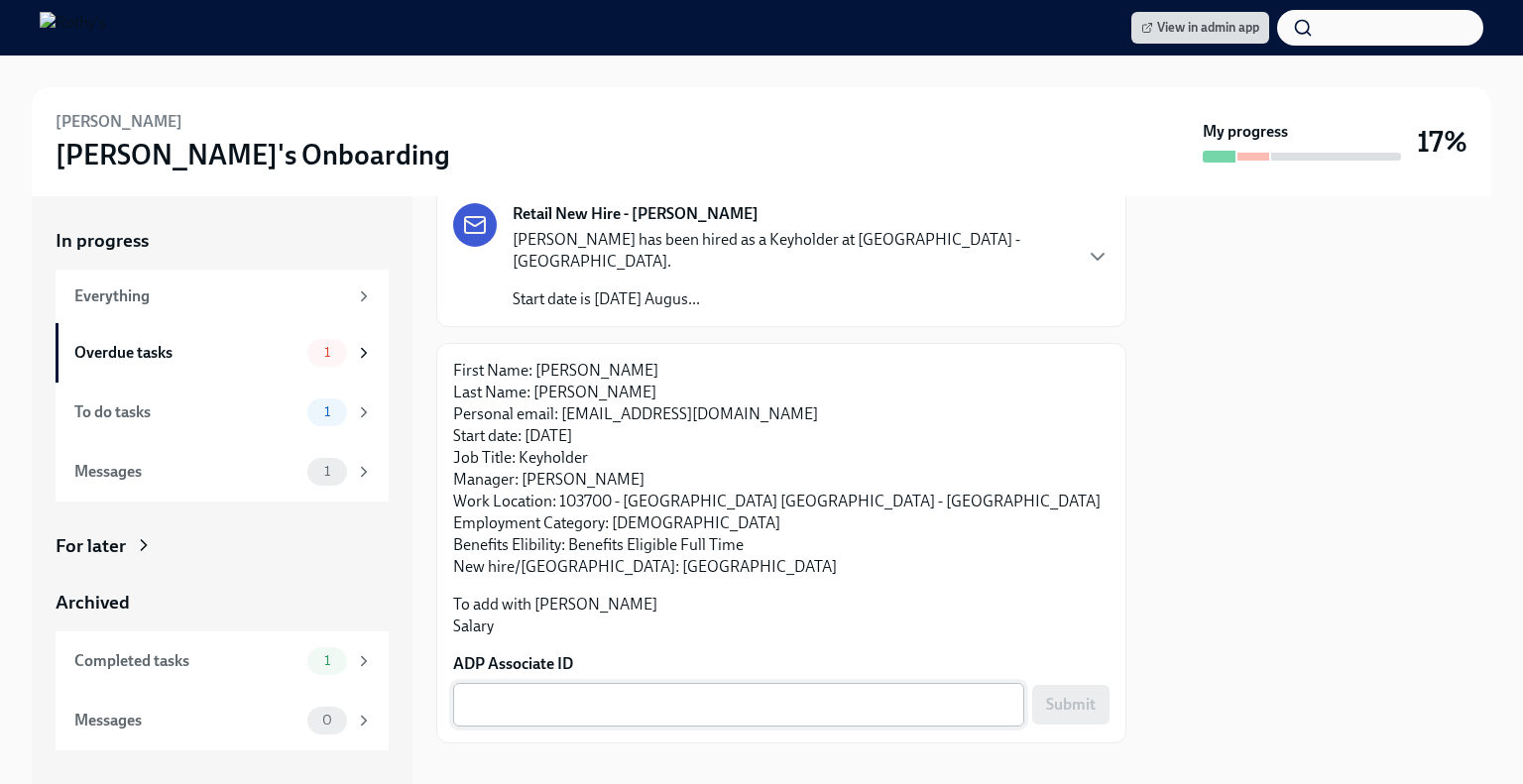 click on "ADP Associate ID" at bounding box center (739, 705) 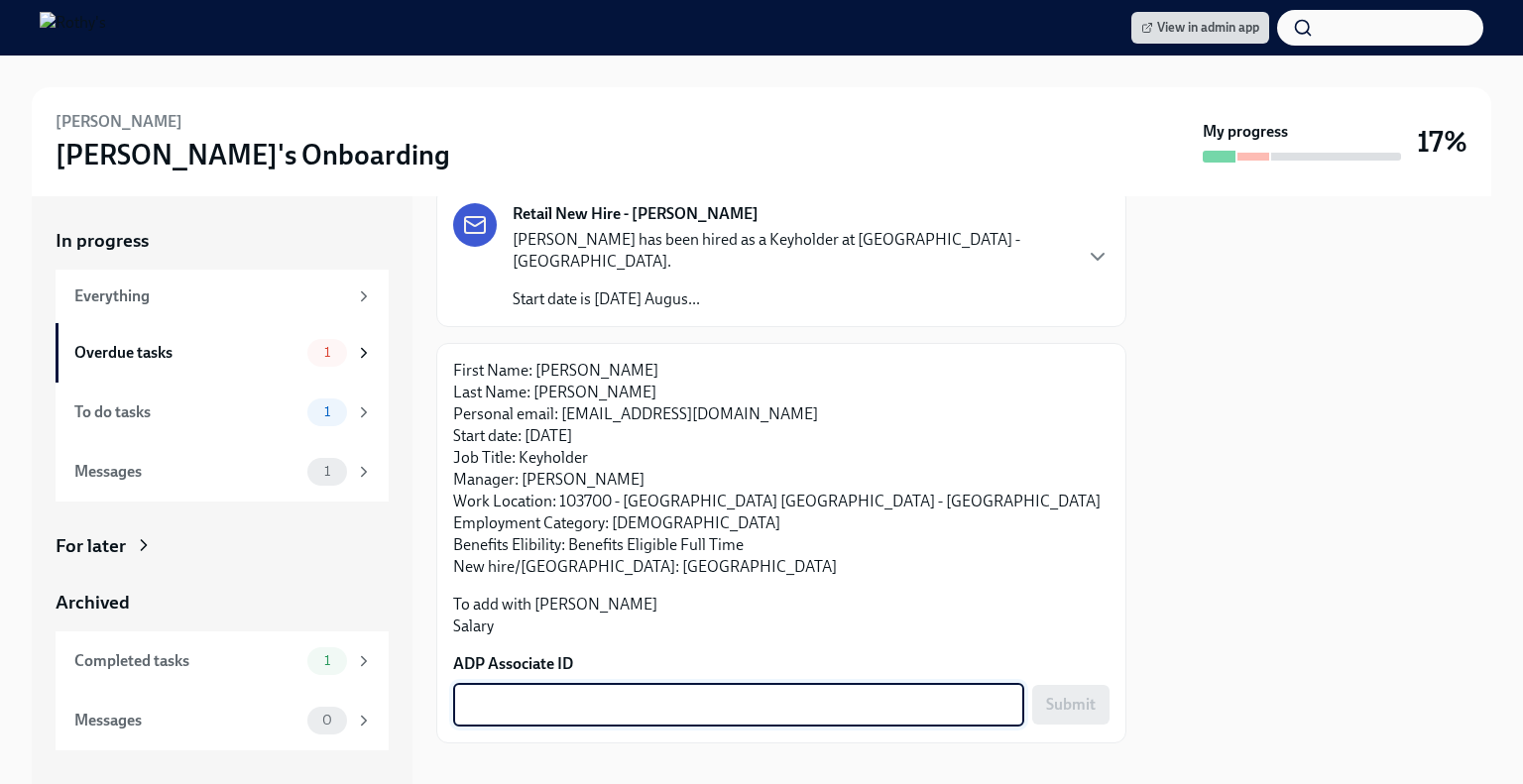 paste on "T809P4A4U" 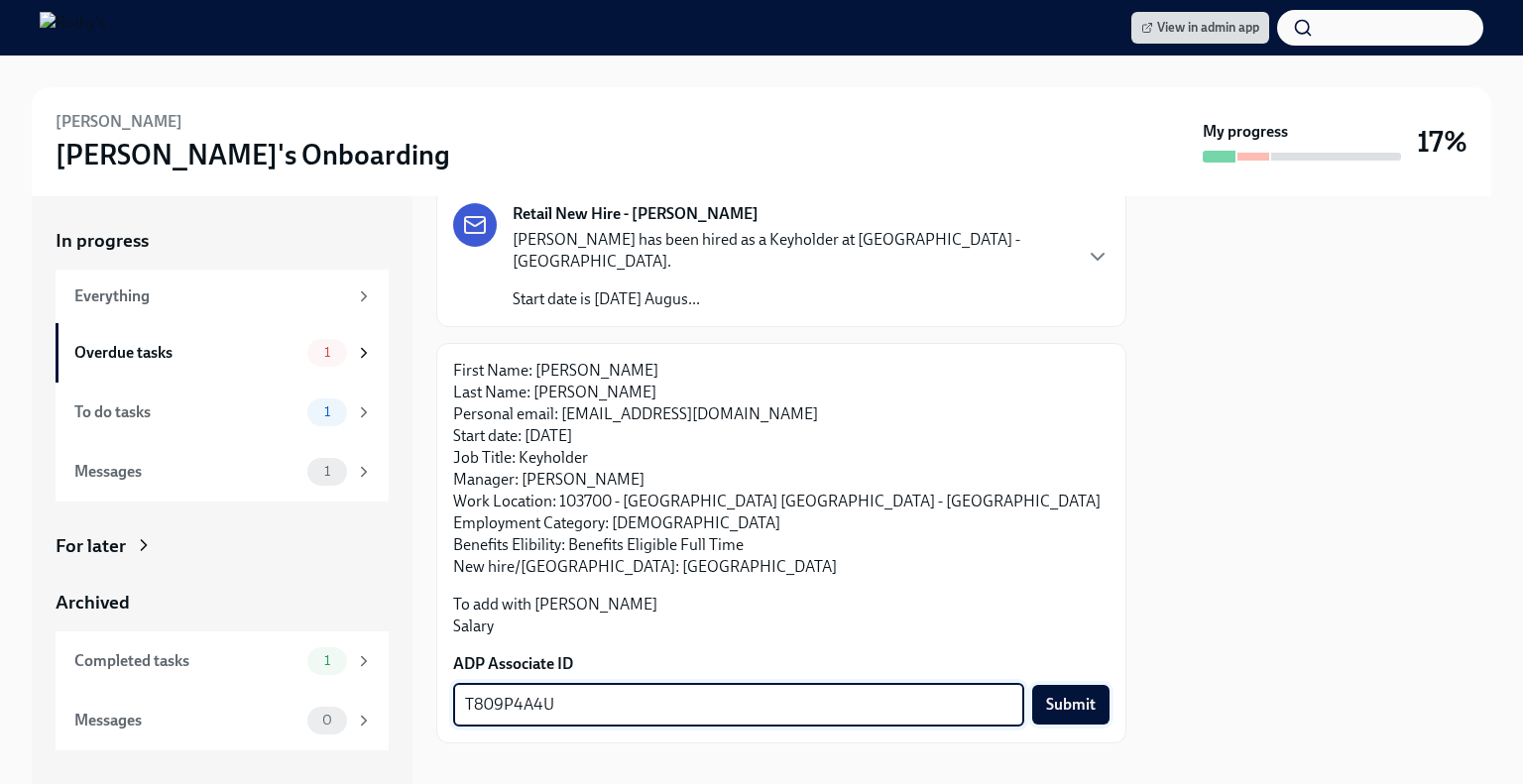 type on "T809P4A4U" 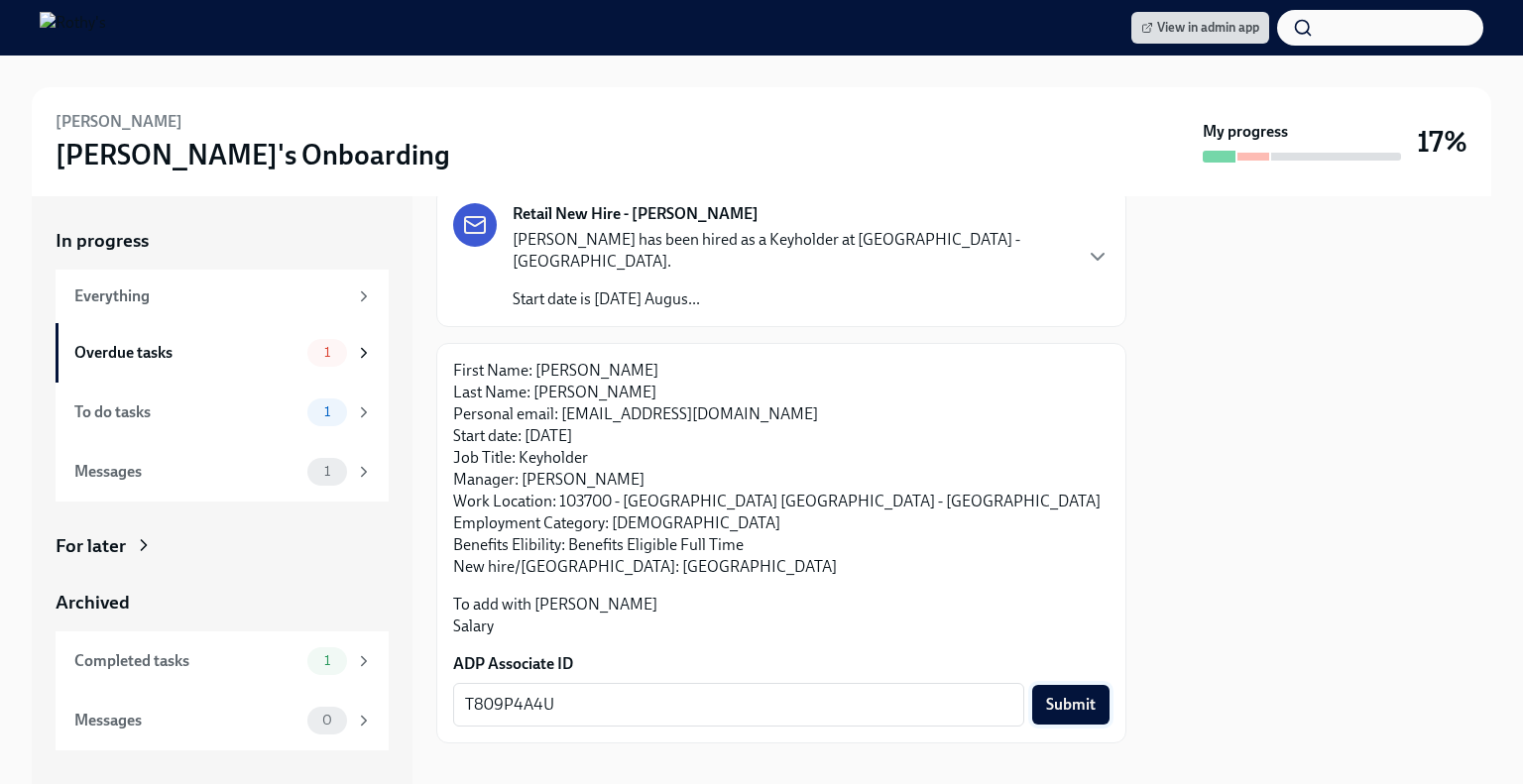 click on "Submit" at bounding box center (1071, 705) 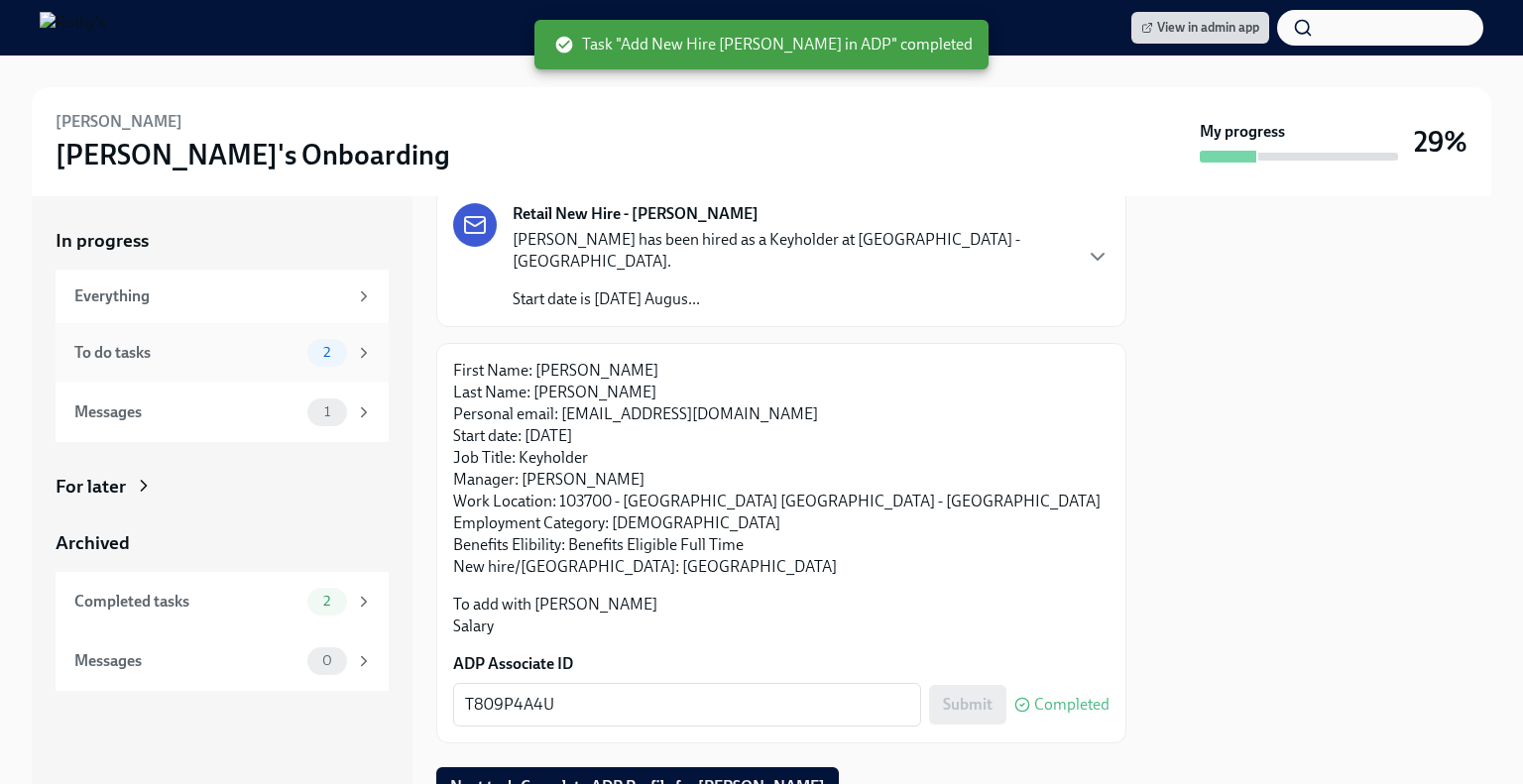 click on "To do tasks" at bounding box center (186, 353) 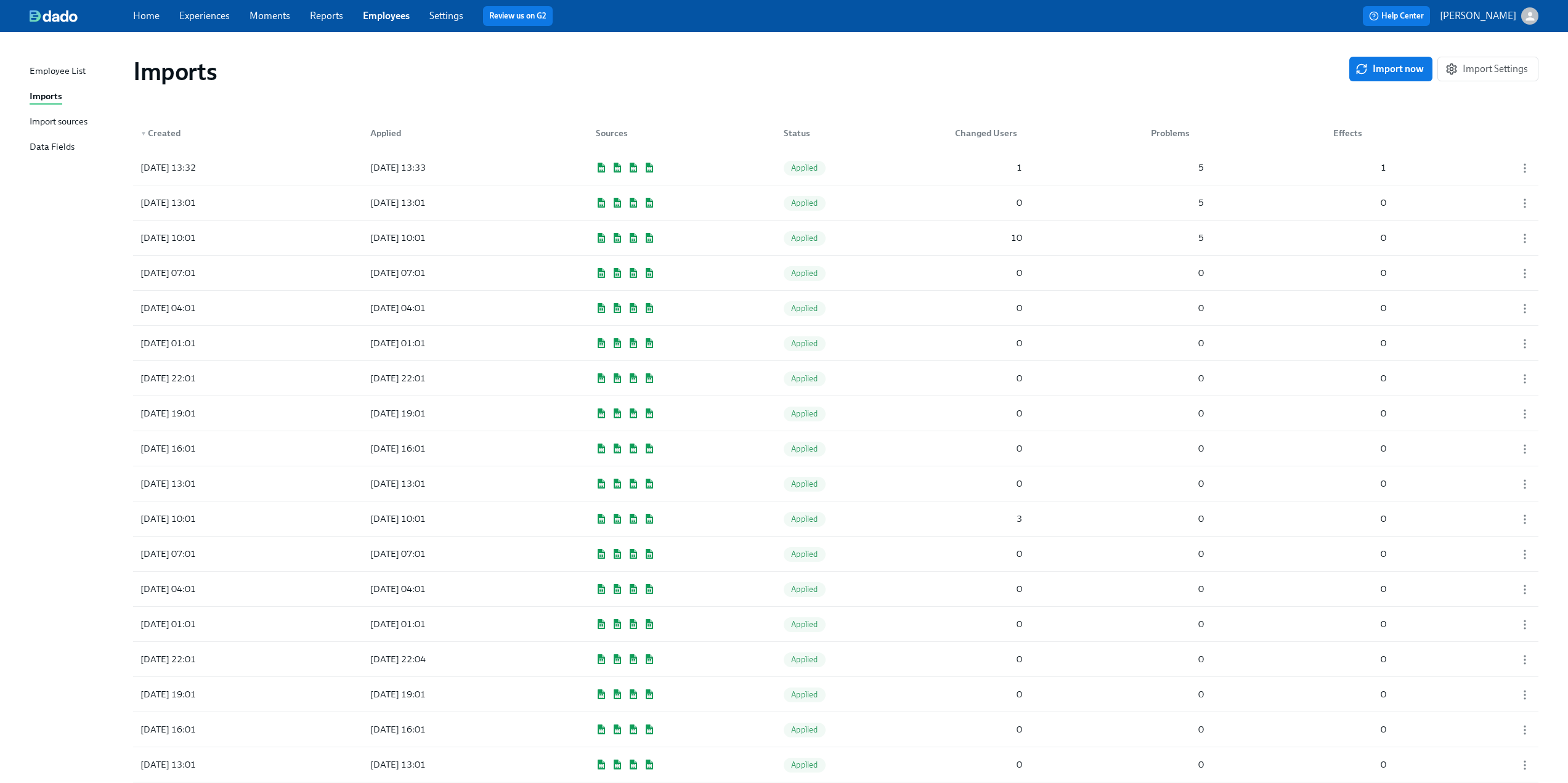 scroll, scrollTop: 0, scrollLeft: 0, axis: both 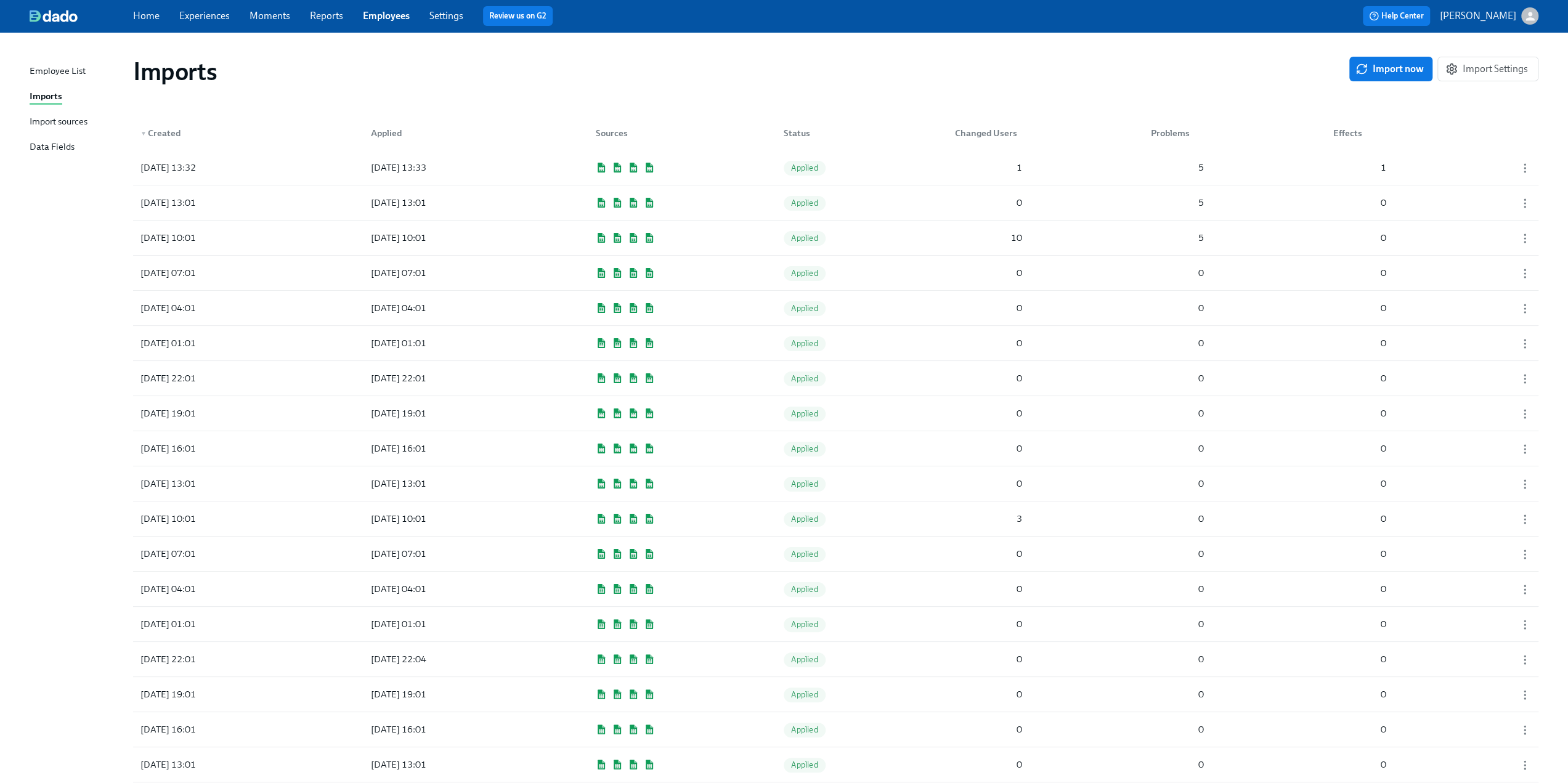 click on "Home Experiences Moments Reports Employees Settings Review us on G2 Help Center Mary Jelincic" at bounding box center [784, 16] 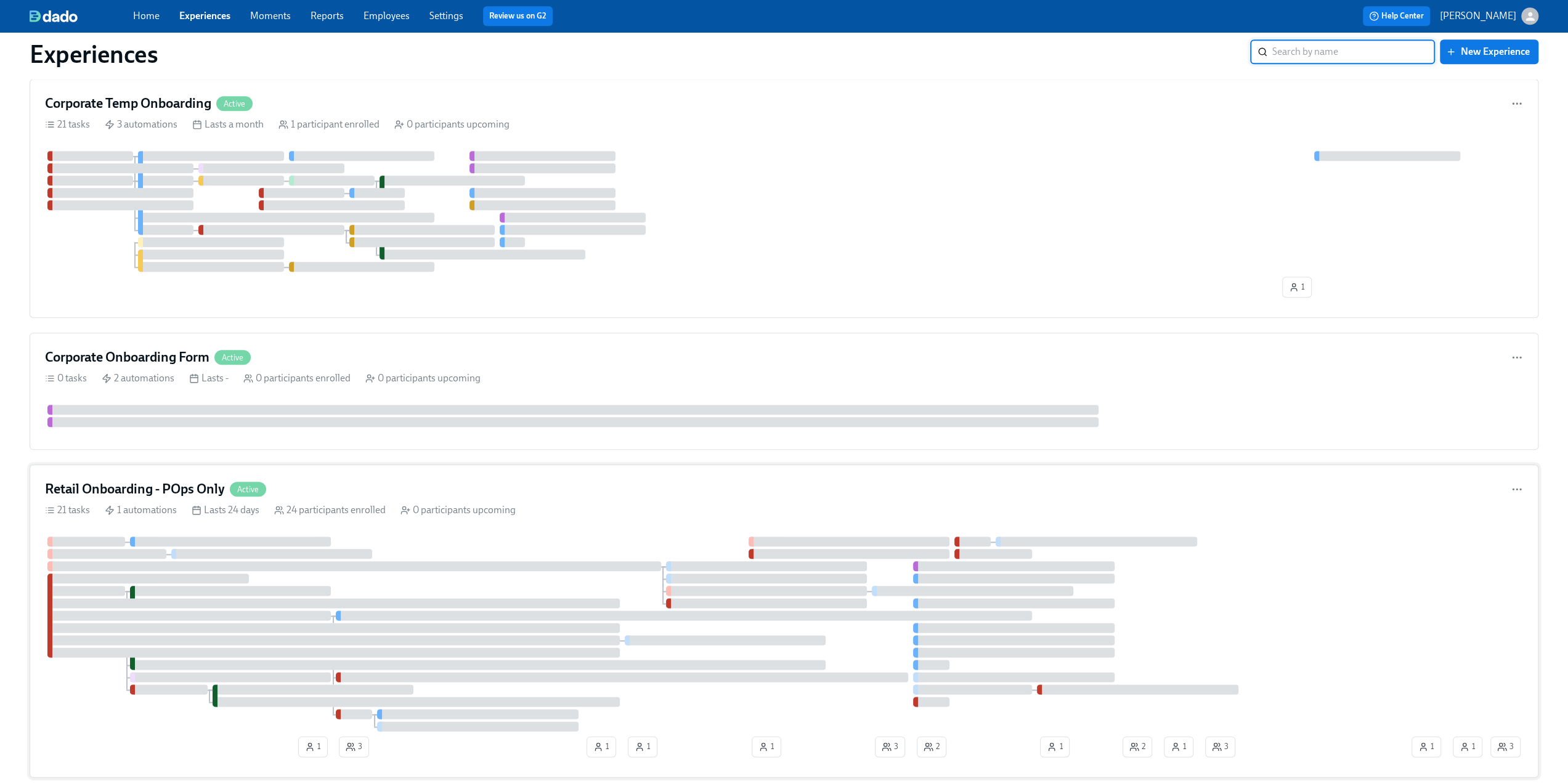 scroll, scrollTop: 1417, scrollLeft: 0, axis: vertical 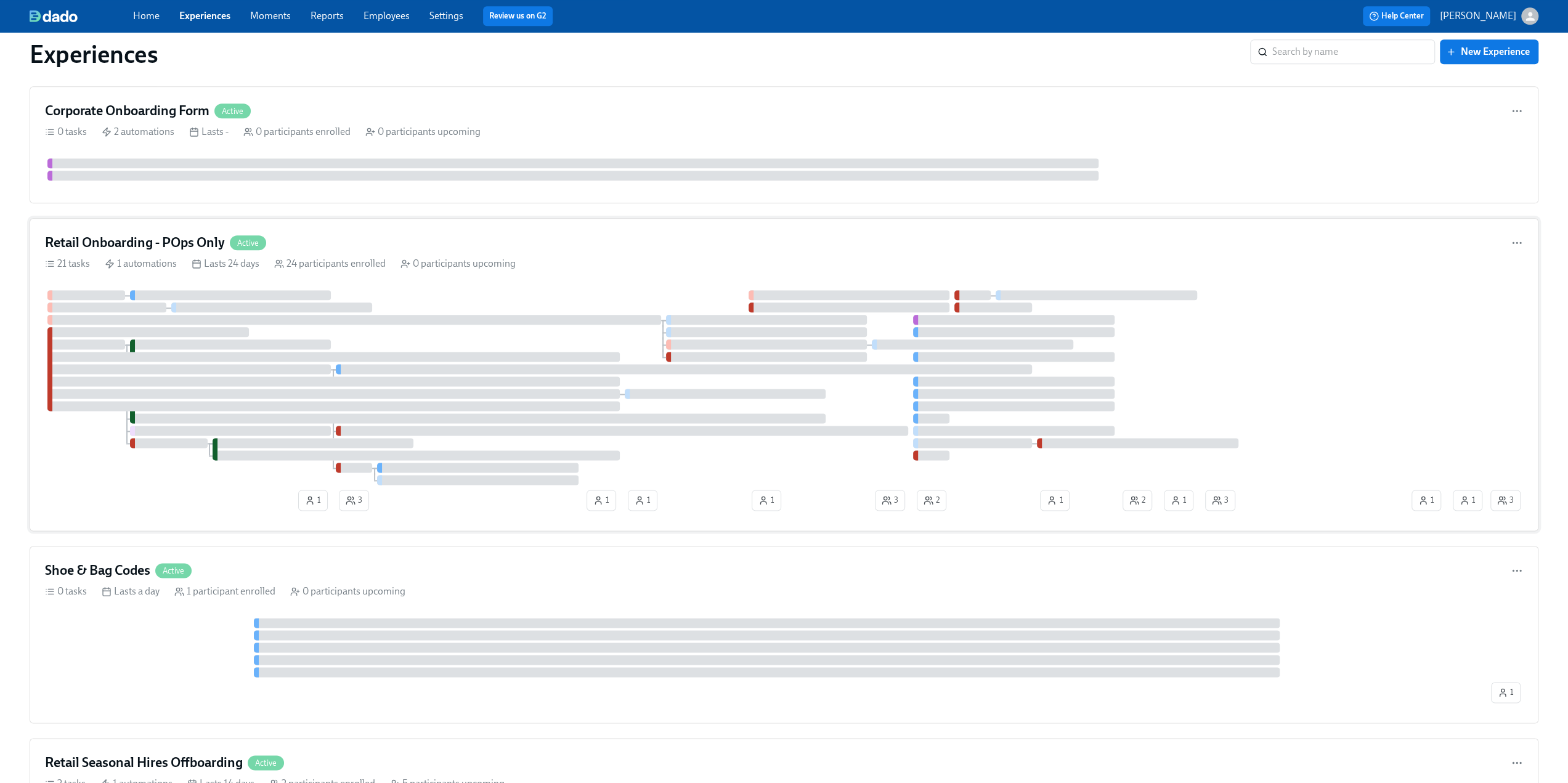 click on "Retail Onboarding - POps Only Active 21 tasks   1 automations   Lasts   24 days   24 participants   enrolled     0 participants   upcoming   1 3 1 1 1 3 2 1 2 1 3 1 1 3" at bounding box center [784, 375] 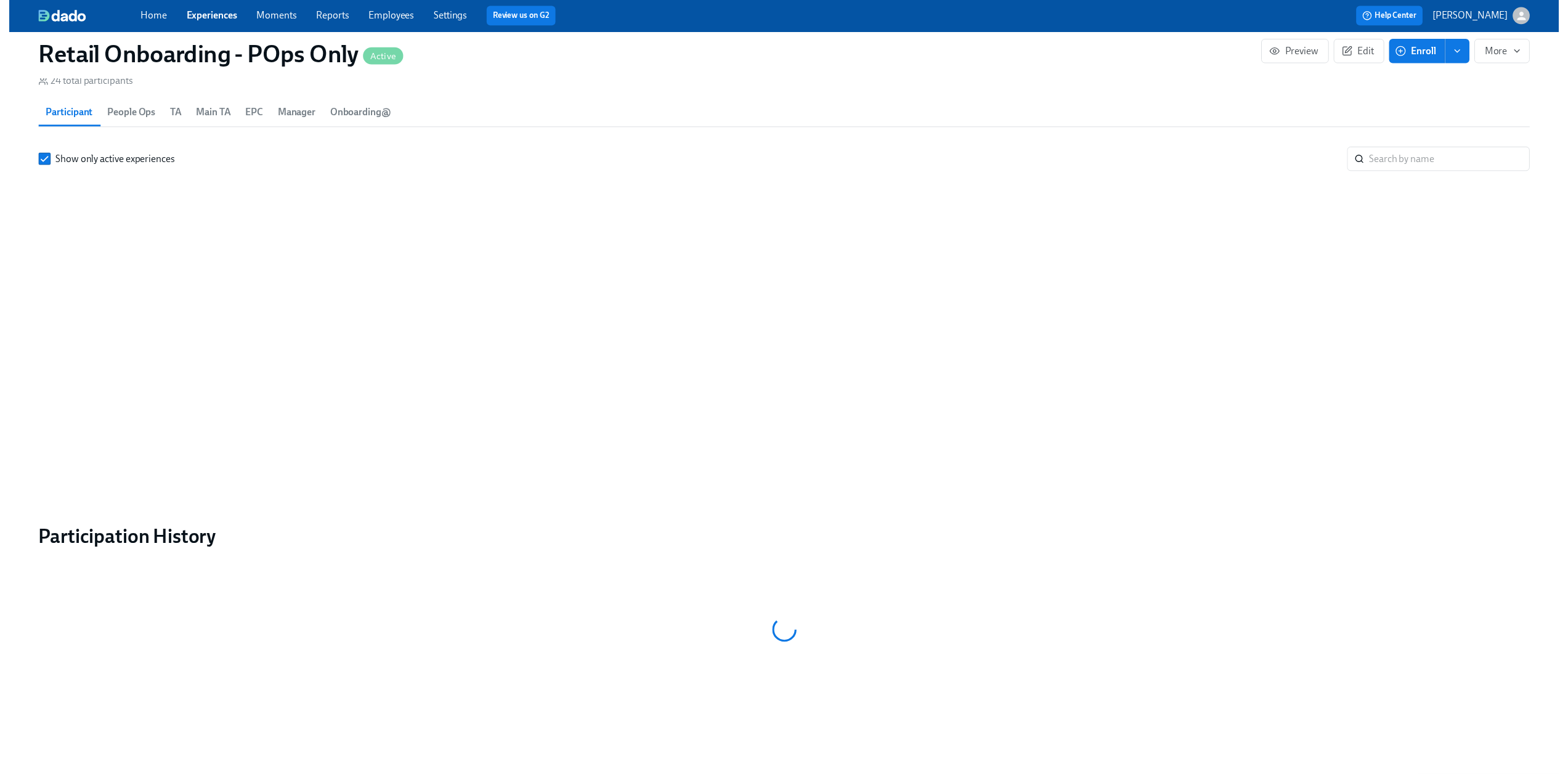 scroll, scrollTop: 0, scrollLeft: 0, axis: both 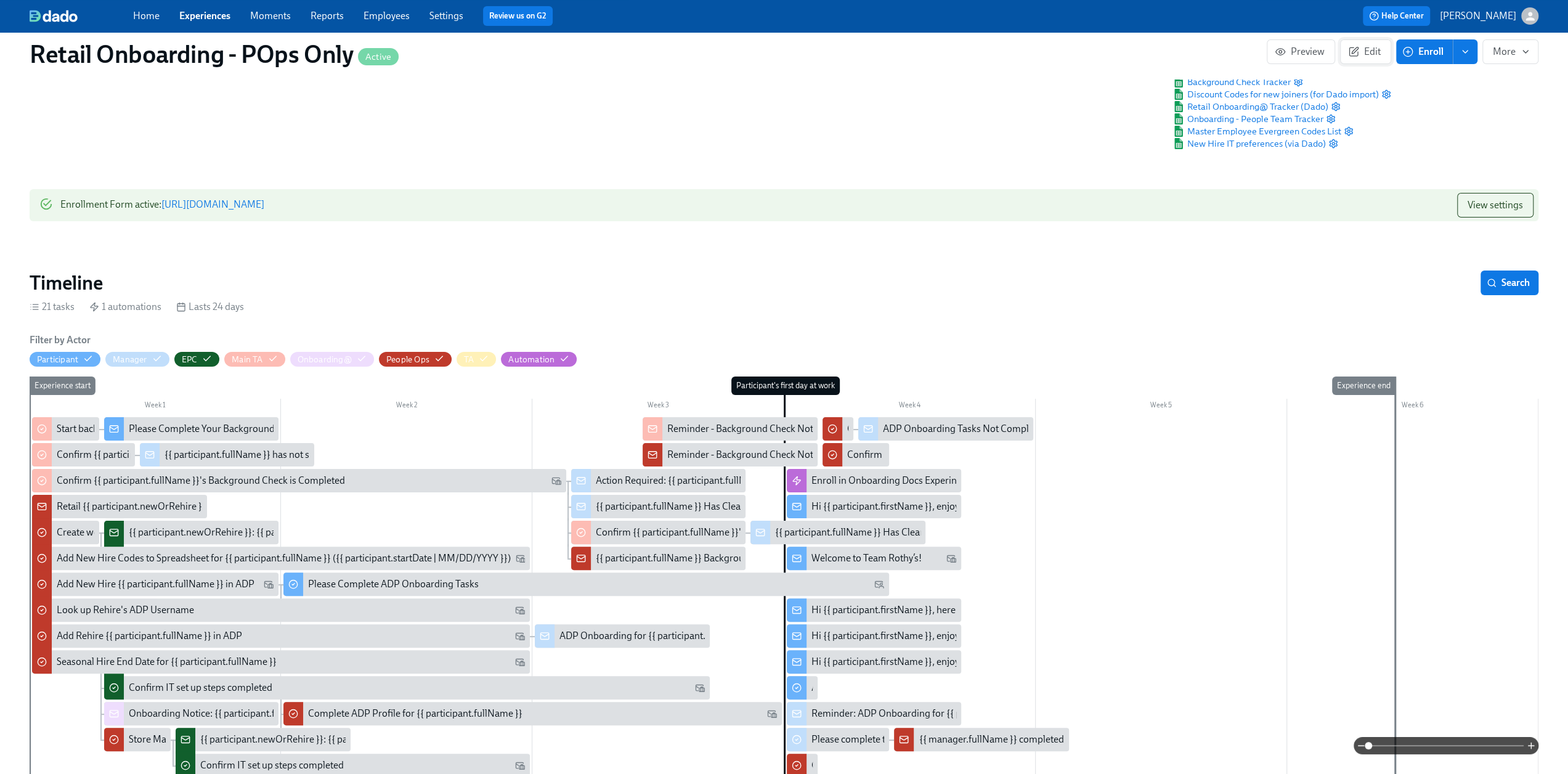 click on "Edit" at bounding box center [1365, 52] 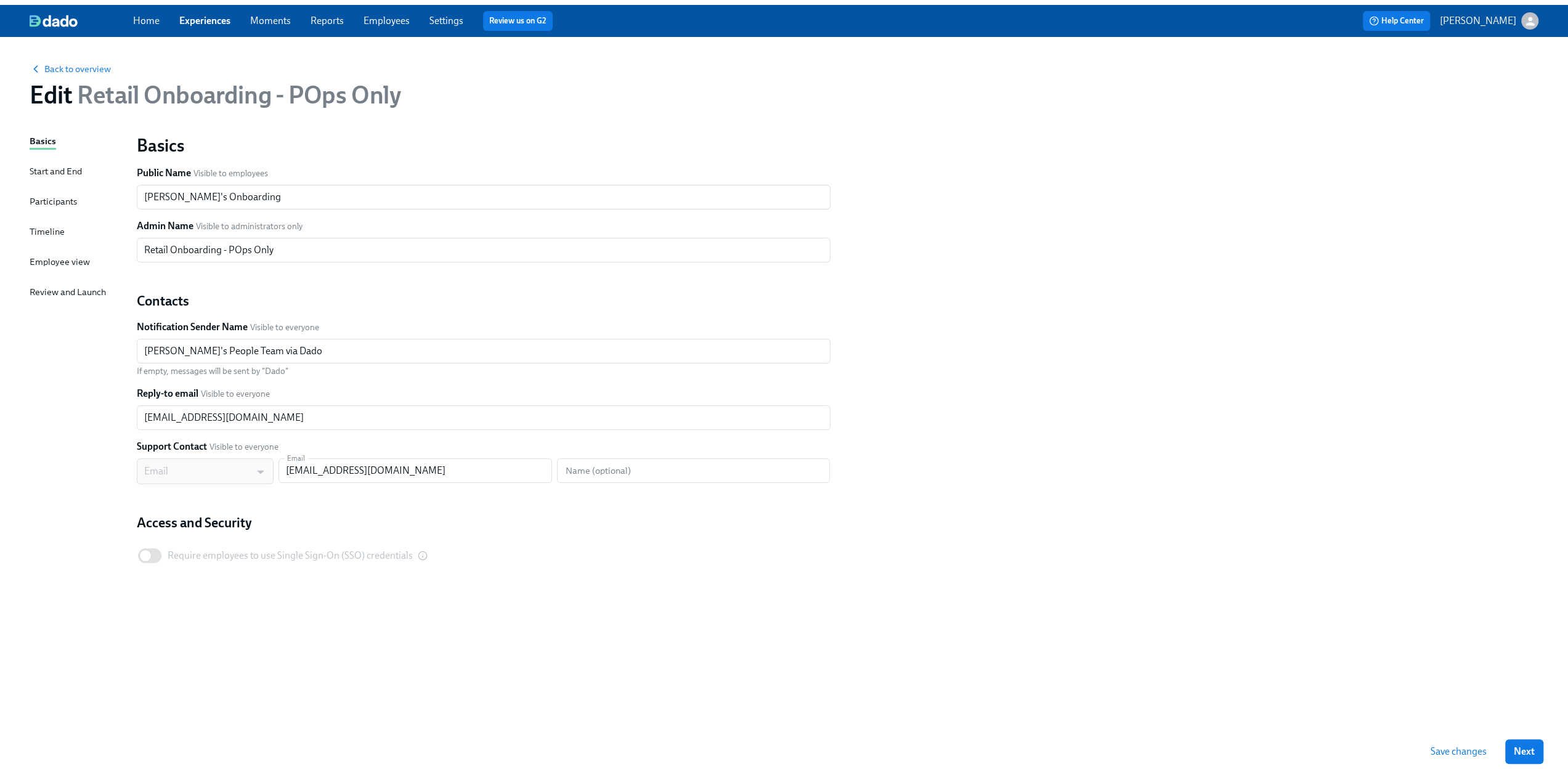 scroll, scrollTop: 0, scrollLeft: 0, axis: both 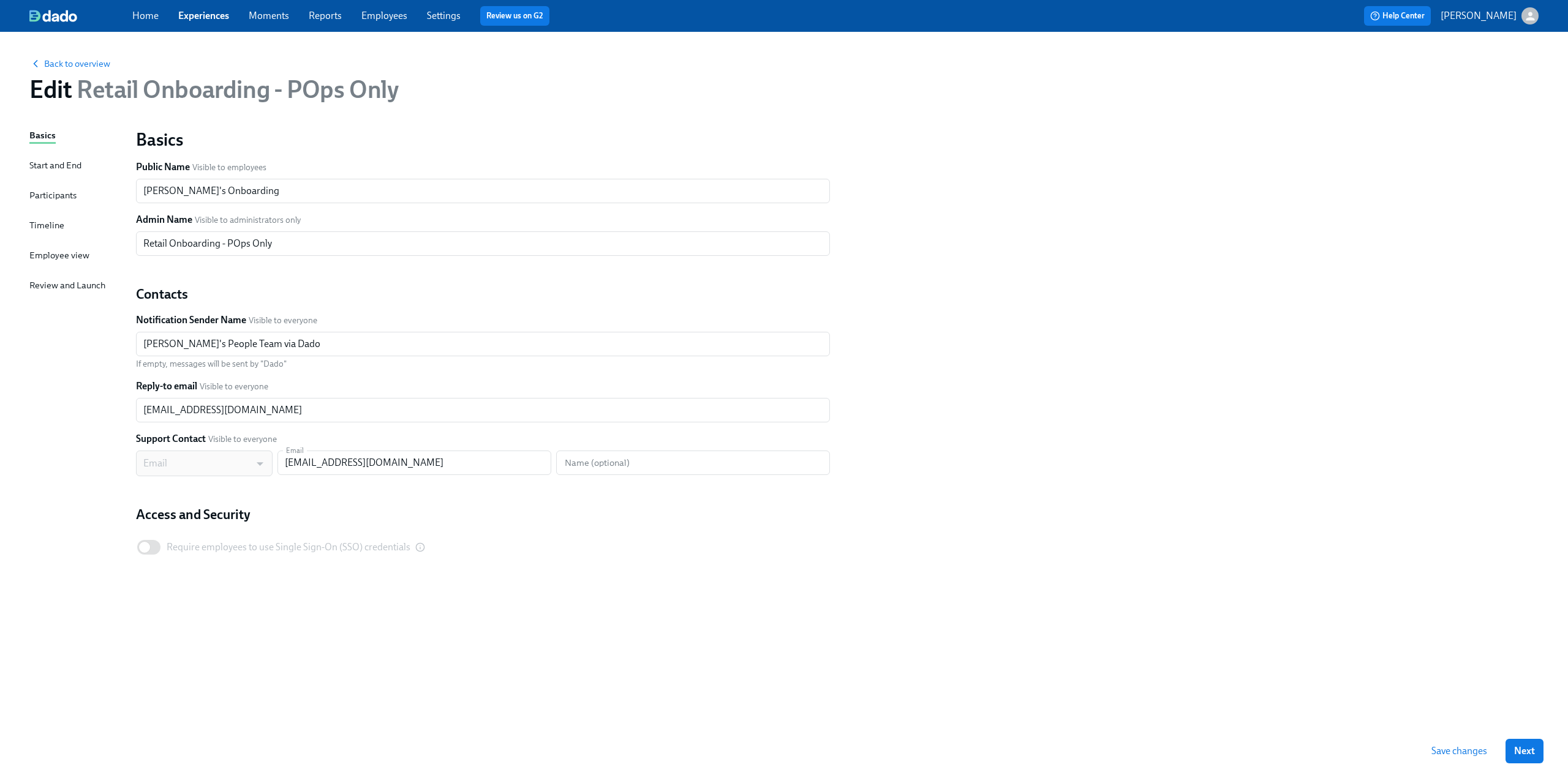 click on "Timeline" at bounding box center (47, 225) 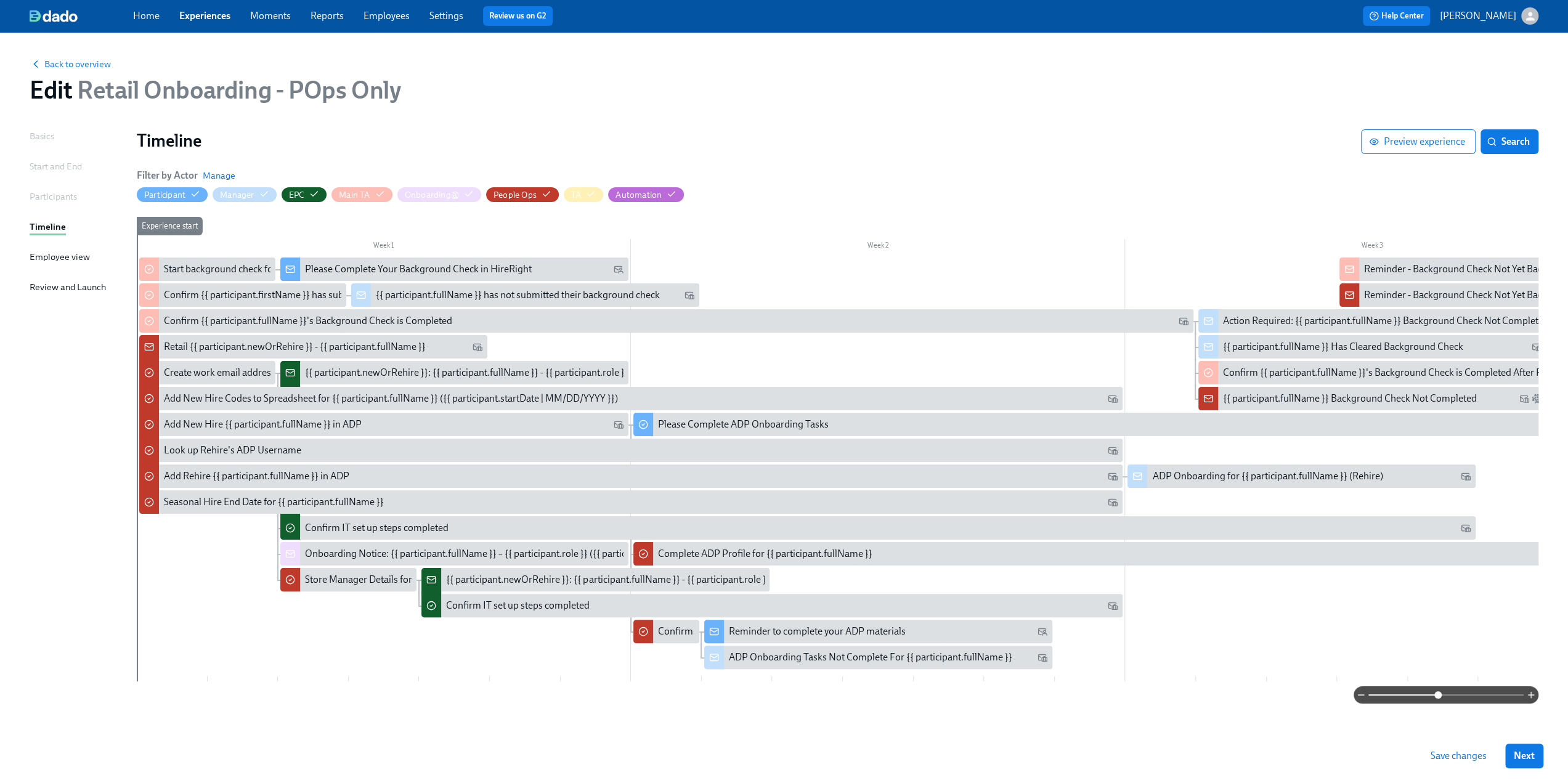 click at bounding box center (1446, 695) 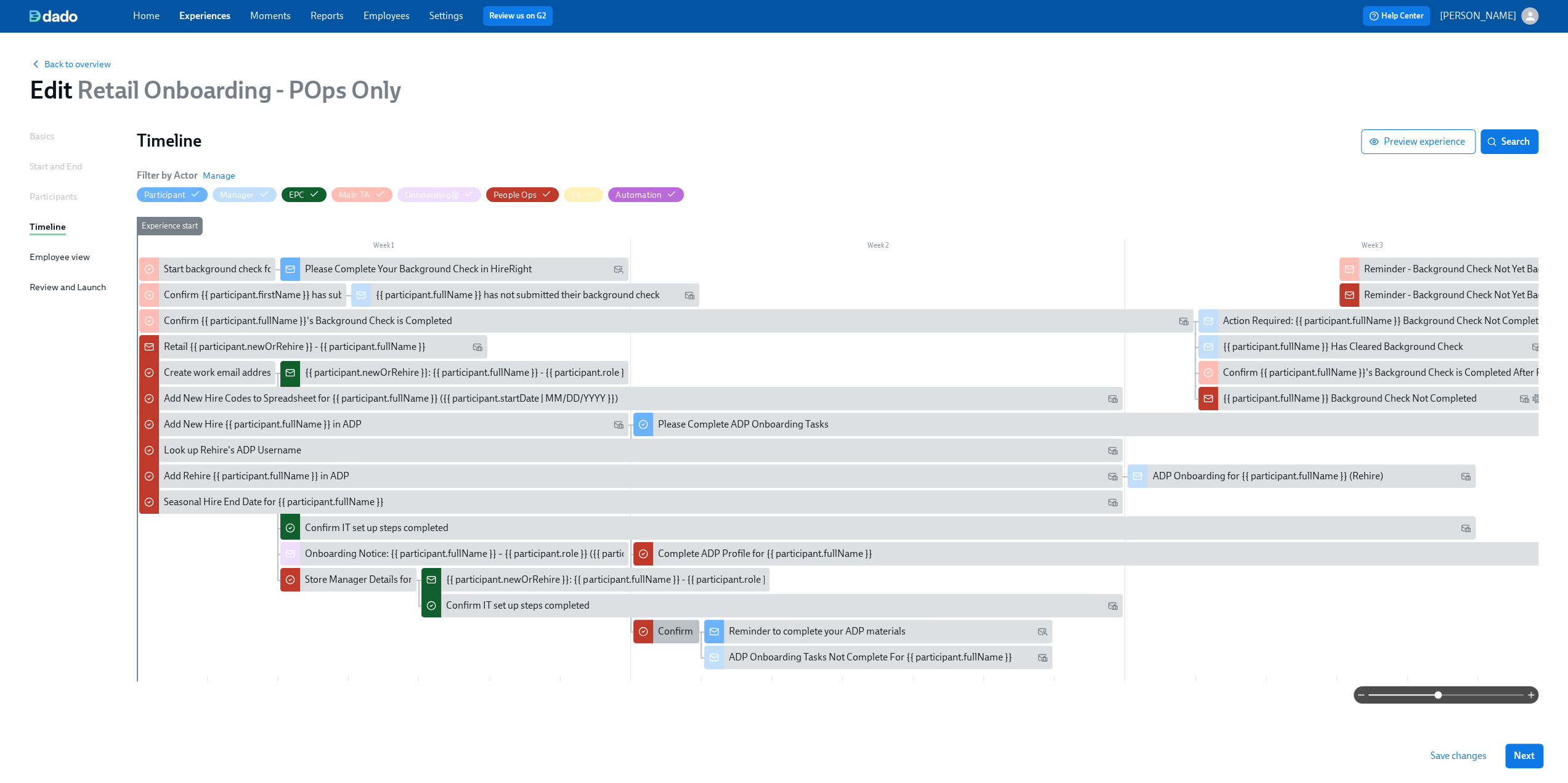 click on "Confirm New Hire {{ participant.fullName }} completed ADP onboarding tasks" at bounding box center (822, 631) 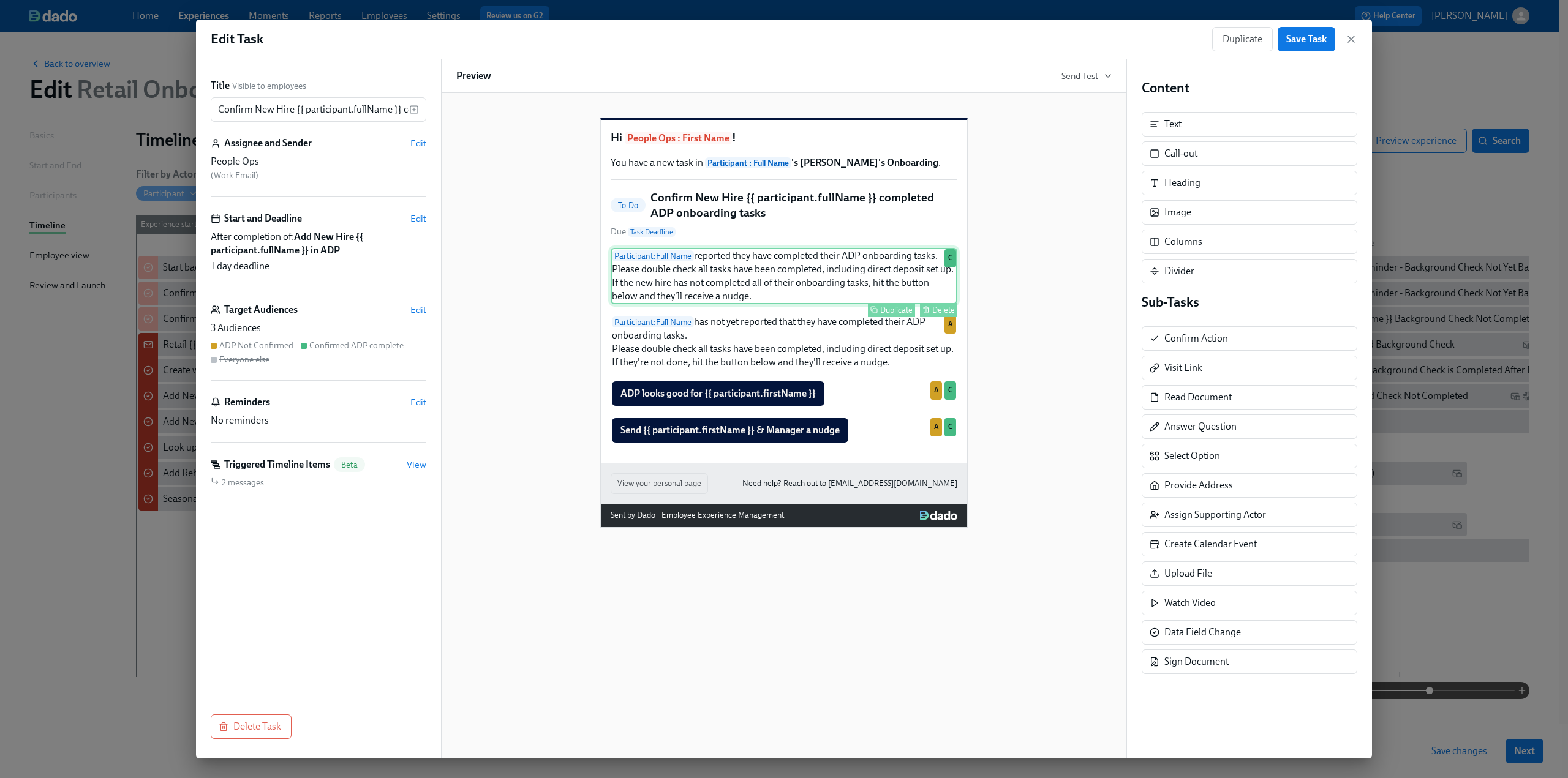 click on "Participant :  Full Name  reported they have completed their ADP onboarding tasks. Please double check all tasks have been completed, including direct deposit set up. If the new hire has not completed all of their onboarding tasks, hit the button below and they'll receive a nudge.   Duplicate   Delete C" at bounding box center (784, 276) 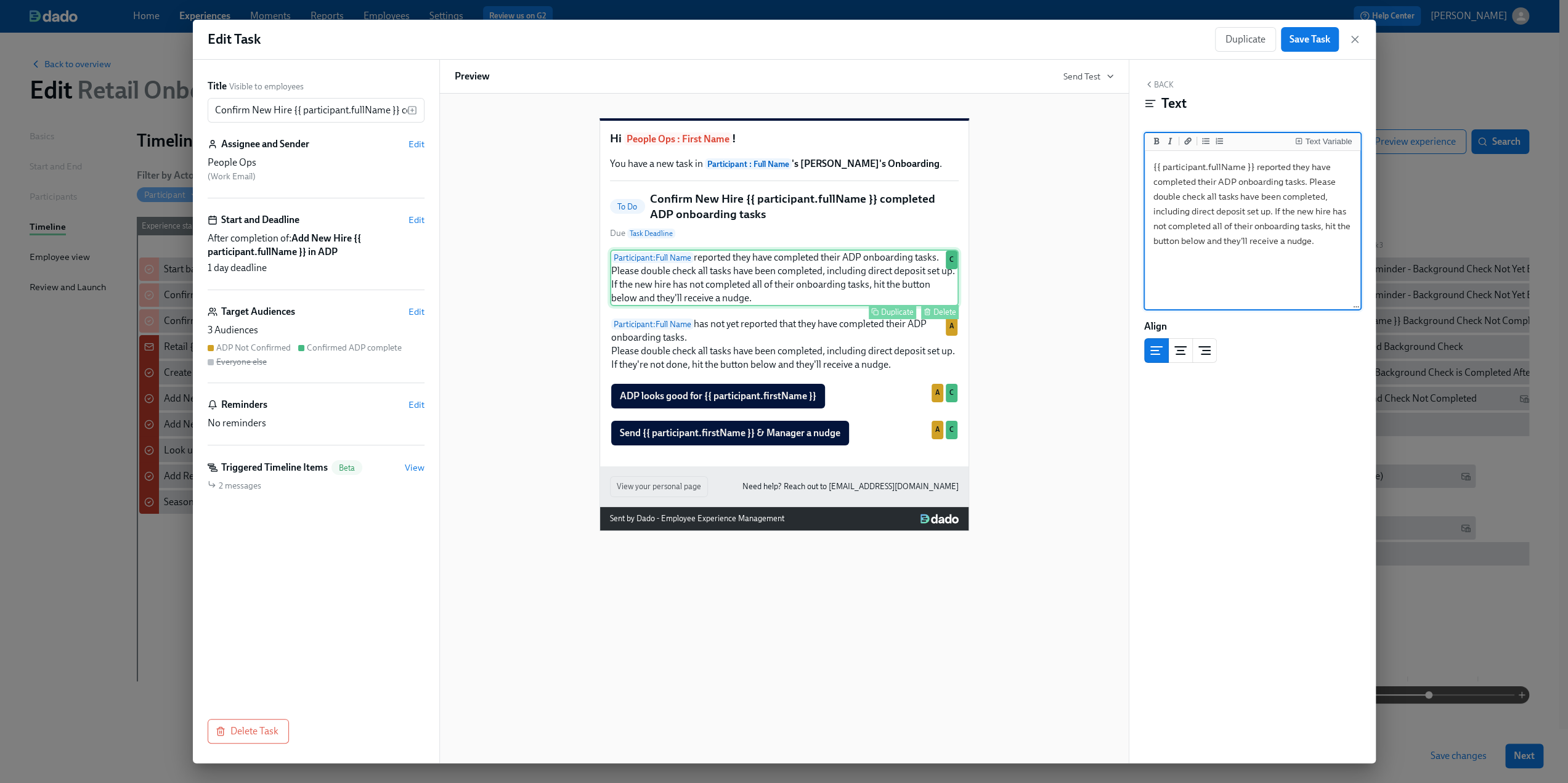 click on "Delete" at bounding box center [940, 312] 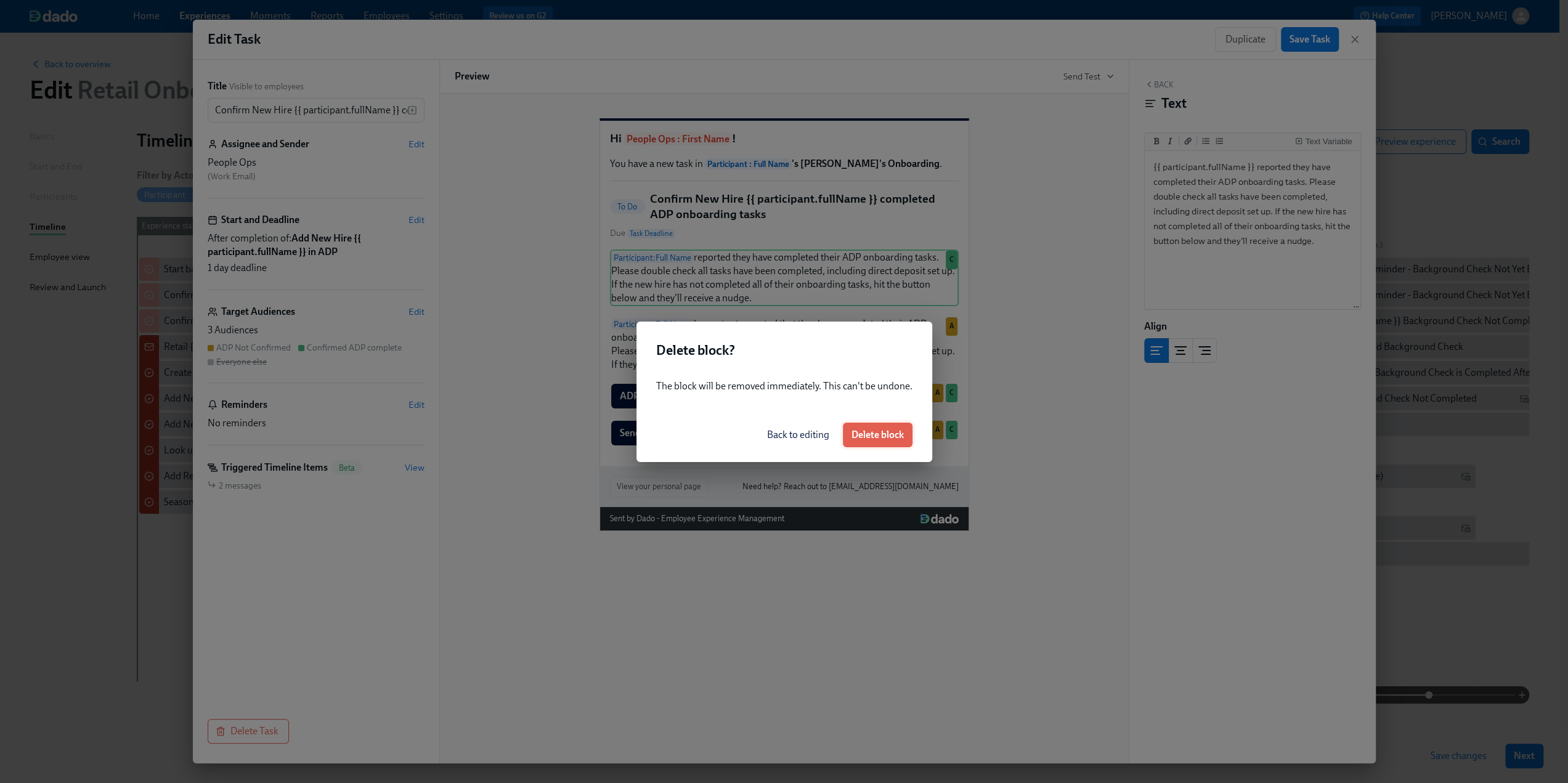 click on "Delete block" at bounding box center [877, 435] 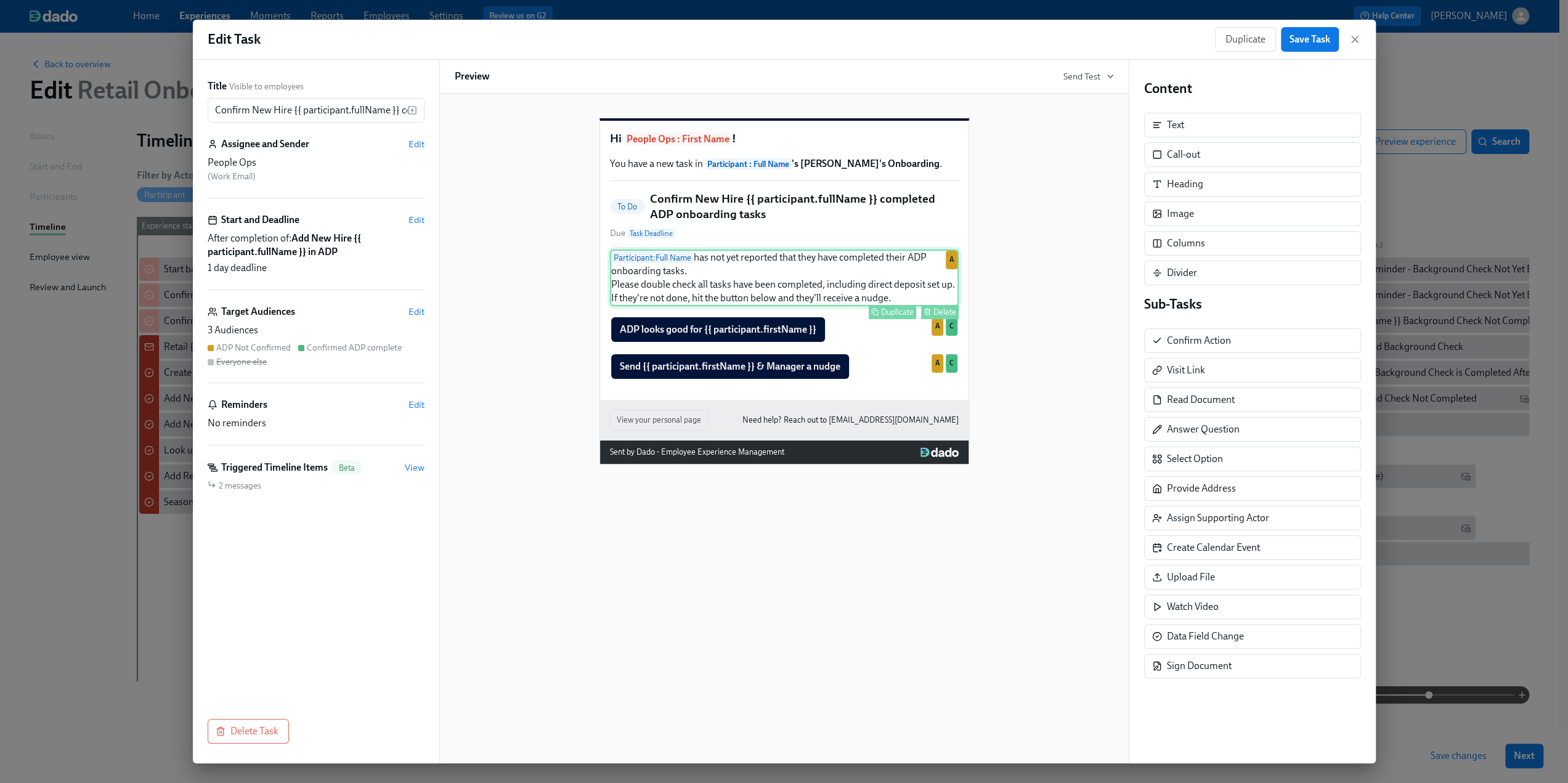 click on "Participant :  Full Name  has not yet reported that they have completed their ADP onboarding tasks.
Please double check all tasks have been completed, including direct deposit set up. If they're not done, hit the button below and they'll receive a nudge.   Duplicate   Delete A" at bounding box center [784, 278] 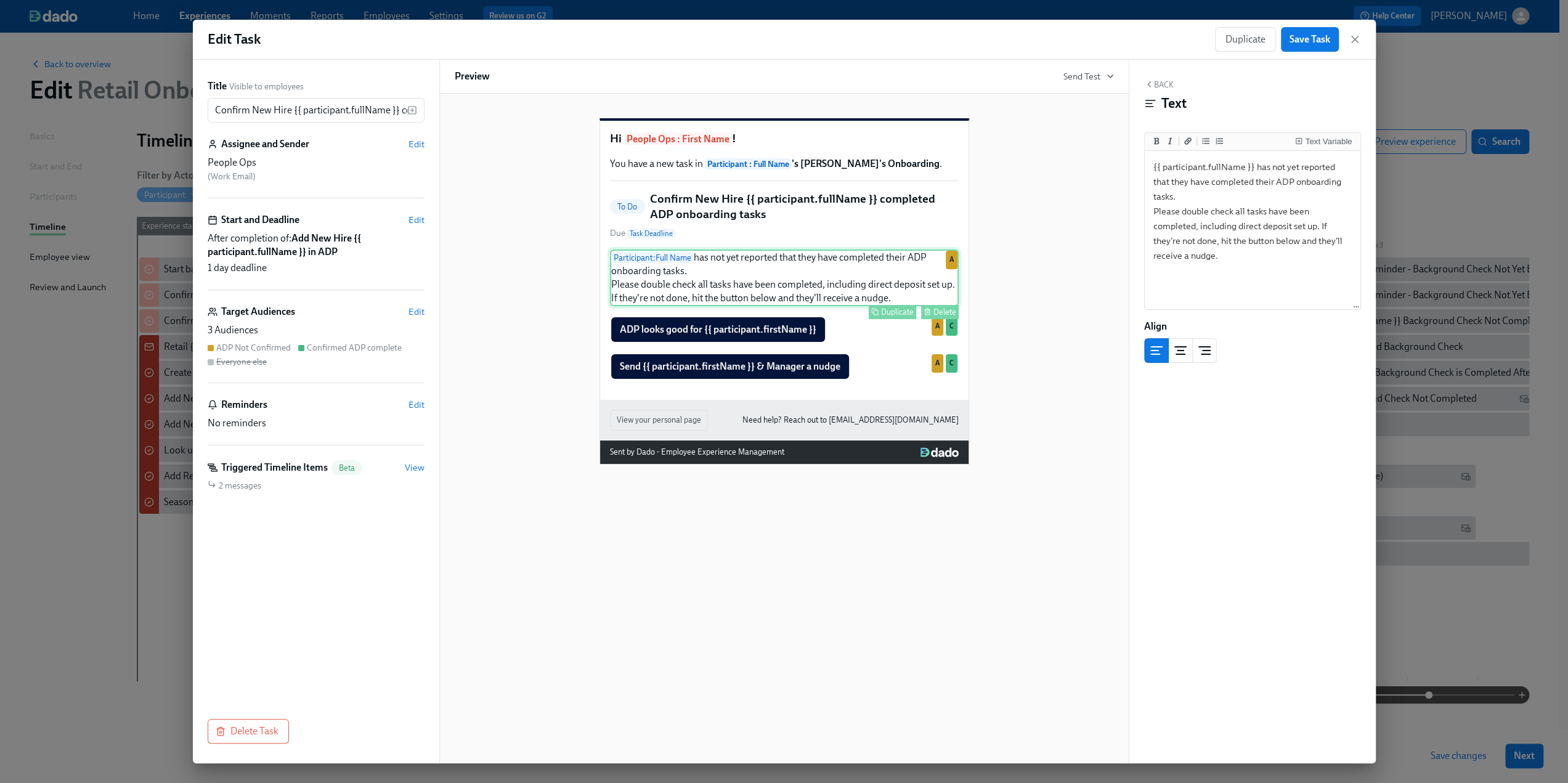 click on "Delete" at bounding box center (944, 312) 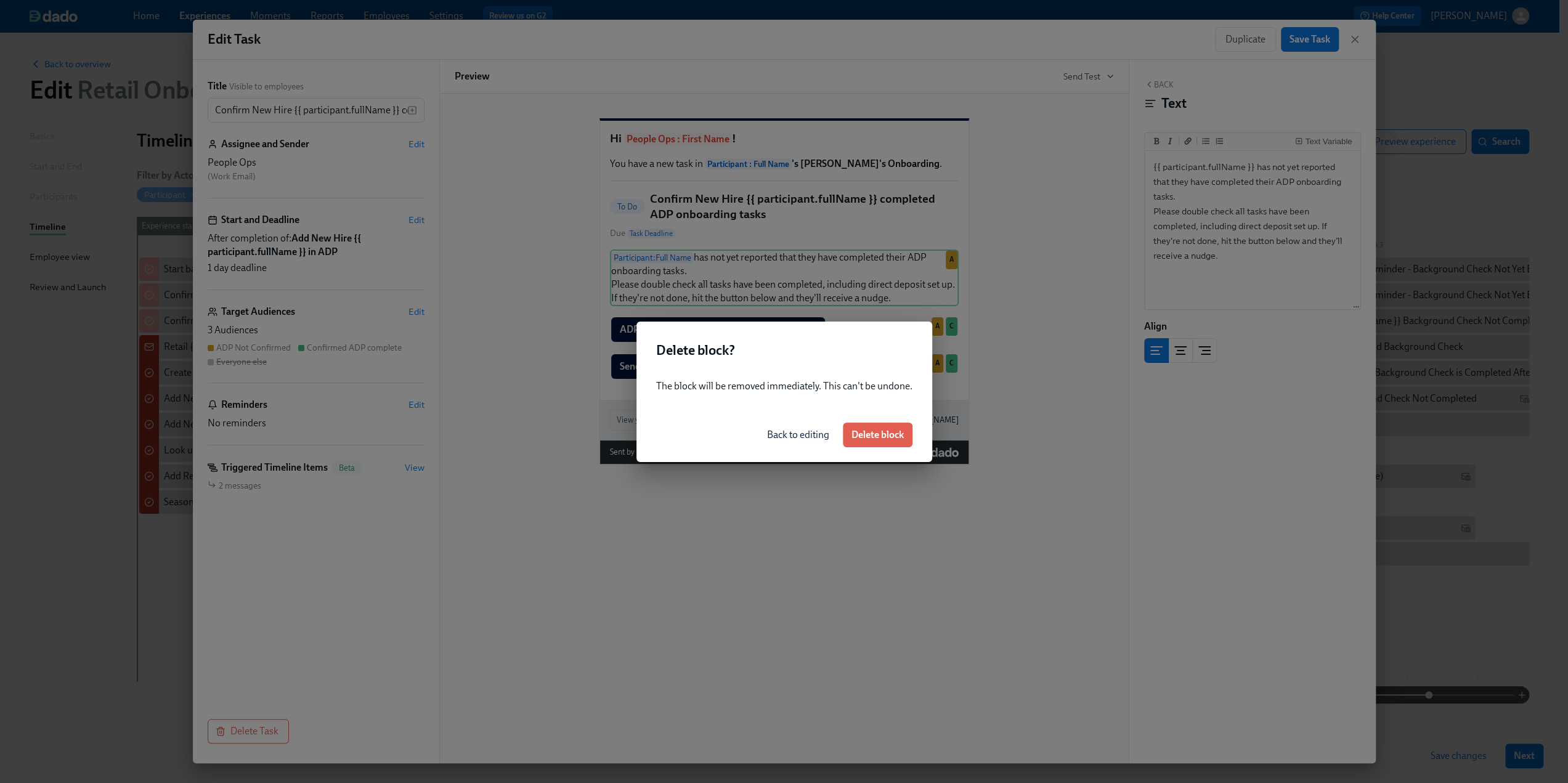 click on "Back to editing" at bounding box center [798, 435] 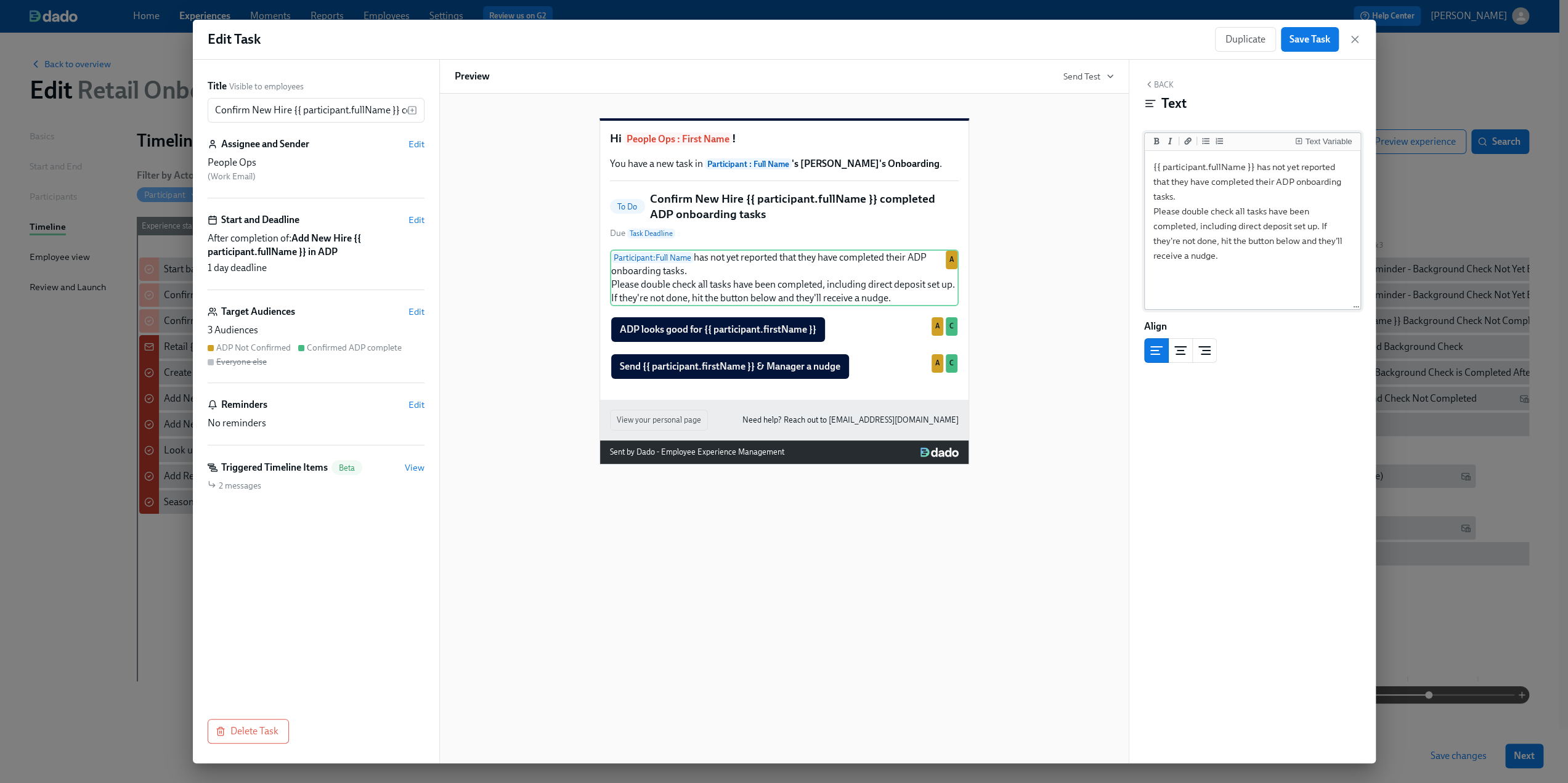click on "{{ participant.fullName }} has not yet reported that they have completed their ADP onboarding tasks.
Please double check all tasks have been completed, including direct deposit set up. If they're not done, hit the button below and they'll receive a nudge." at bounding box center (1253, 230) 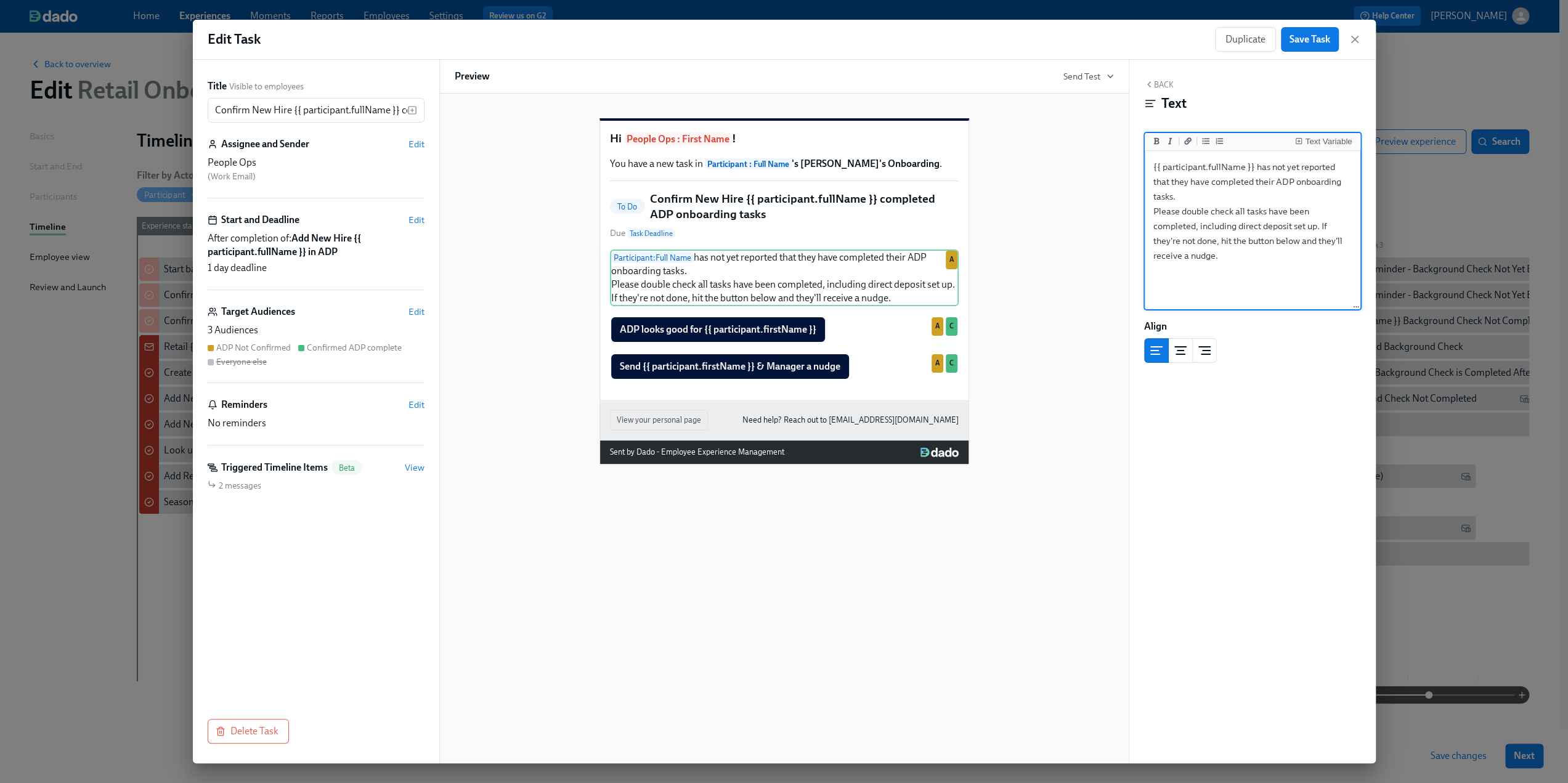 drag, startPoint x: 1352, startPoint y: 183, endPoint x: 1134, endPoint y: 165, distance: 218.7419 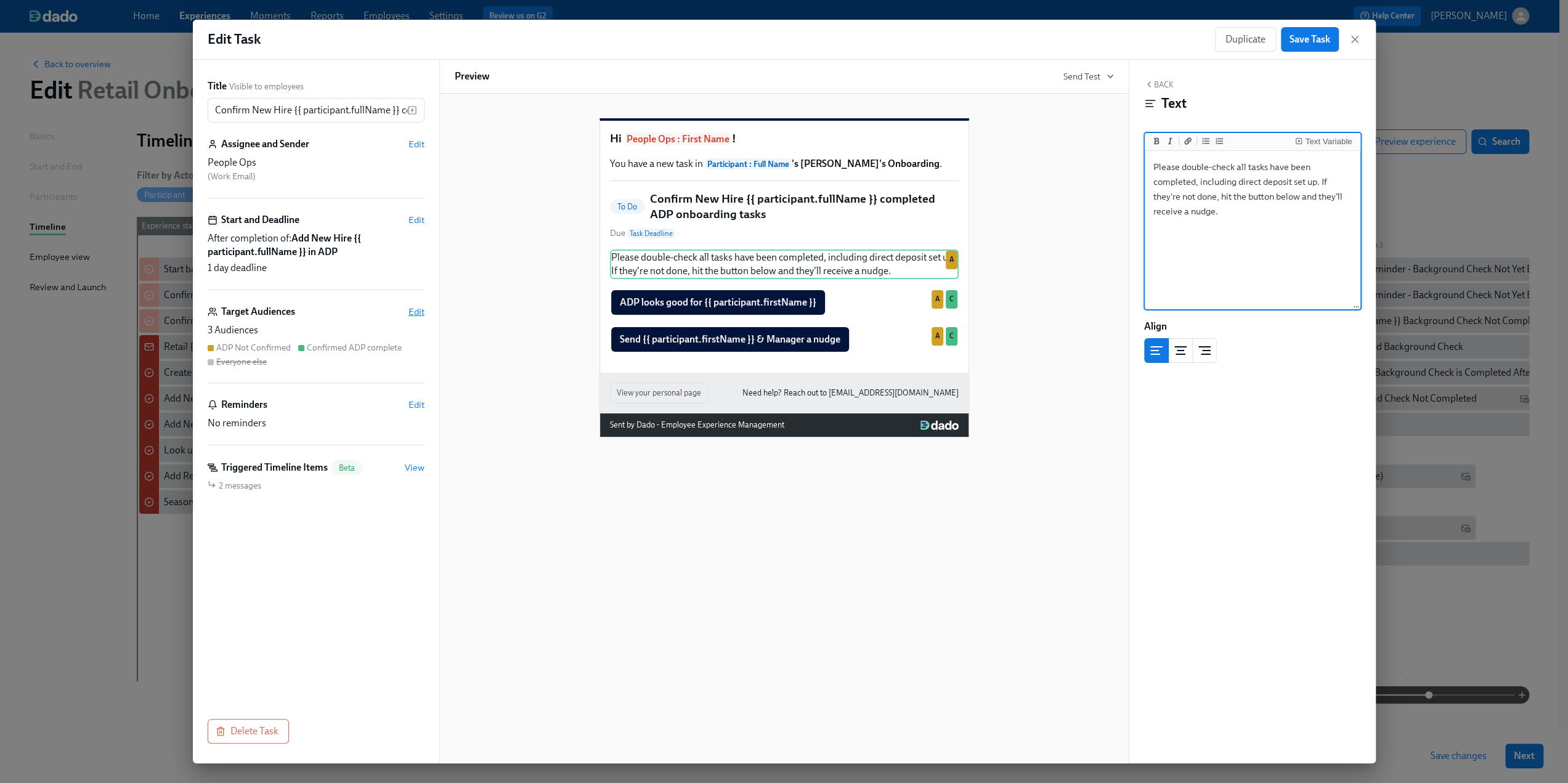 type on "Please double-check all tasks have been completed, including direct deposit set up. If they're not done, hit the button below and they'll receive a nudge." 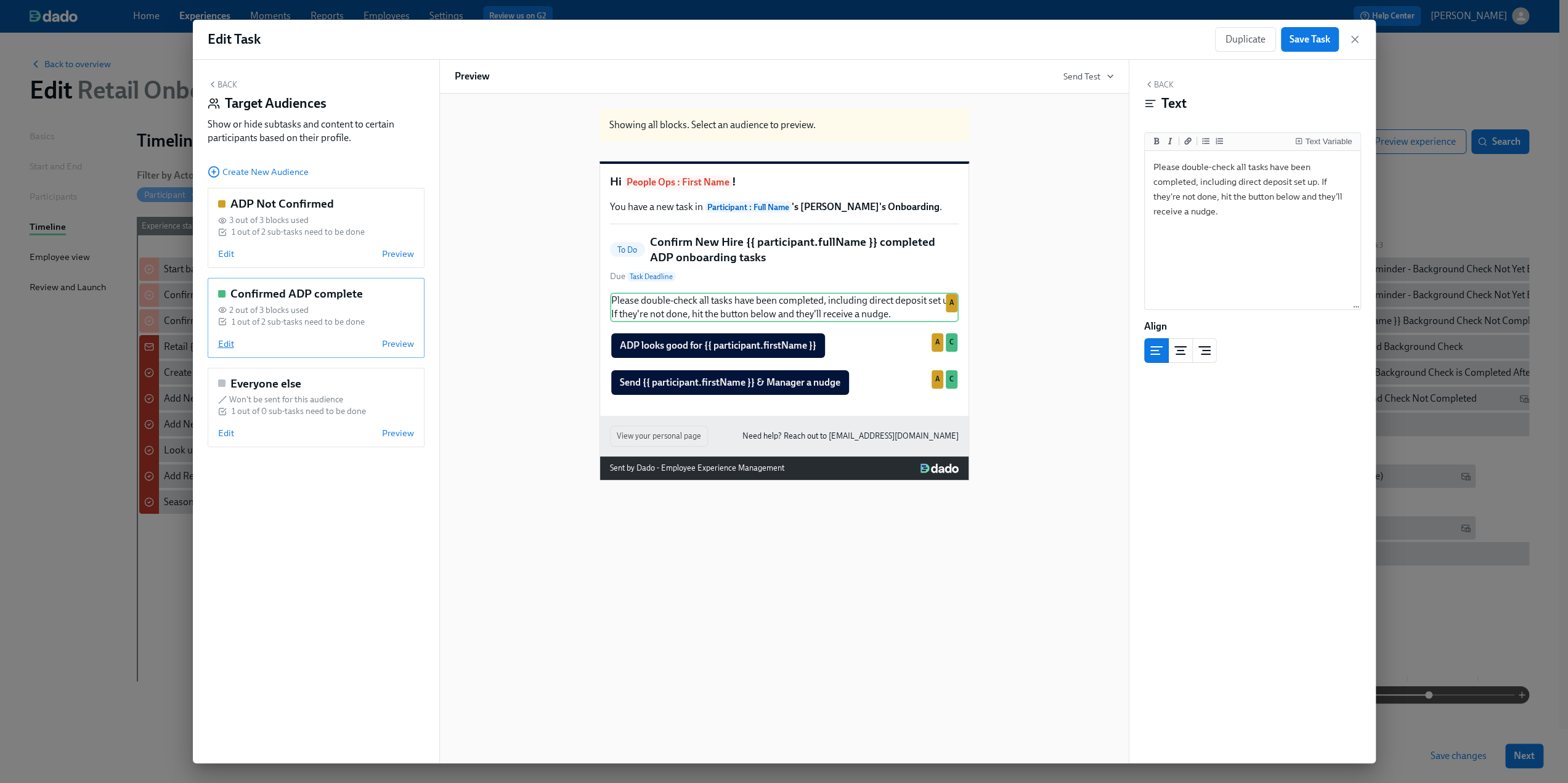 click on "Edit" at bounding box center (226, 344) 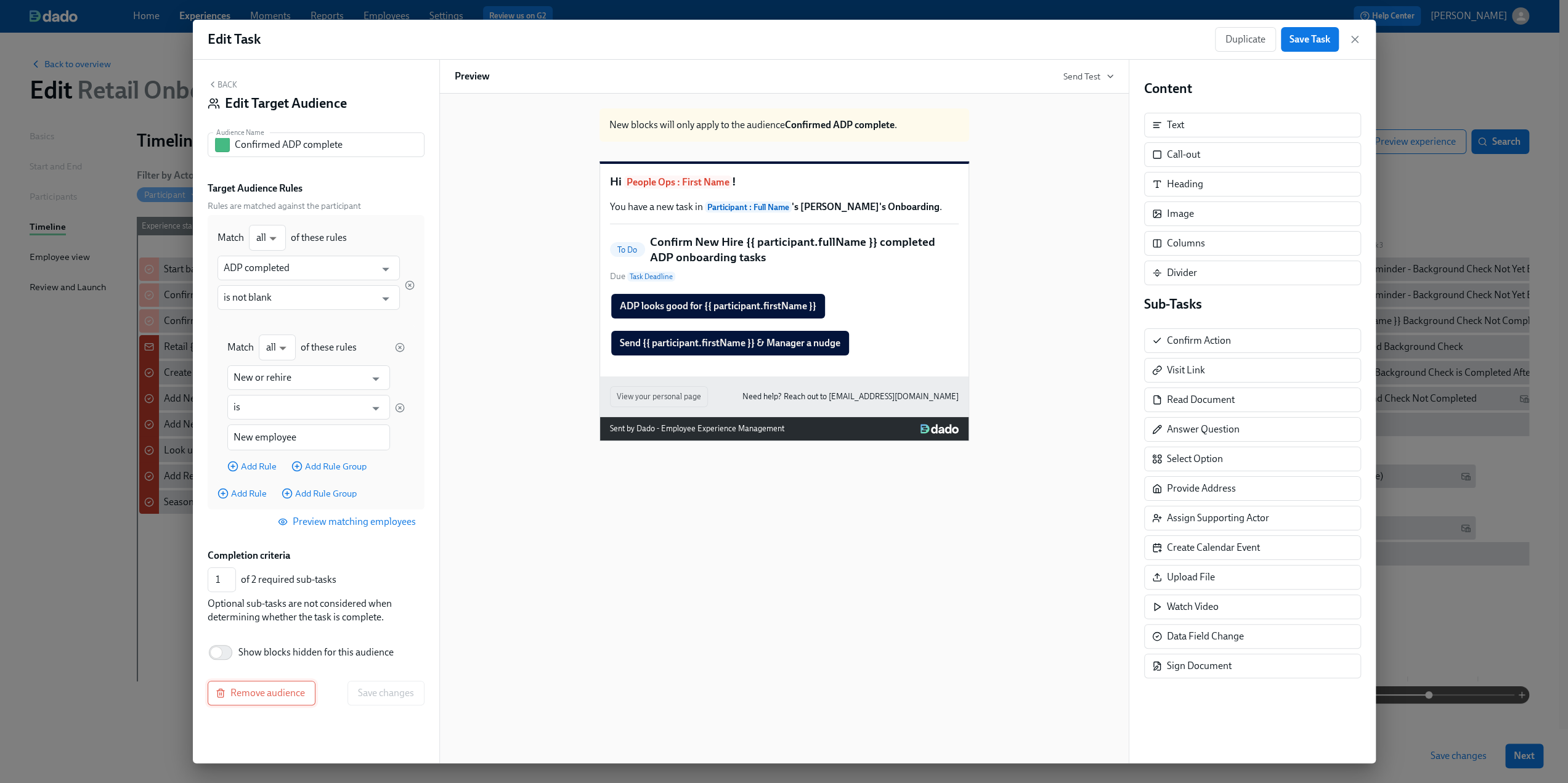 click on "Remove audience" at bounding box center (261, 693) 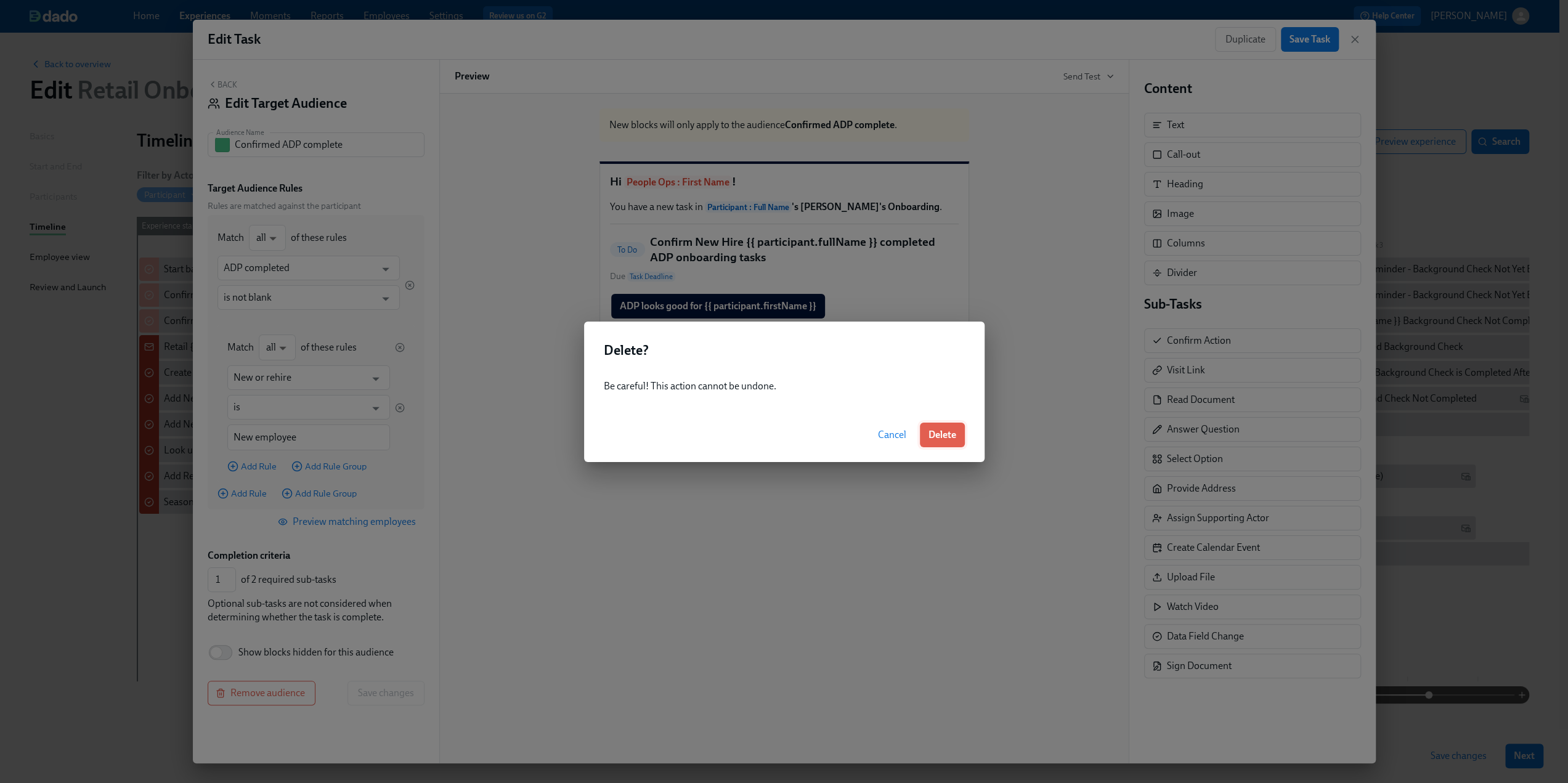 click on "Delete" at bounding box center [942, 435] 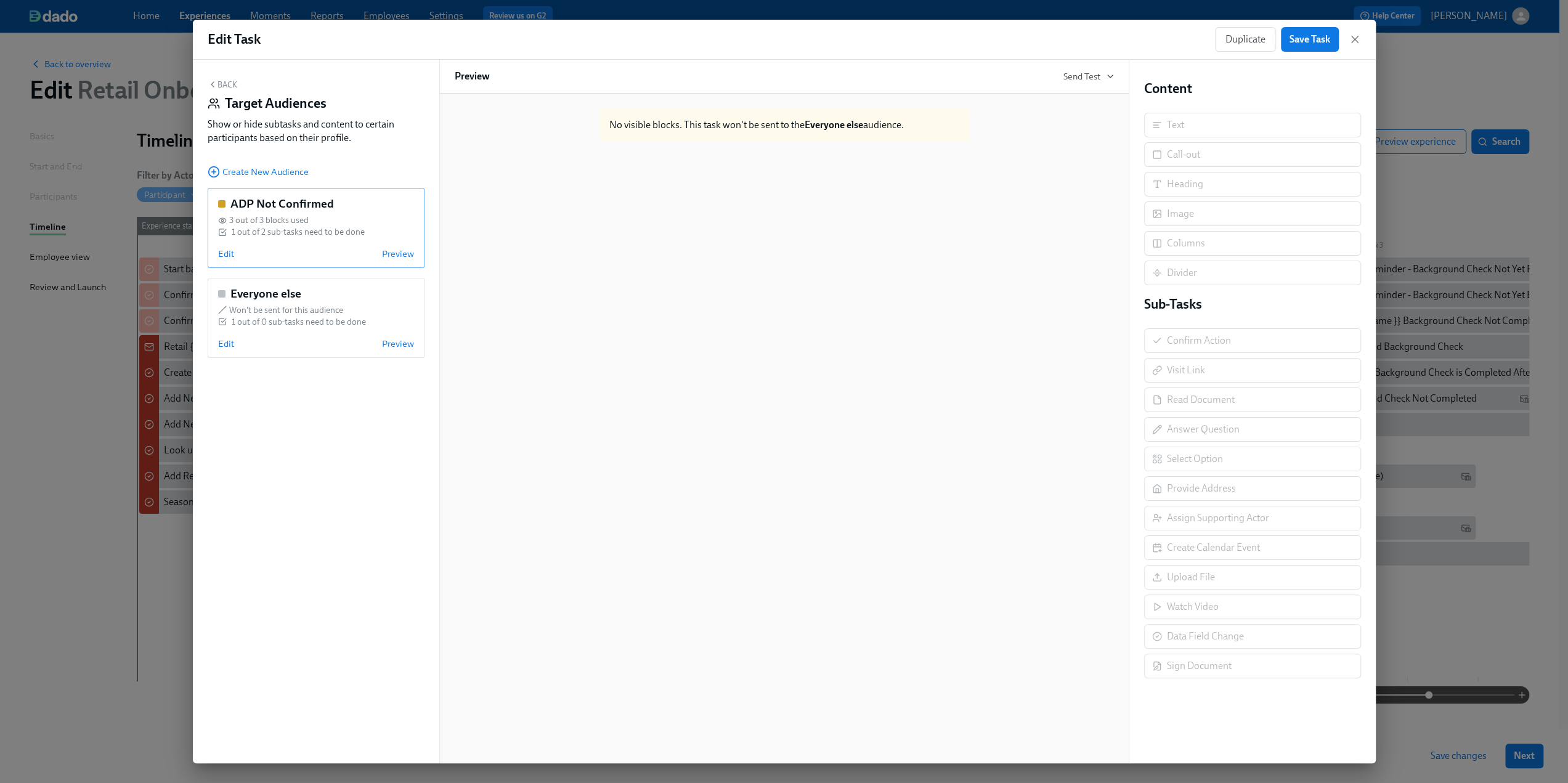 click on "Edit Preview" at bounding box center (316, 254) 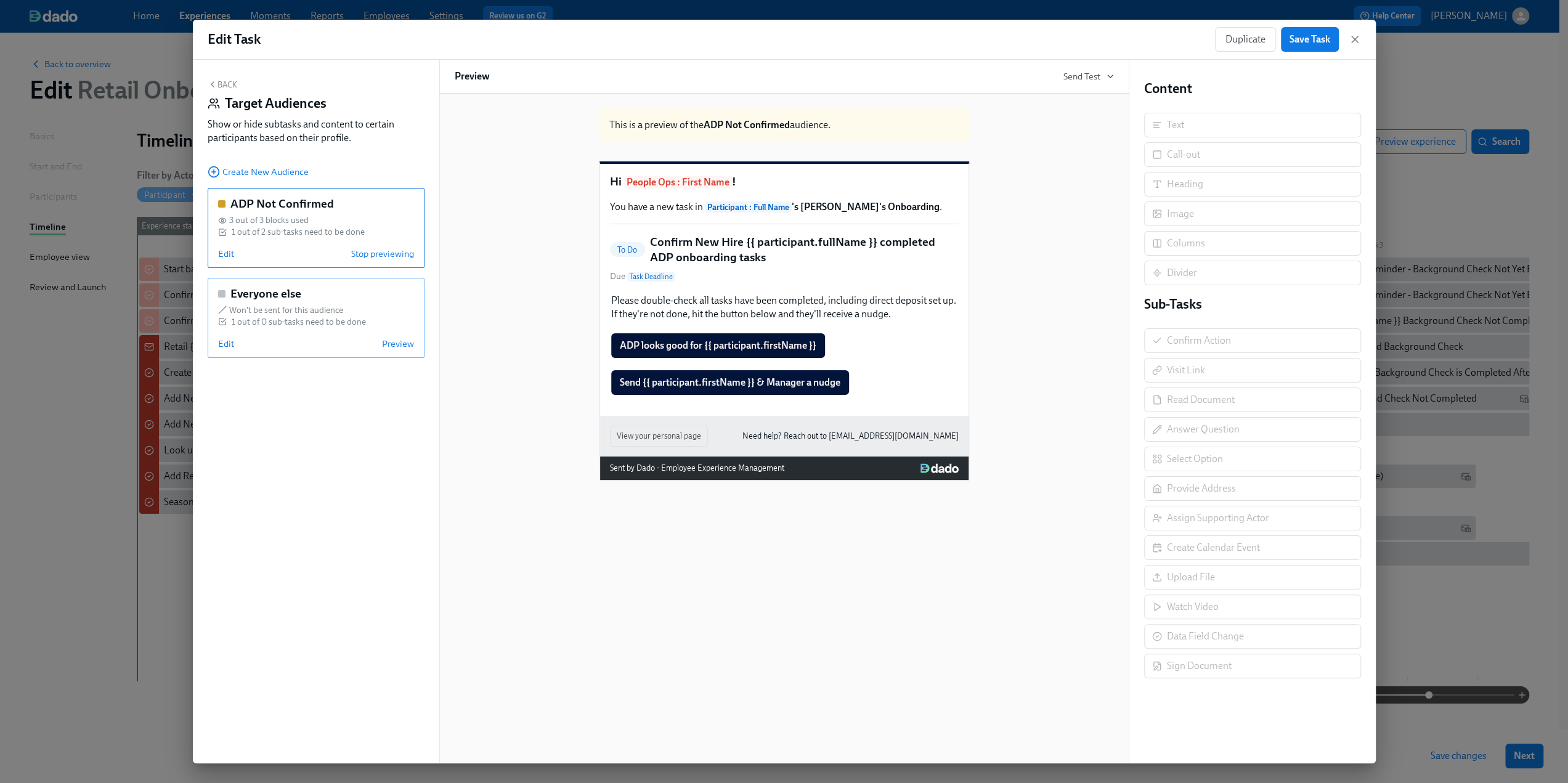 click on "1 out of 0 sub-tasks need to be done" at bounding box center [299, 322] 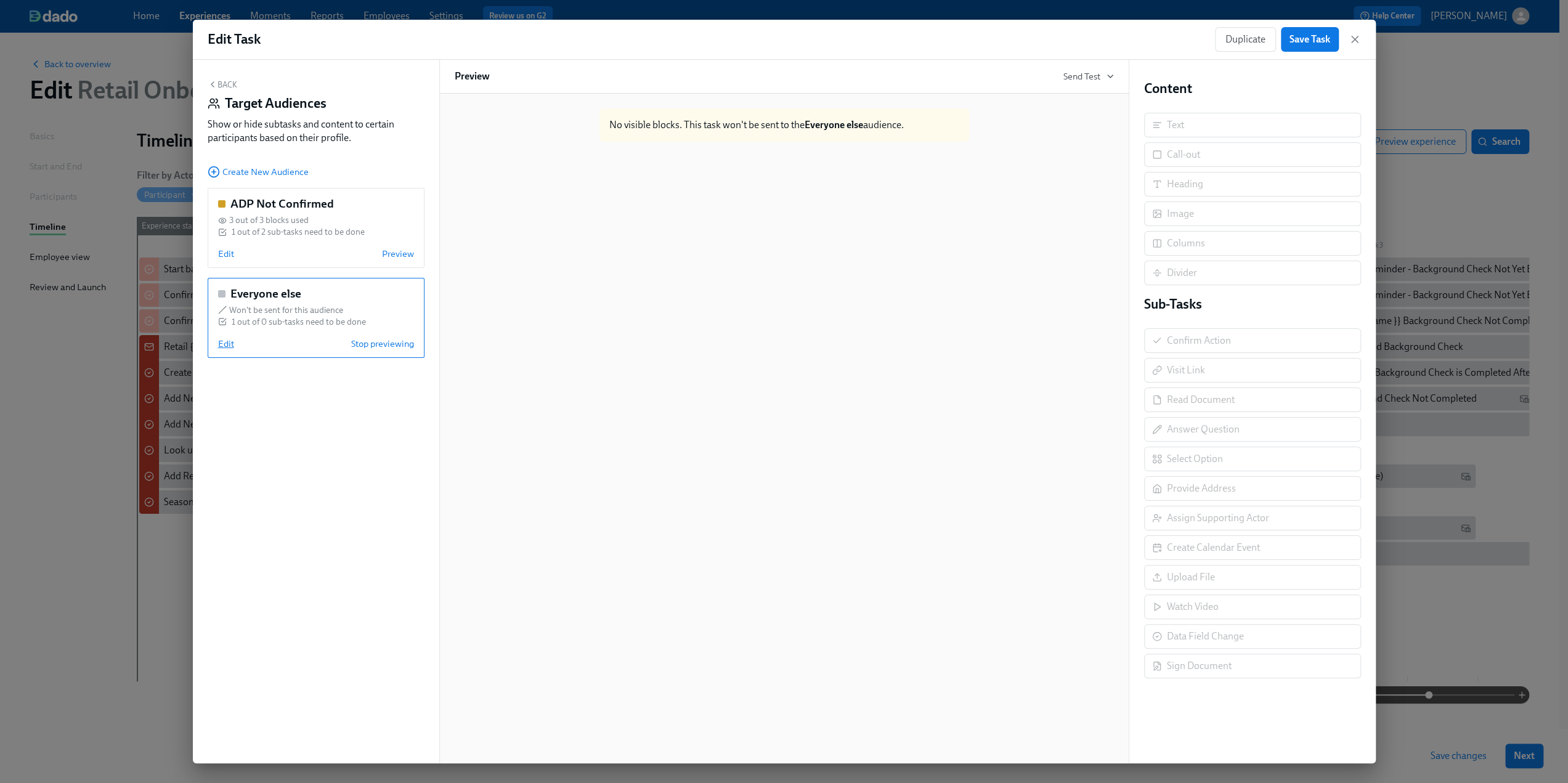 click on "Edit" at bounding box center (226, 344) 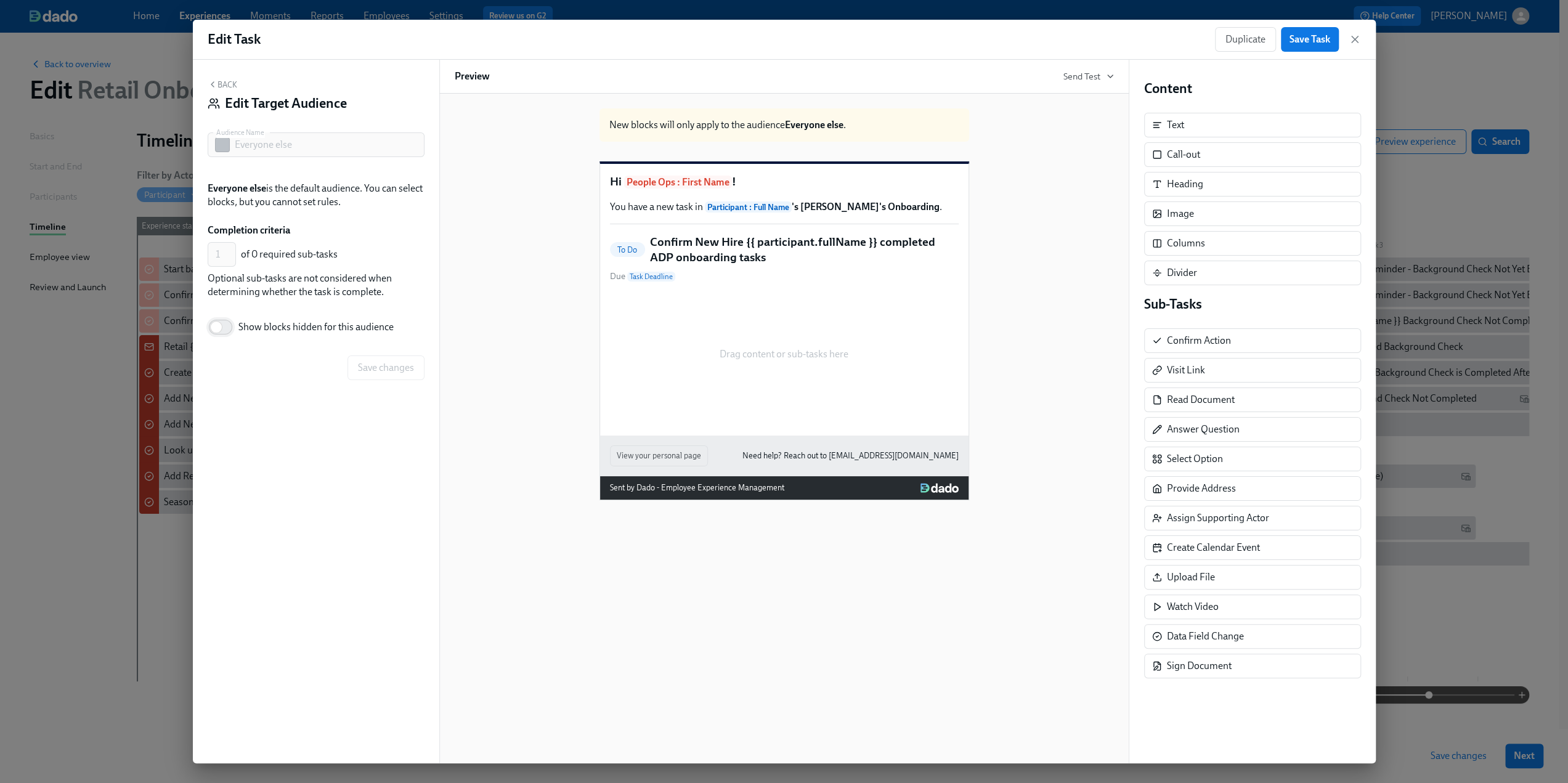 click on "Show blocks hidden for this audience" at bounding box center (216, 327) 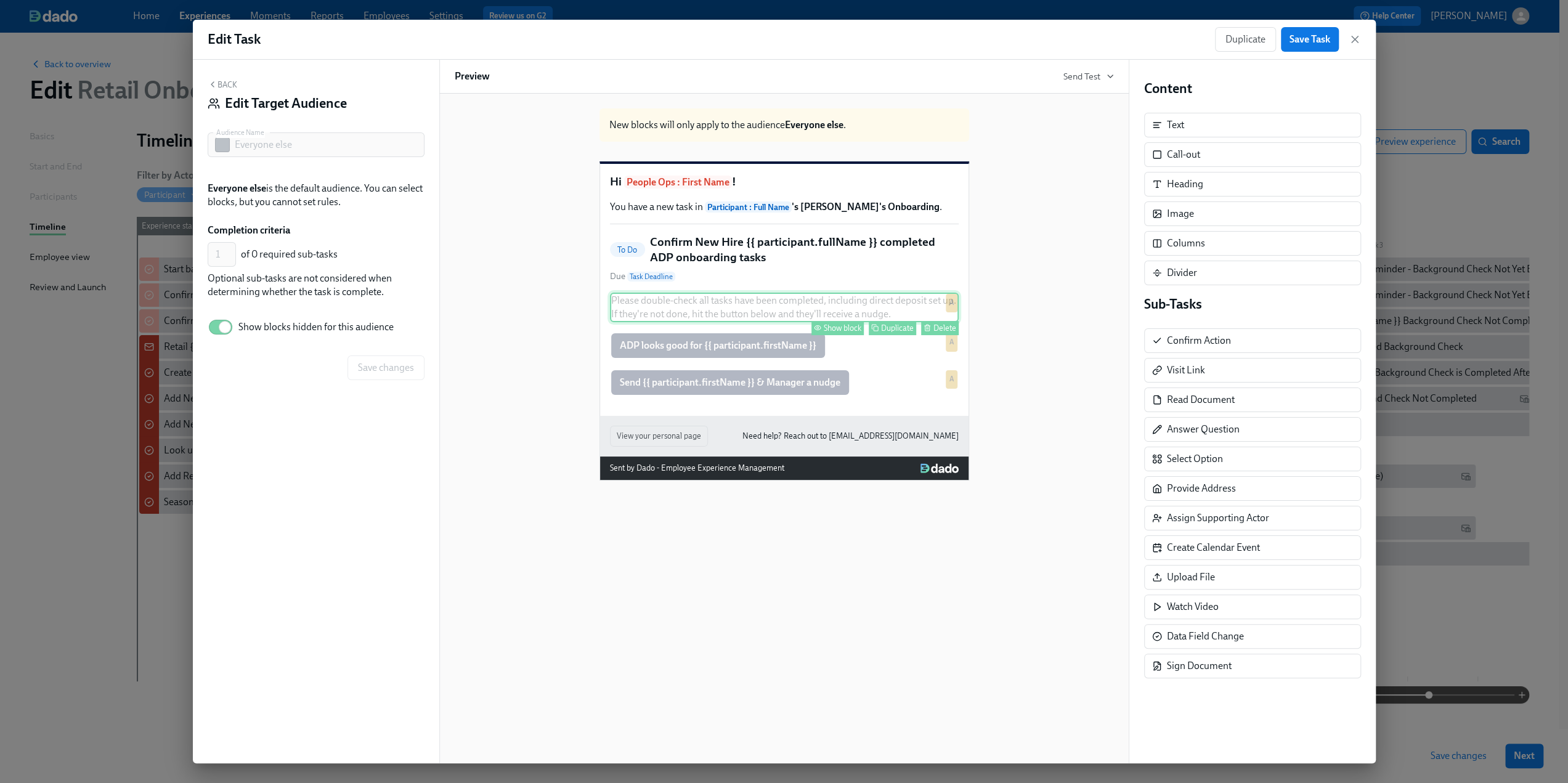 click on "Show block" at bounding box center [842, 328] 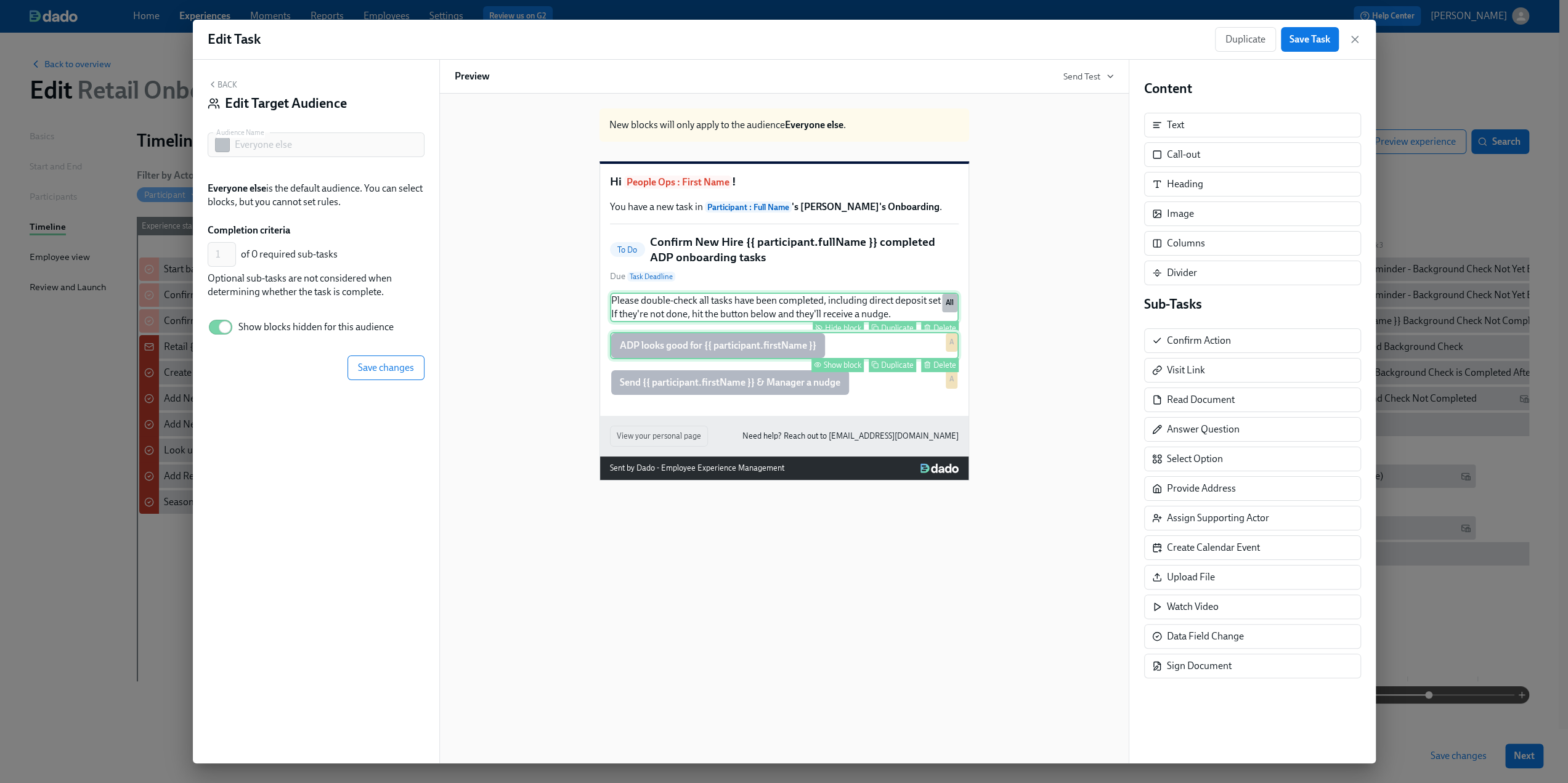 click on "Show block" at bounding box center (842, 365) 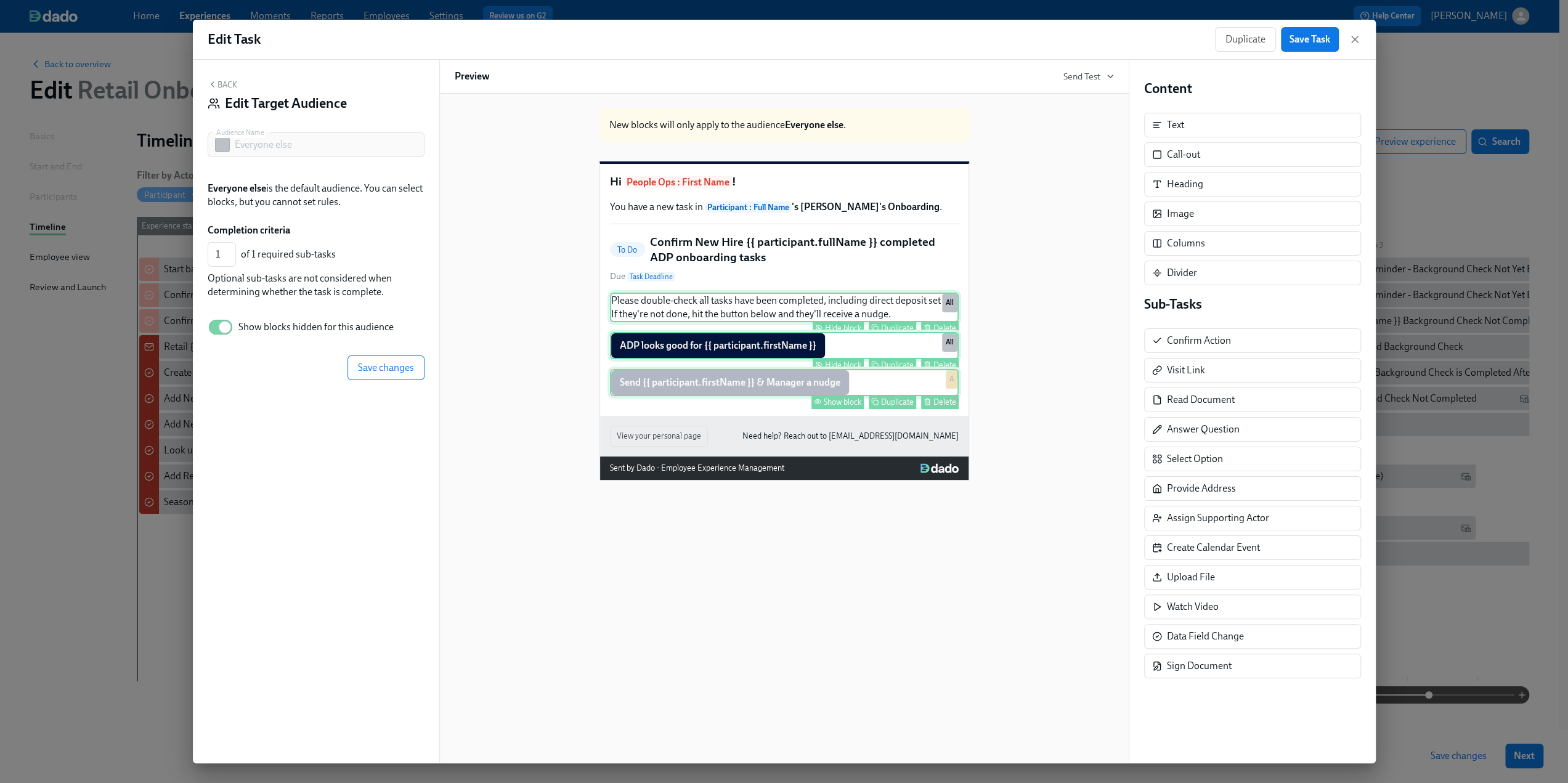 click on "Show block" at bounding box center (842, 402) 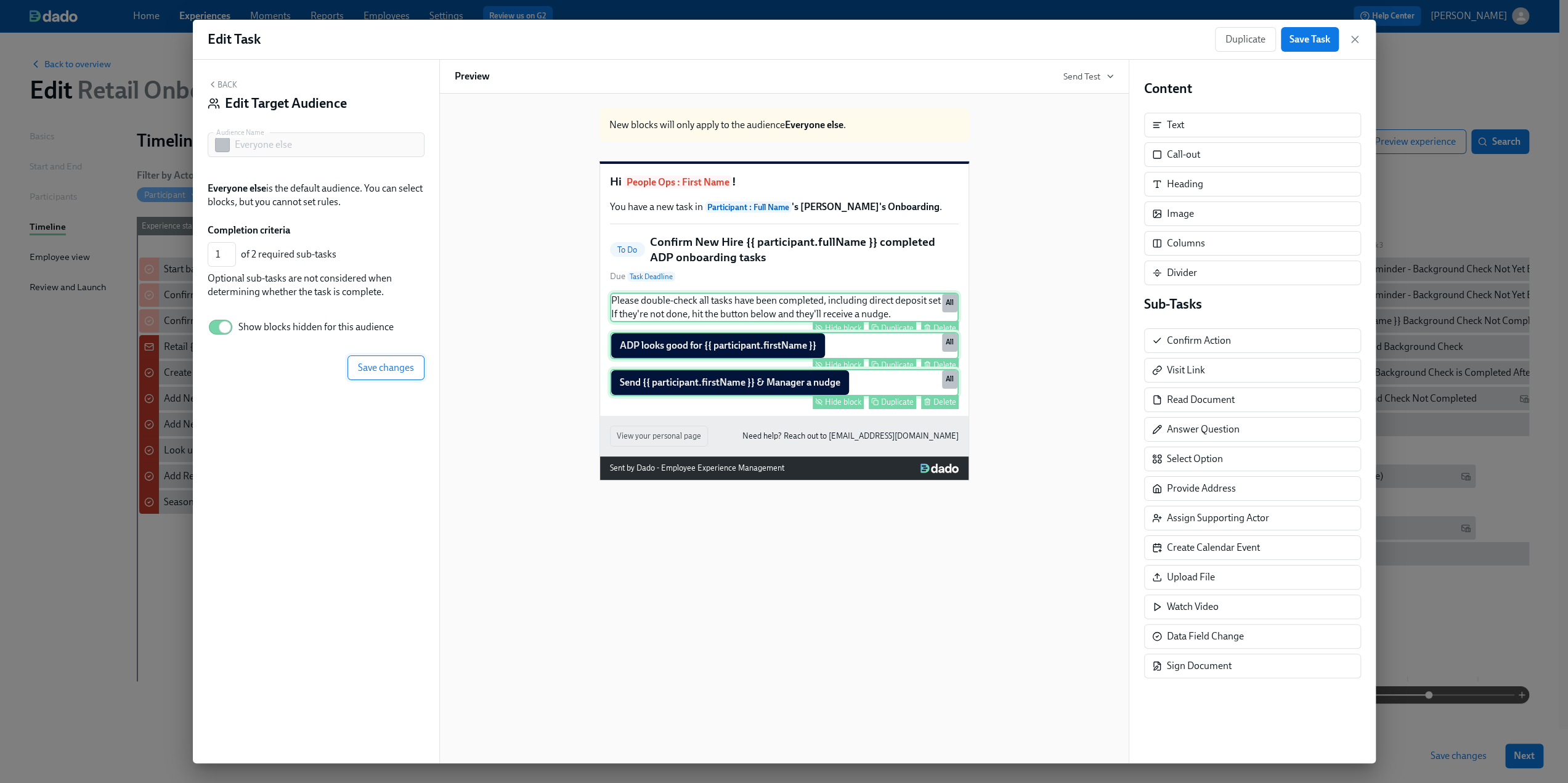 click on "Save changes" at bounding box center [386, 368] 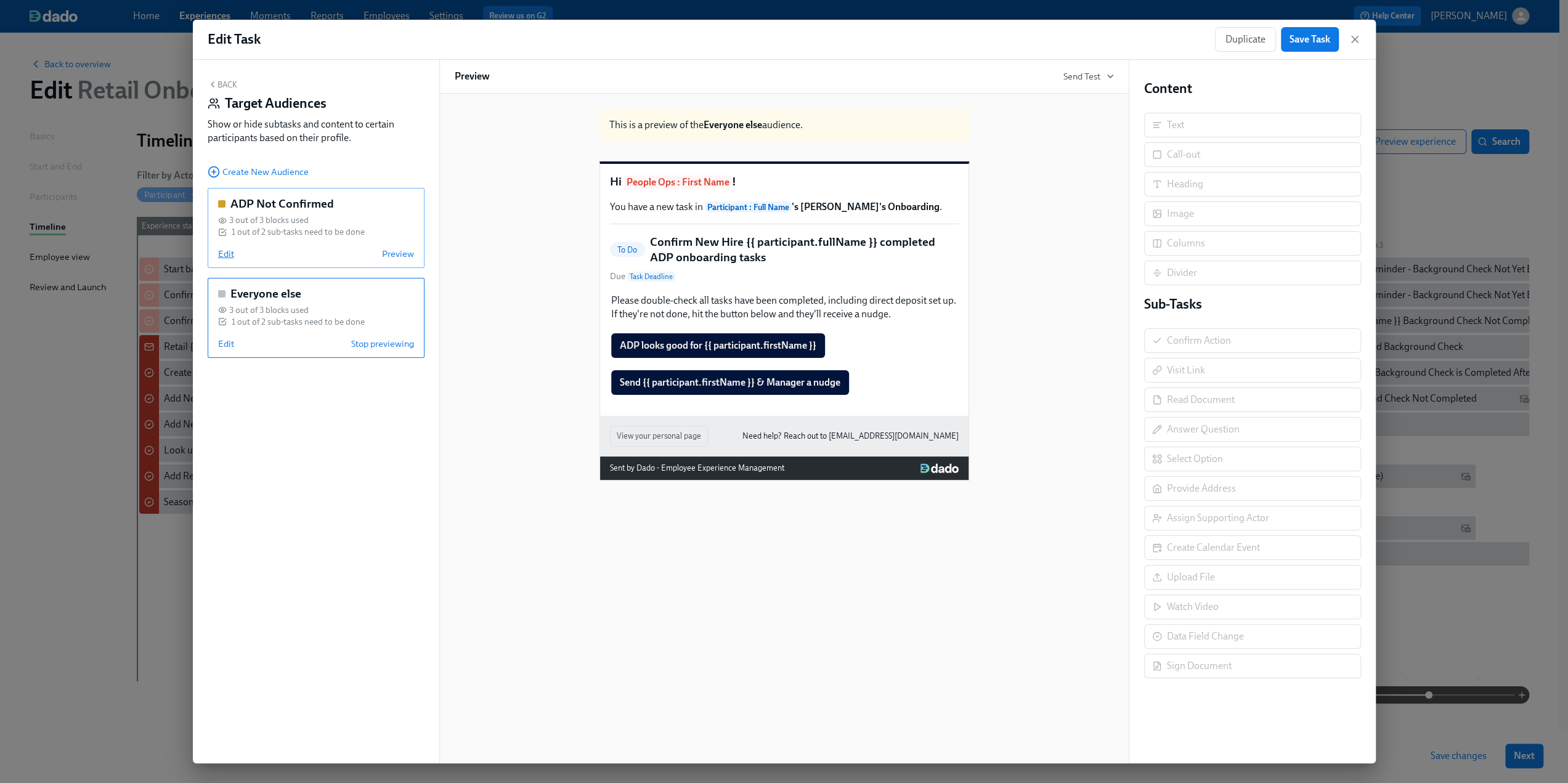 click on "Edit" at bounding box center [226, 254] 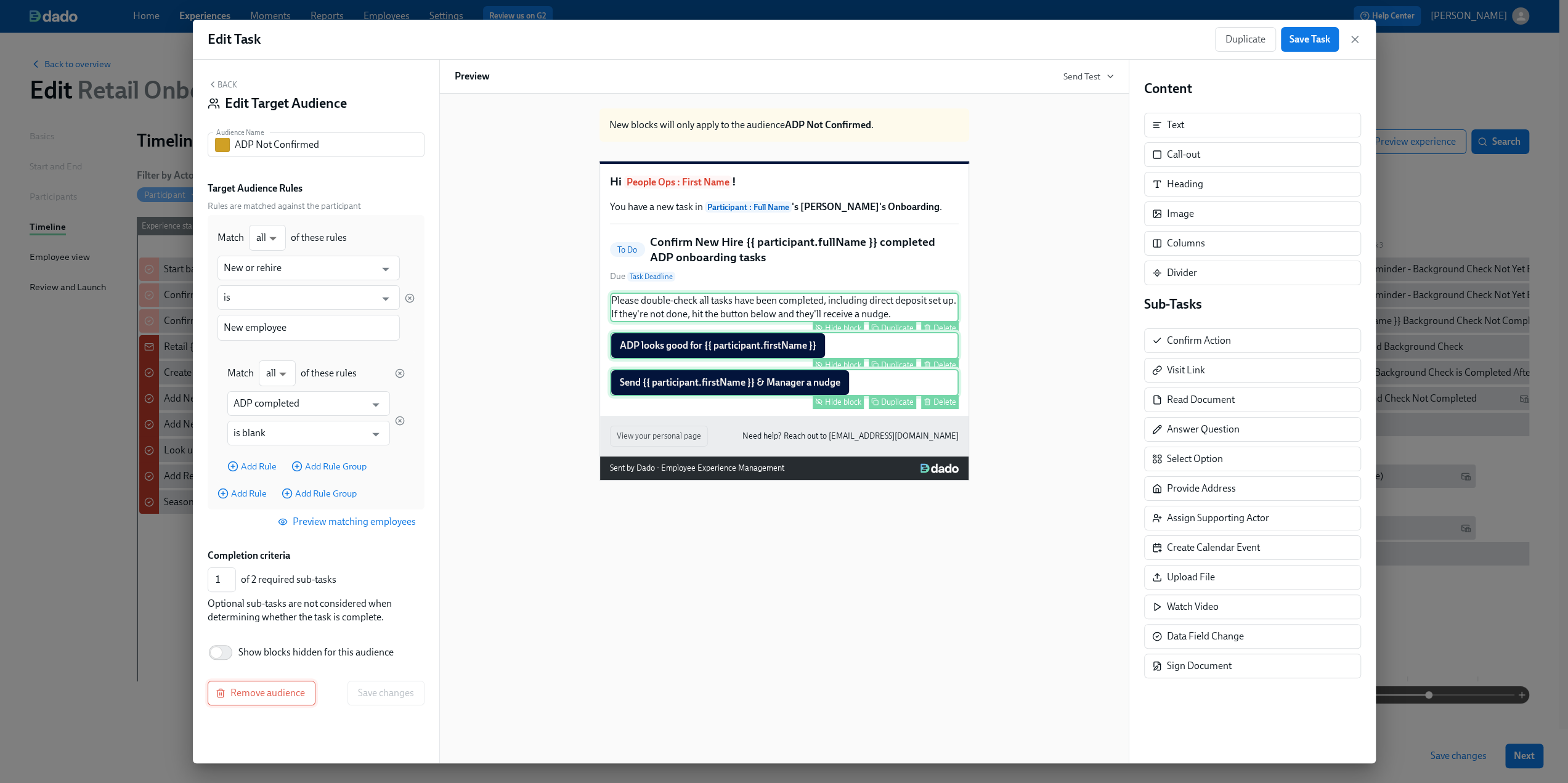 click on "Remove audience" at bounding box center [261, 693] 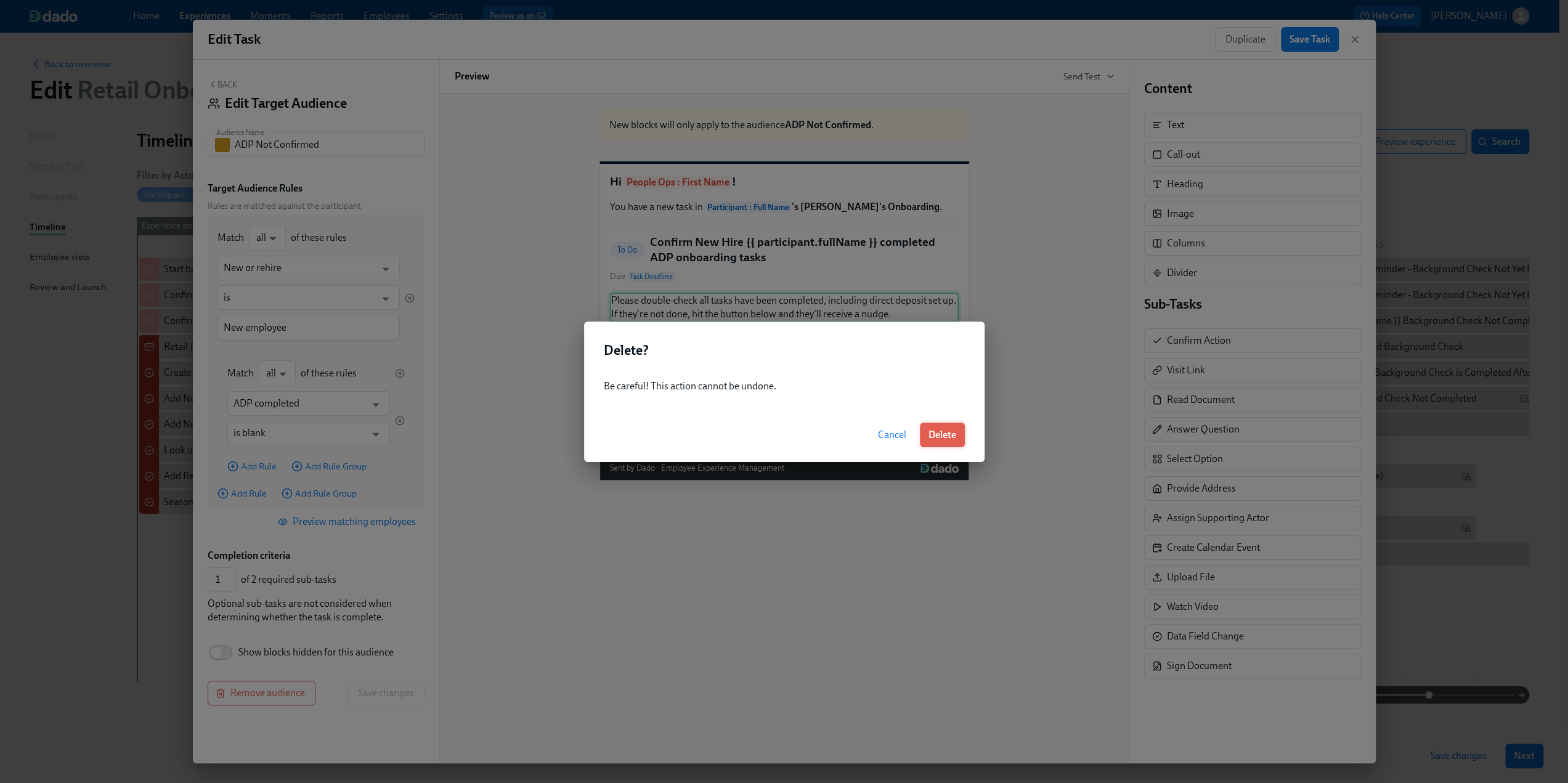 click on "Delete" at bounding box center [942, 435] 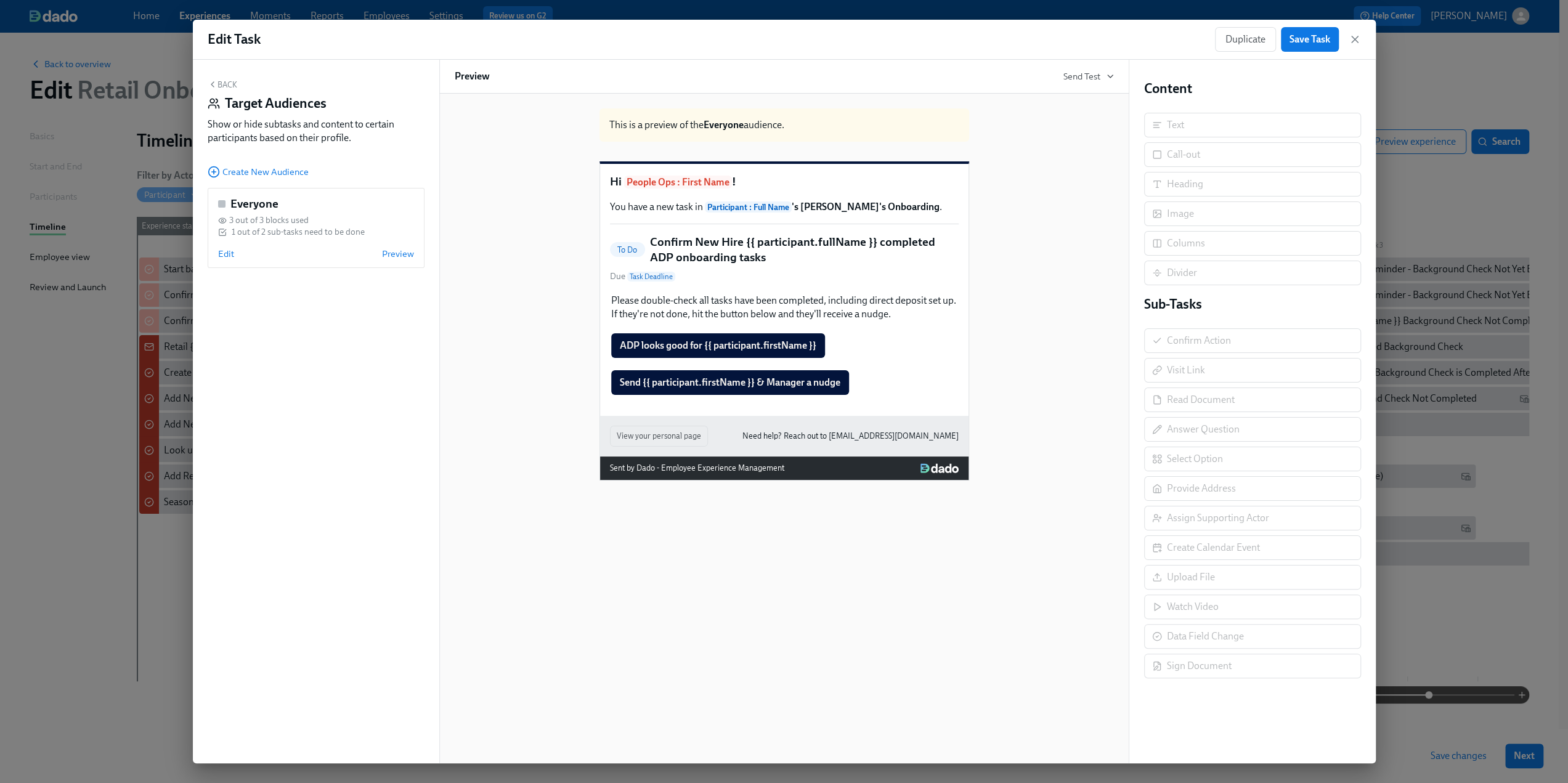 click on "Back" at bounding box center [222, 84] 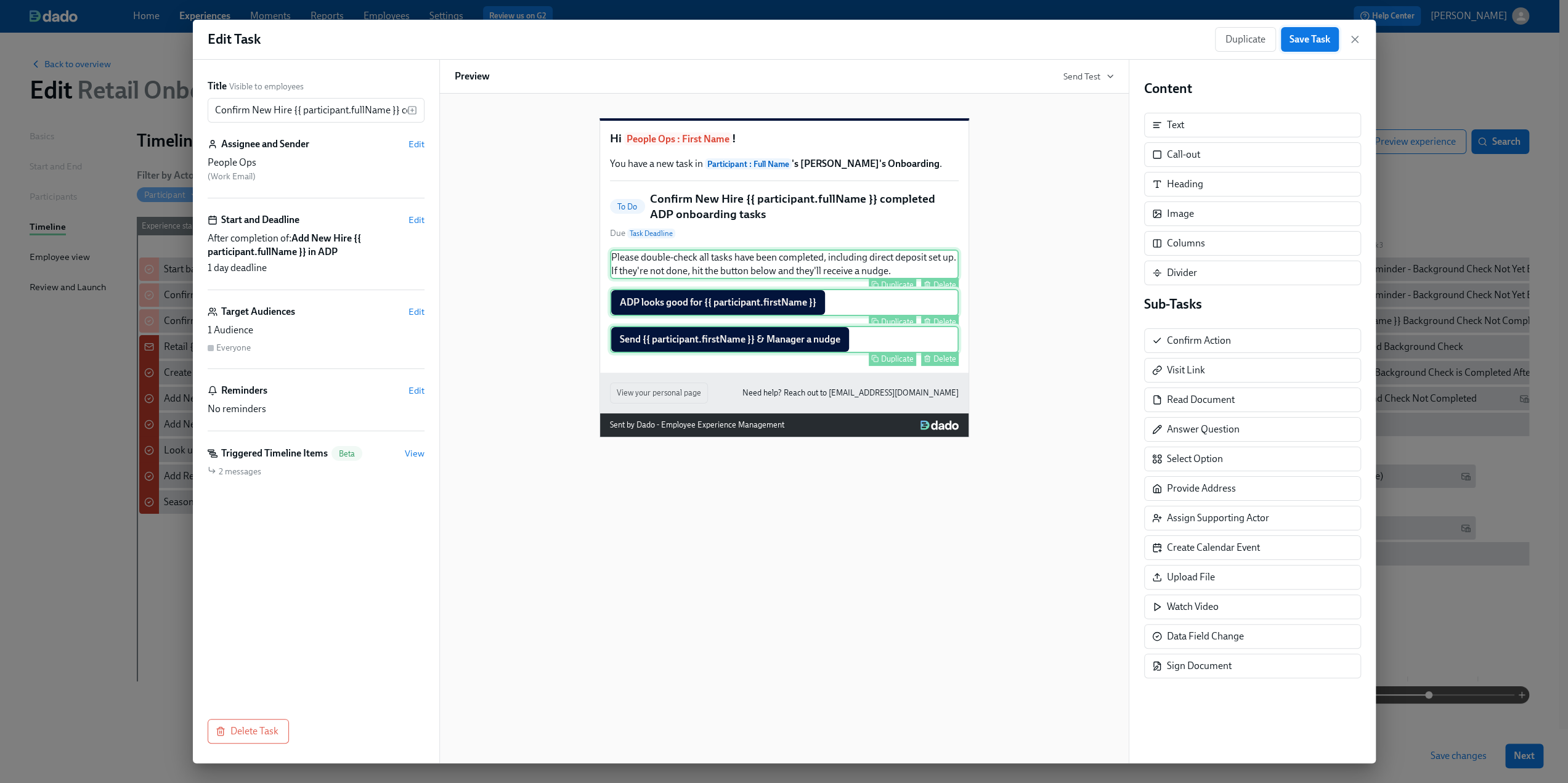click on "Save Task" at bounding box center (1310, 39) 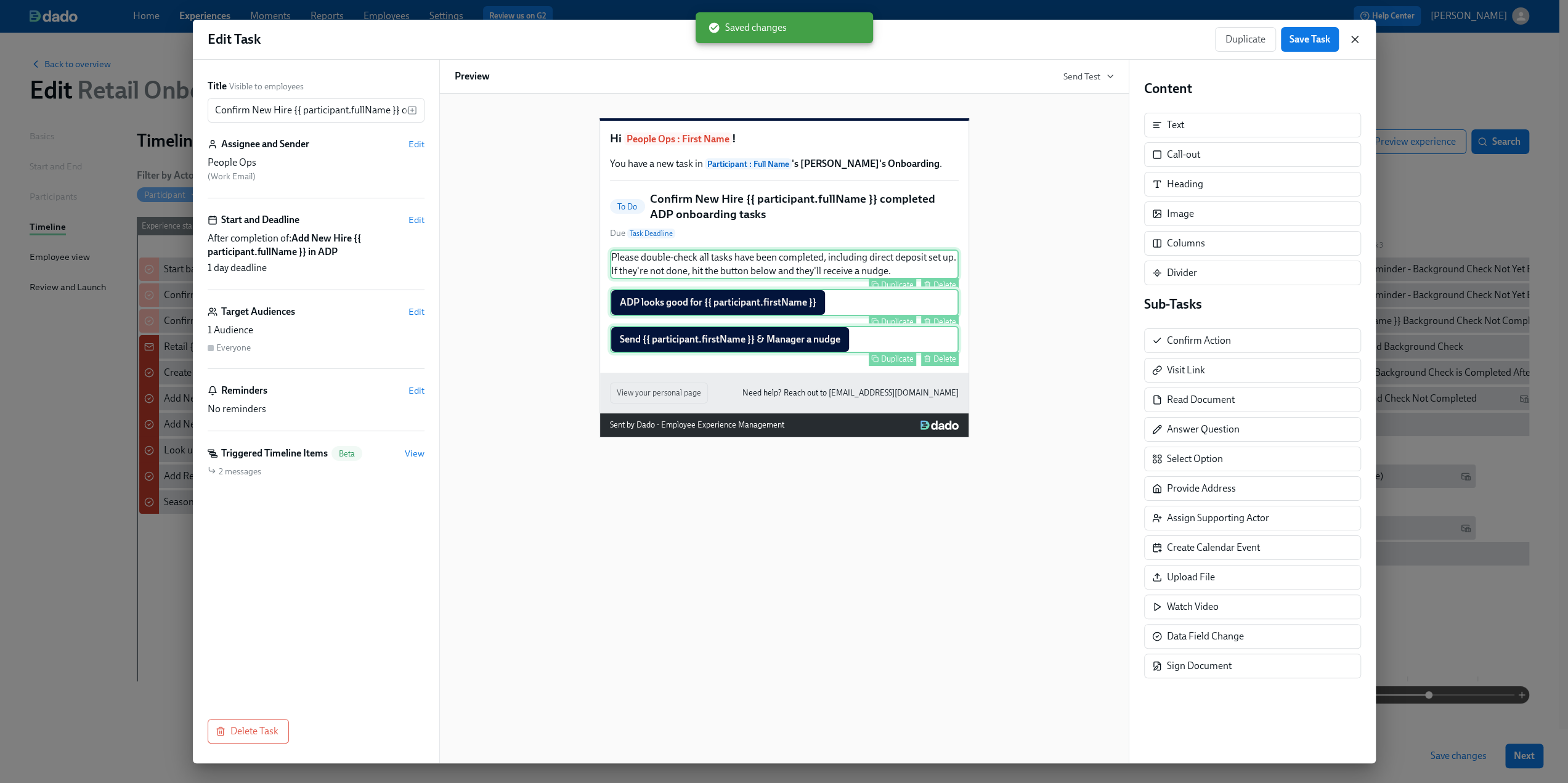 click 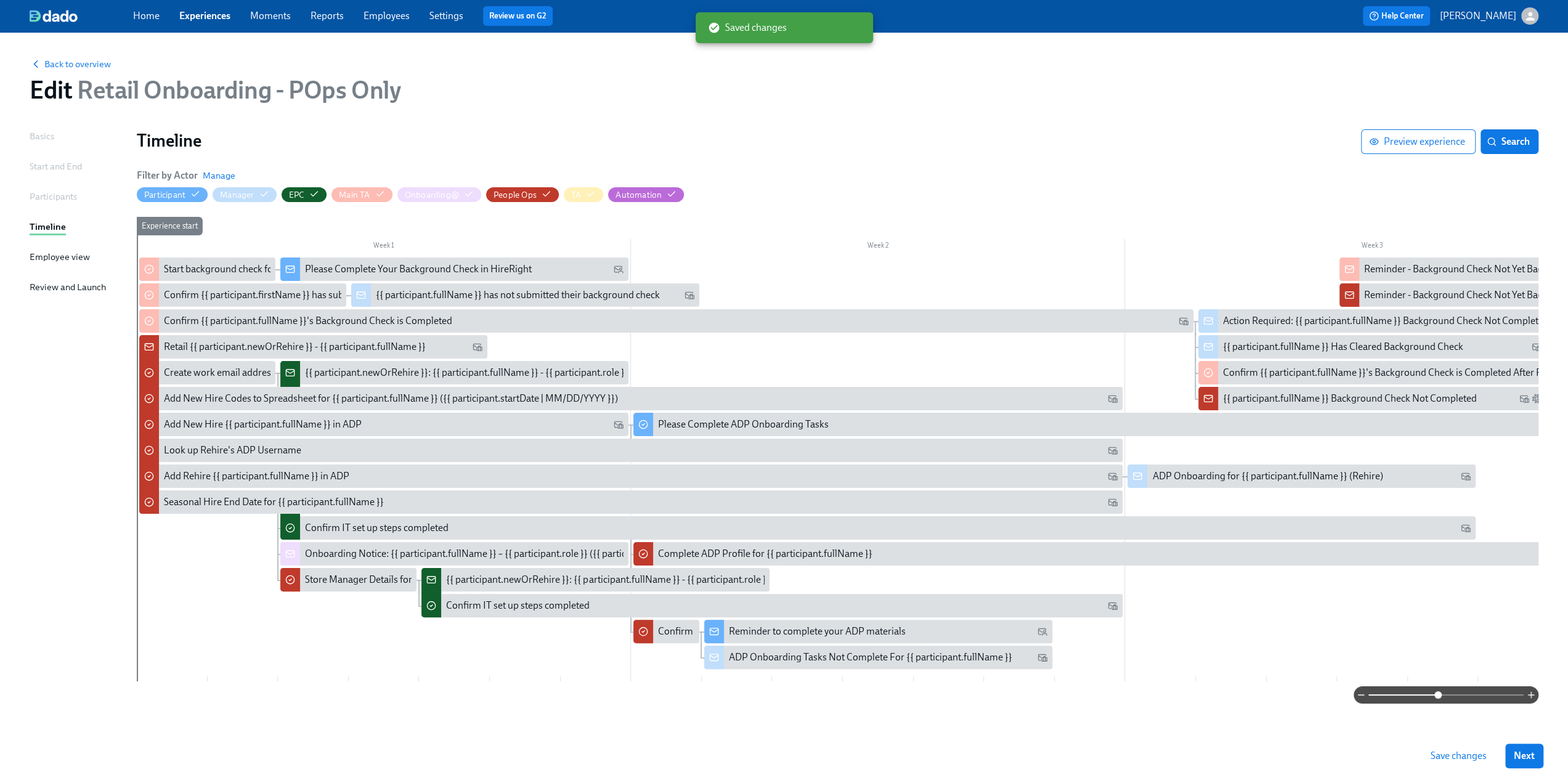 click on "Save changes" at bounding box center [1458, 756] 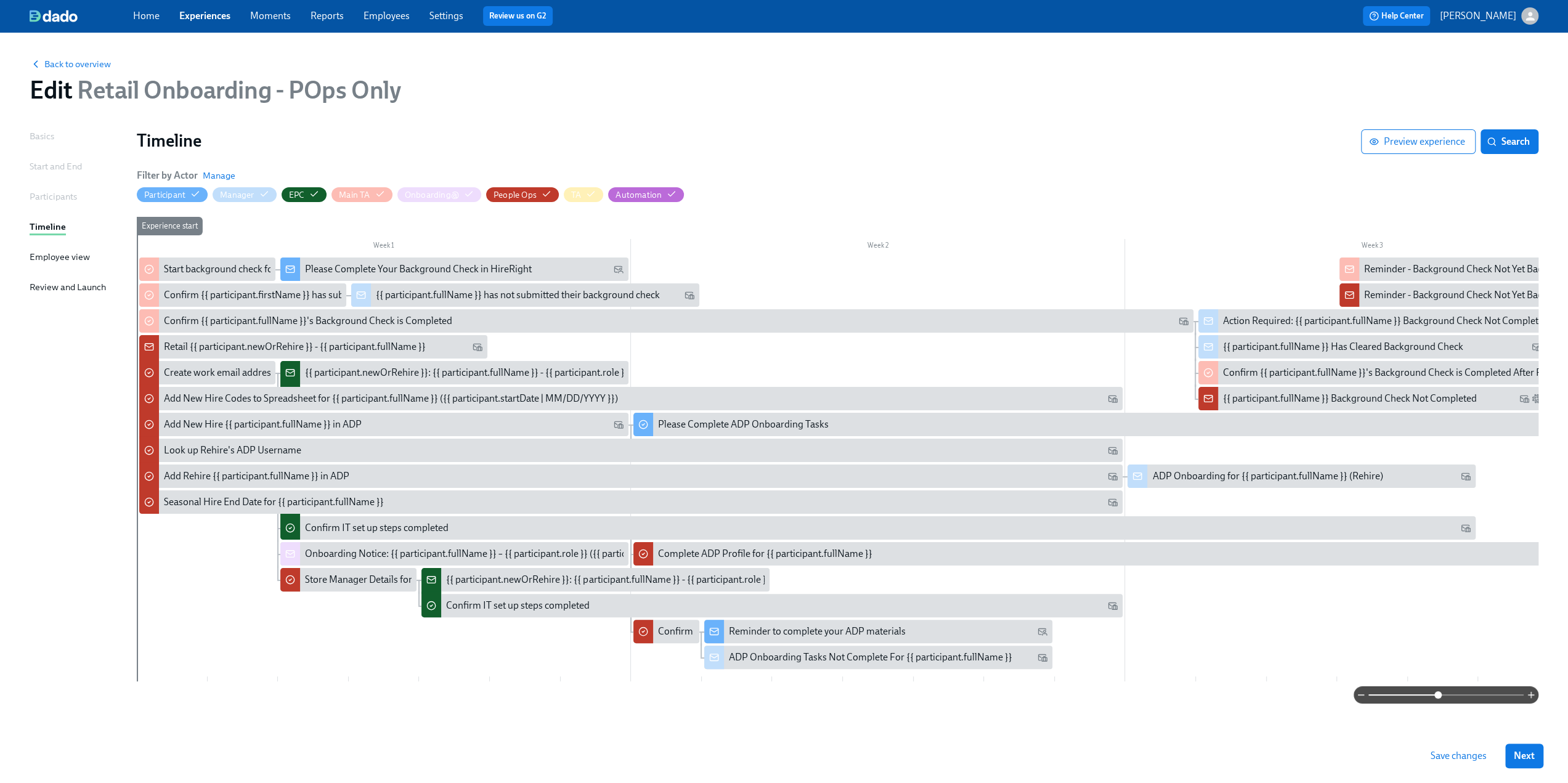 click on "Save changes" at bounding box center (1458, 756) 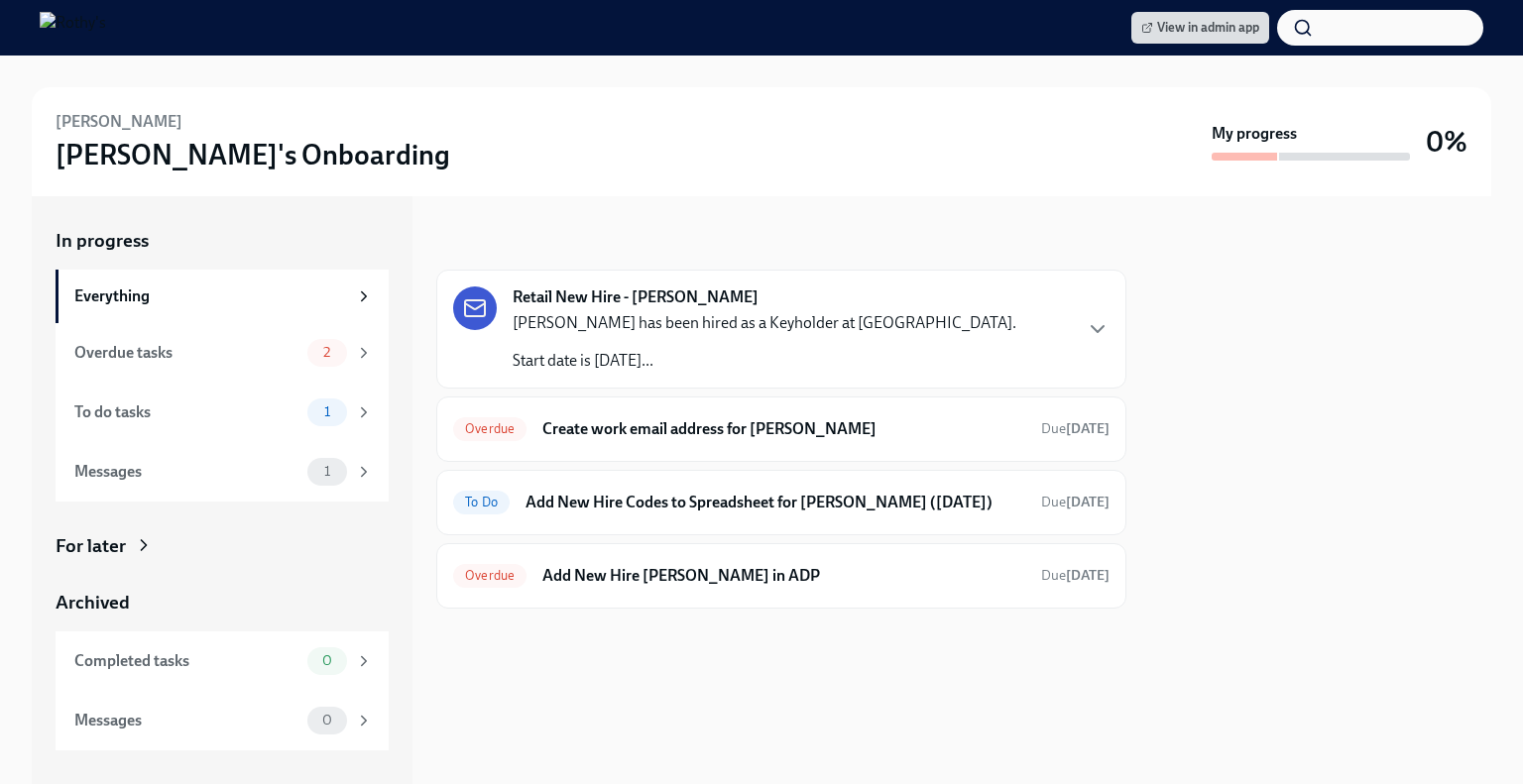 scroll, scrollTop: 0, scrollLeft: 0, axis: both 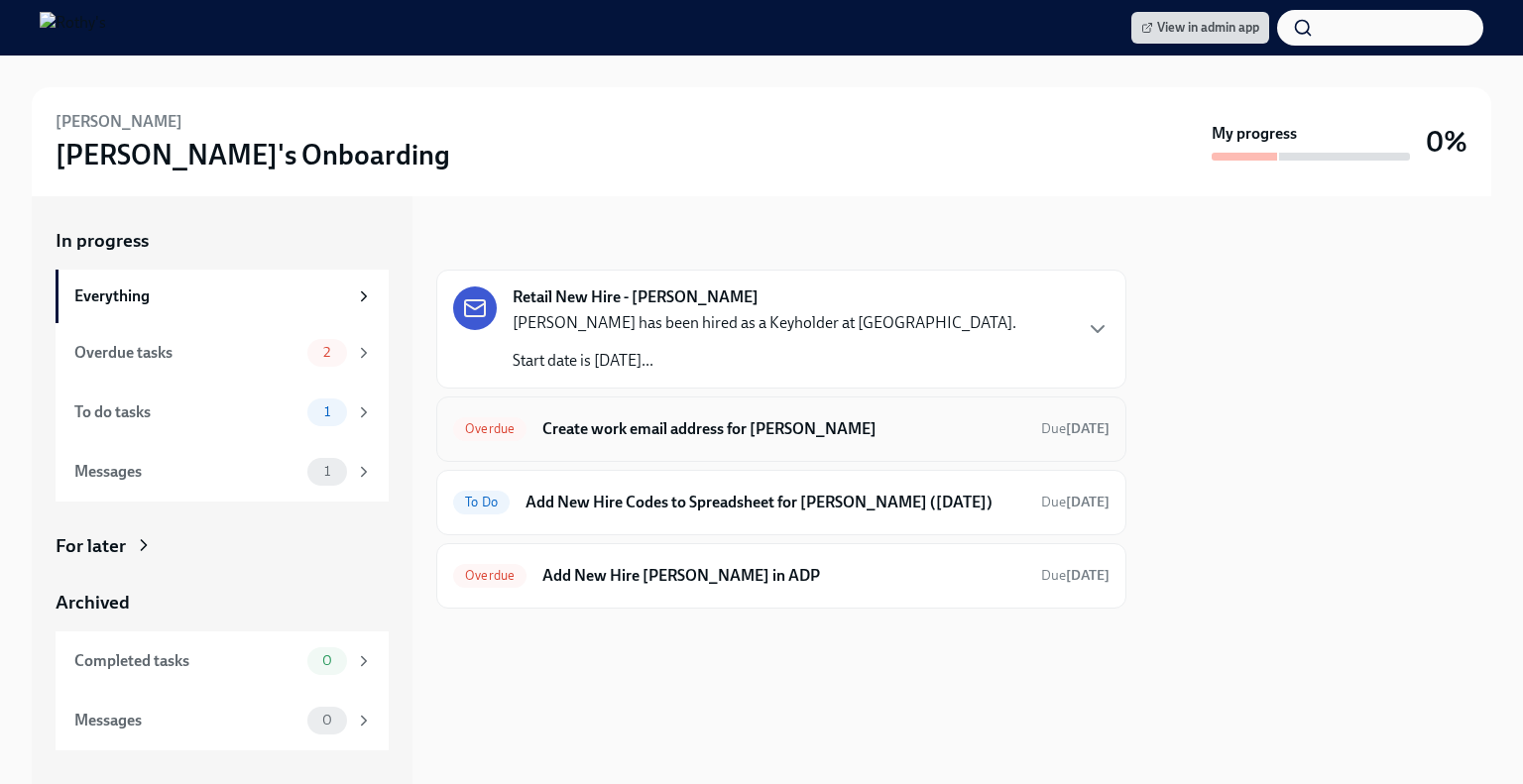 click on "Overdue Create work email address for Donya Mohammadi Miri Due  5 days ago" at bounding box center (781, 429) 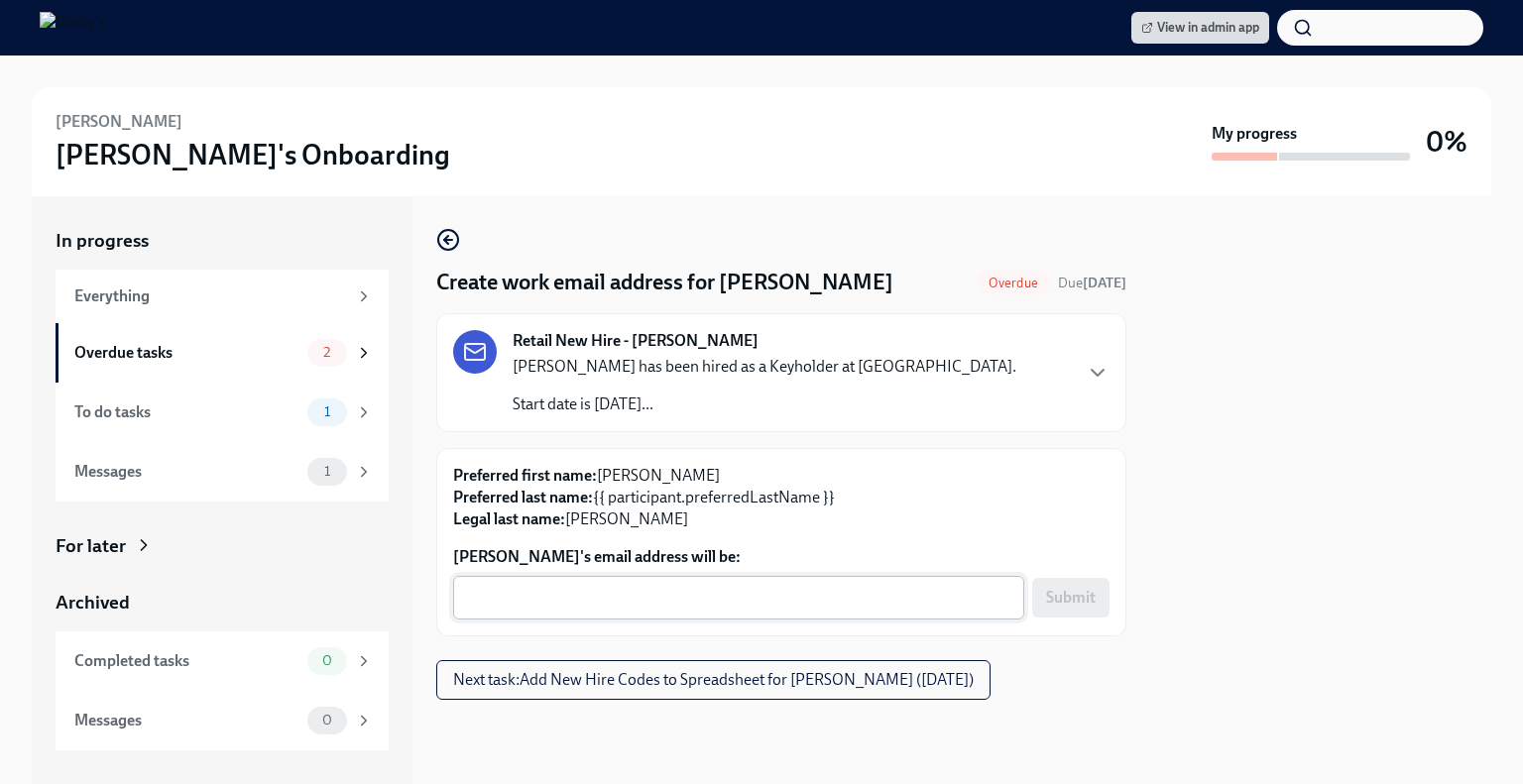 click on "Donya Mohammadi Miri's email  address will be:" at bounding box center [739, 598] 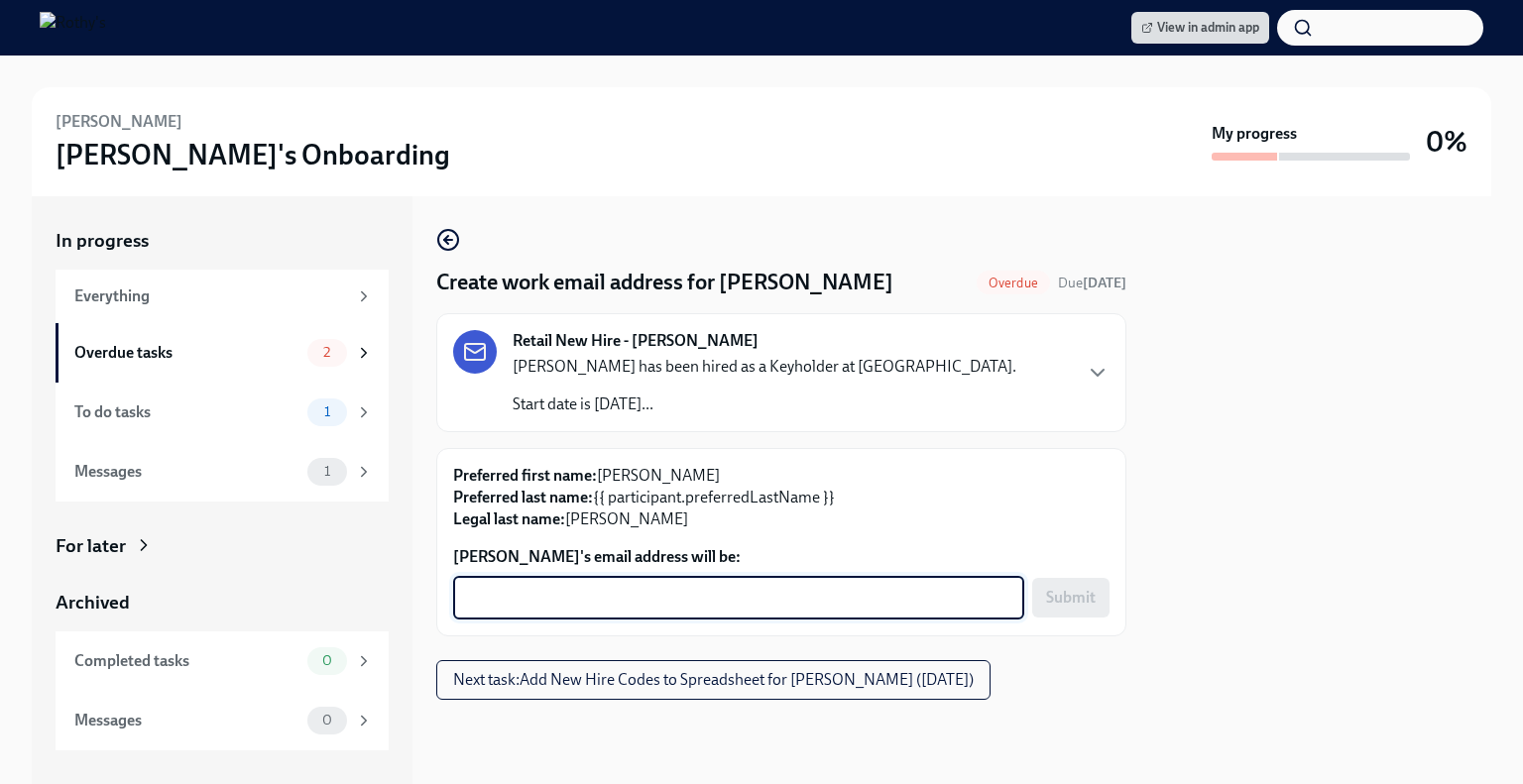 paste on "DonyaMiri@rothys.com" 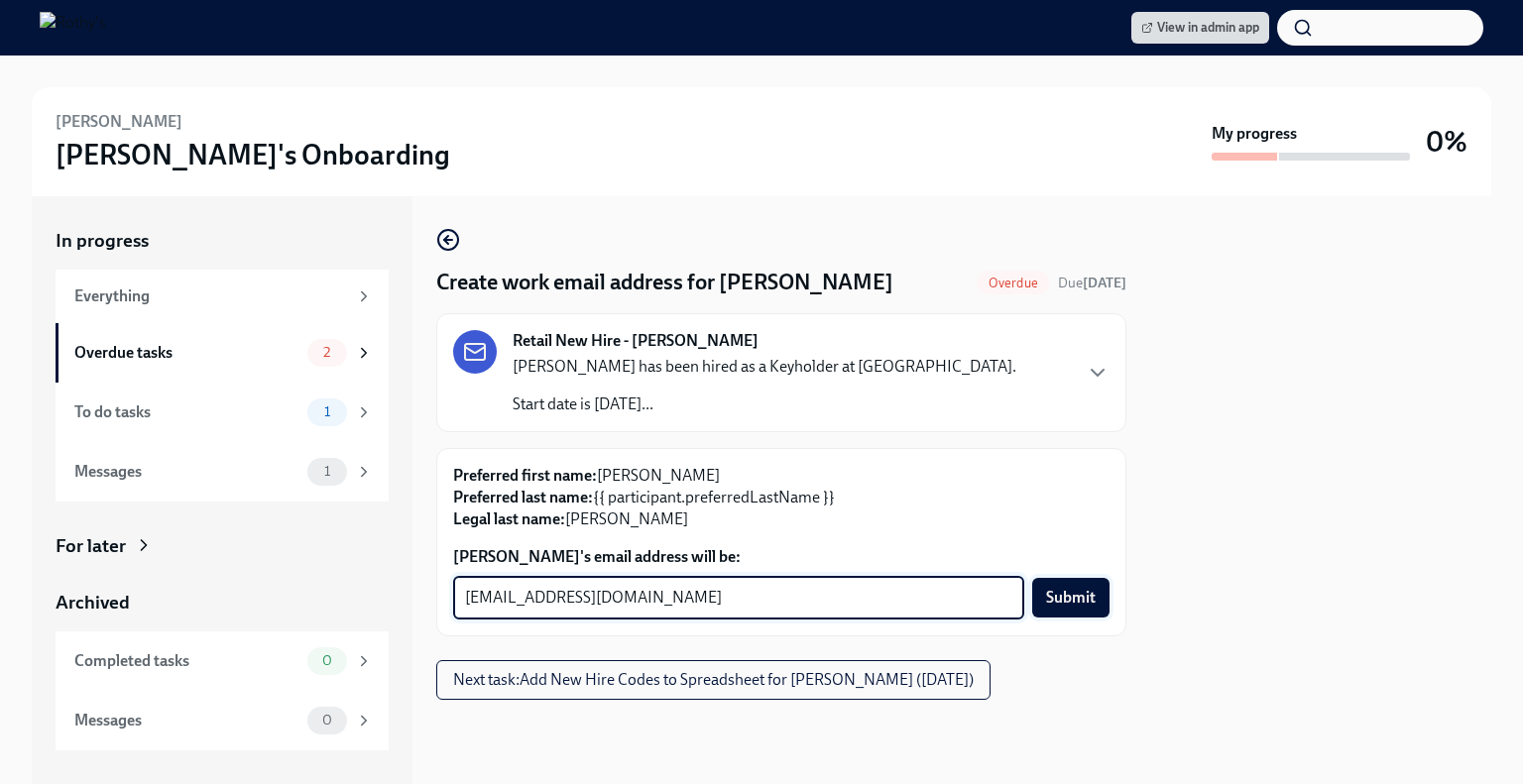 type on "DonyaMiri@rothys.com" 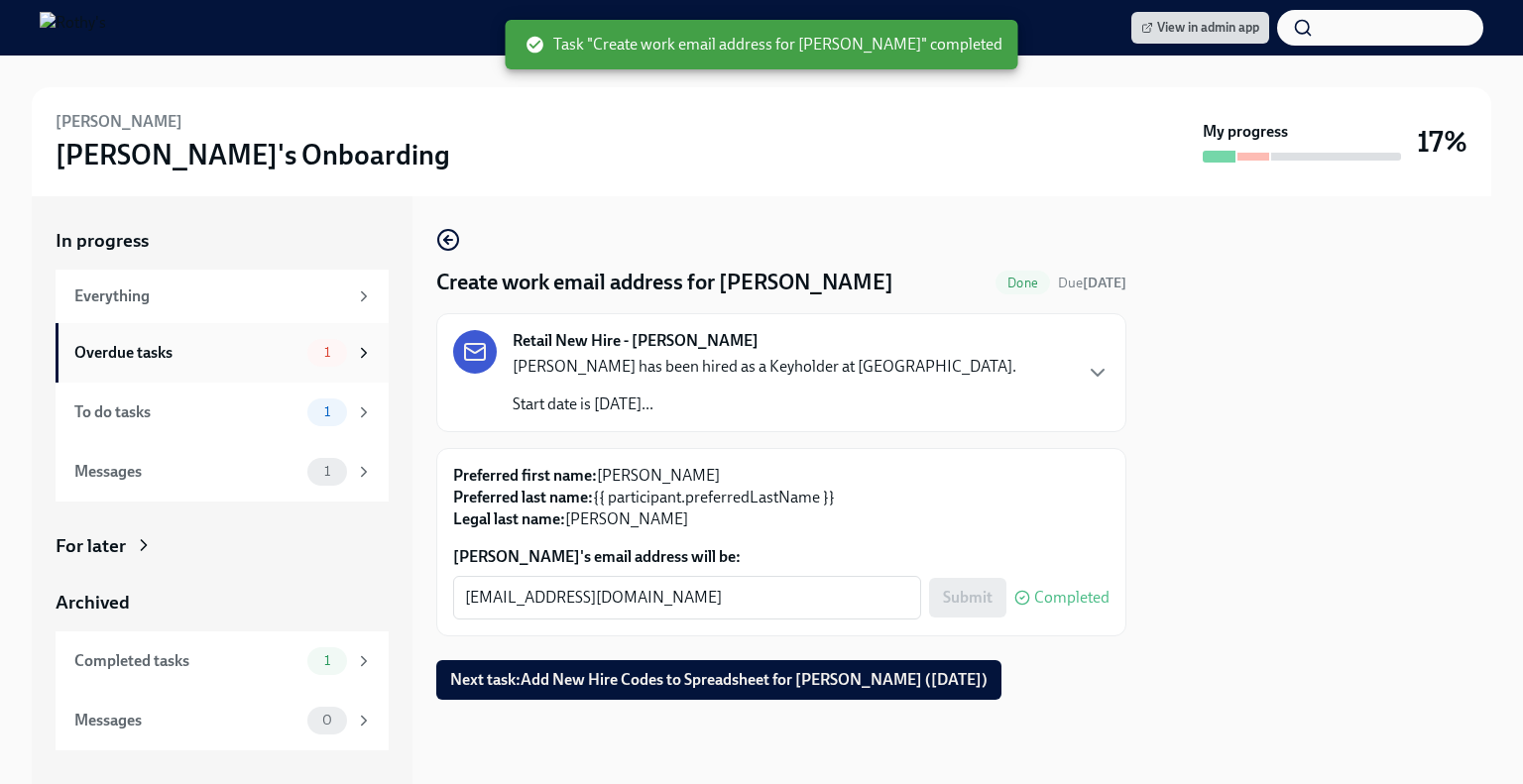 click on "Overdue tasks 1" at bounding box center [222, 353] 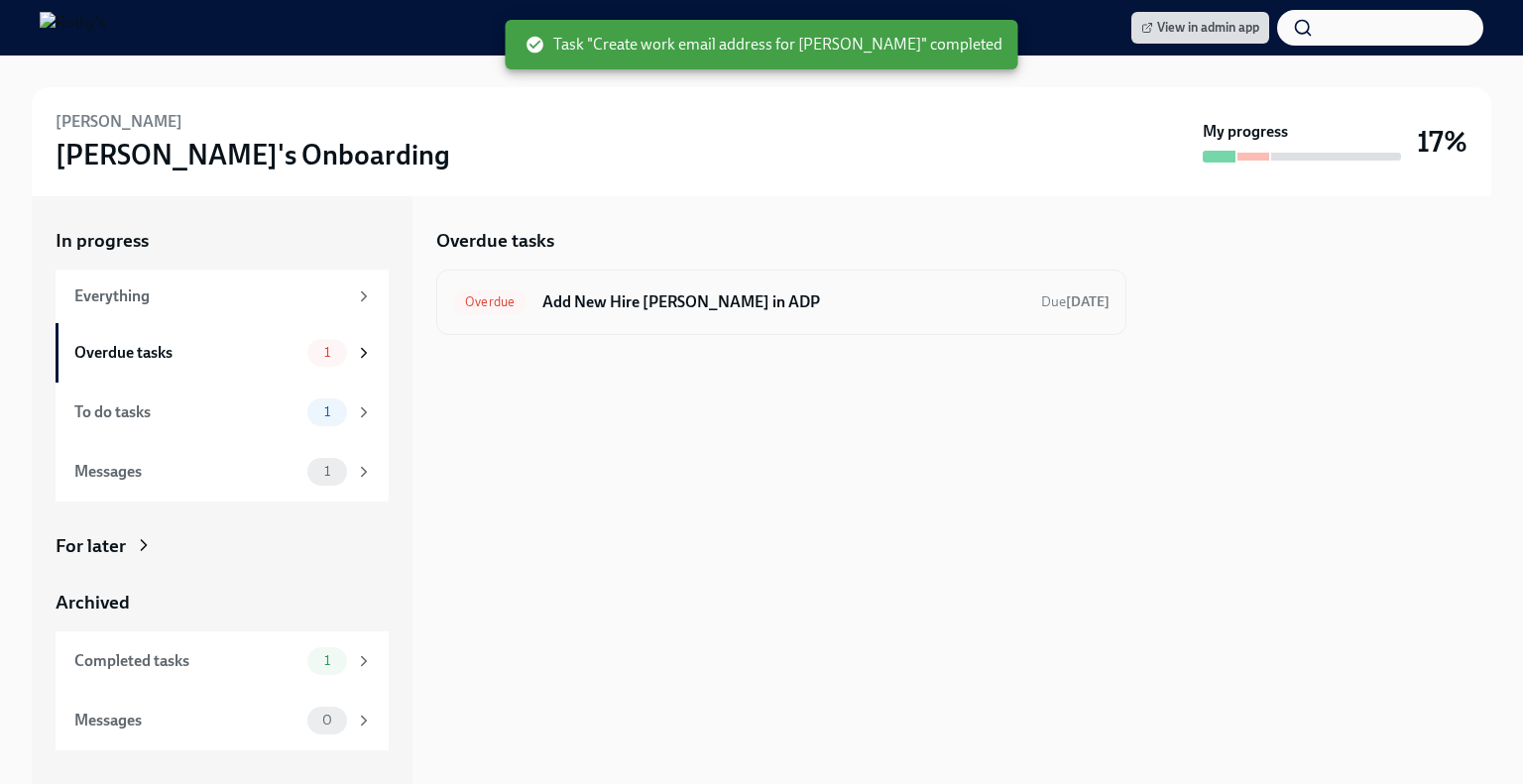 click on "Overdue Add New Hire Donya Mohammadi Miri in ADP Due  today" at bounding box center (781, 302) 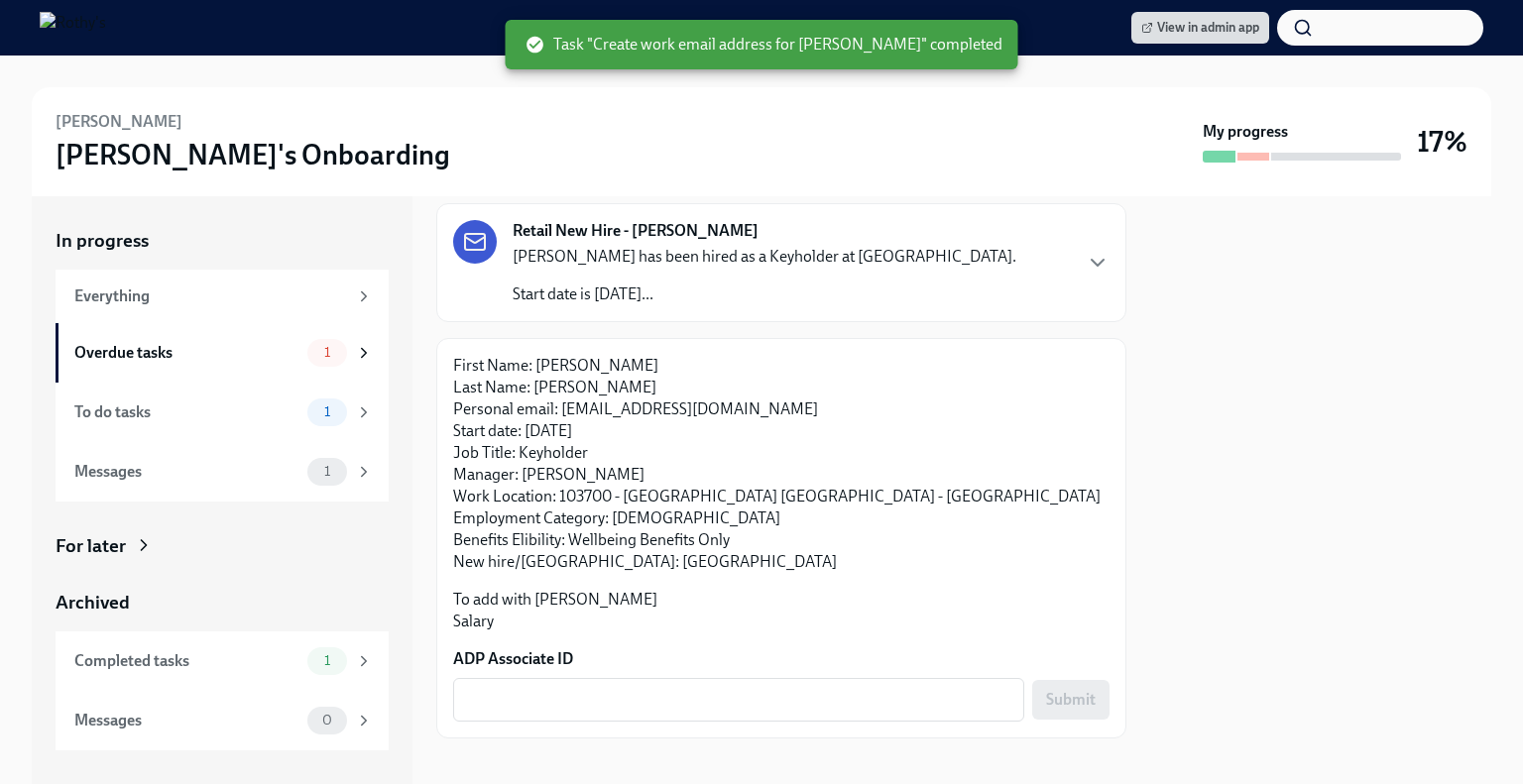 scroll, scrollTop: 148, scrollLeft: 0, axis: vertical 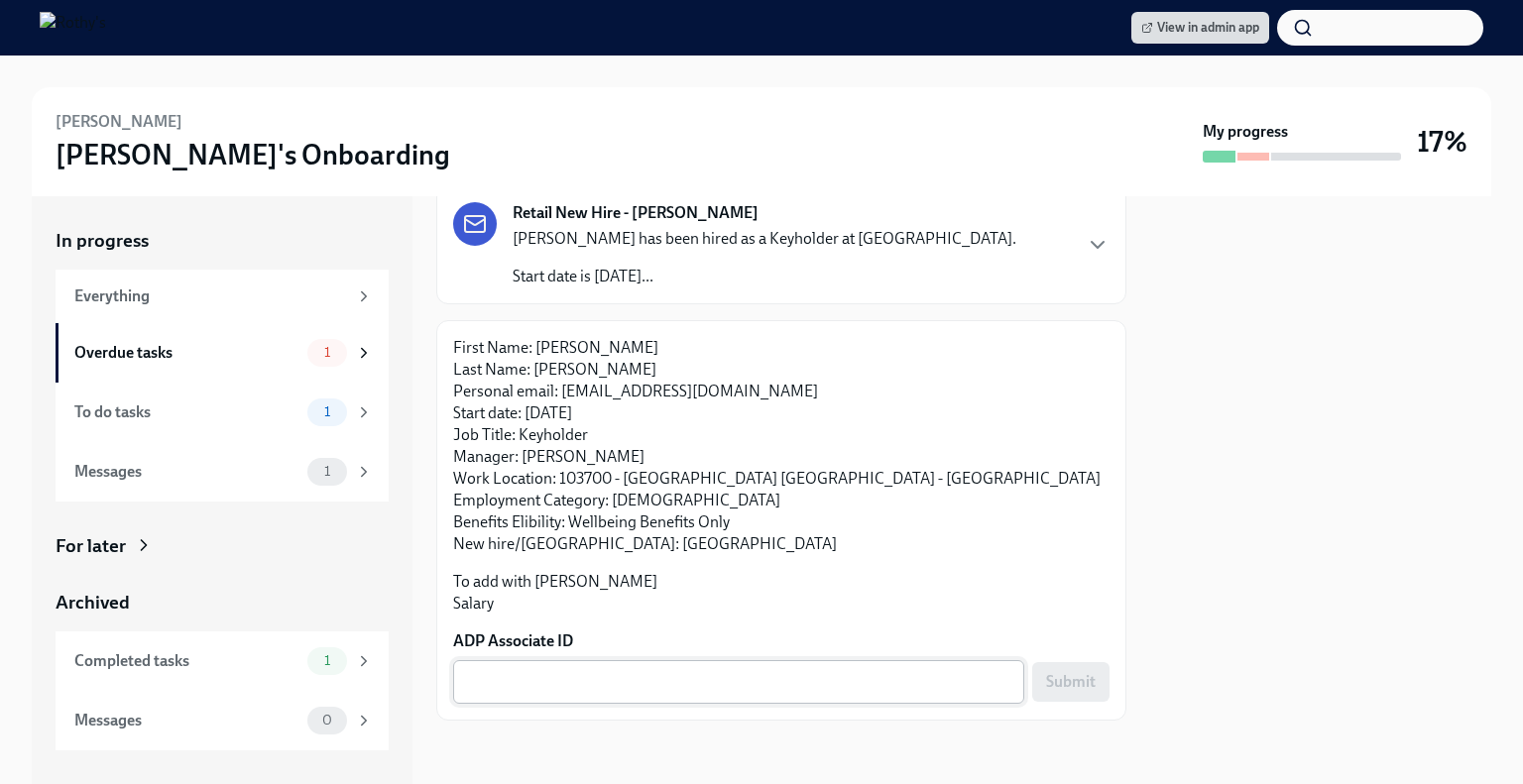 click on "x ​" at bounding box center (739, 682) 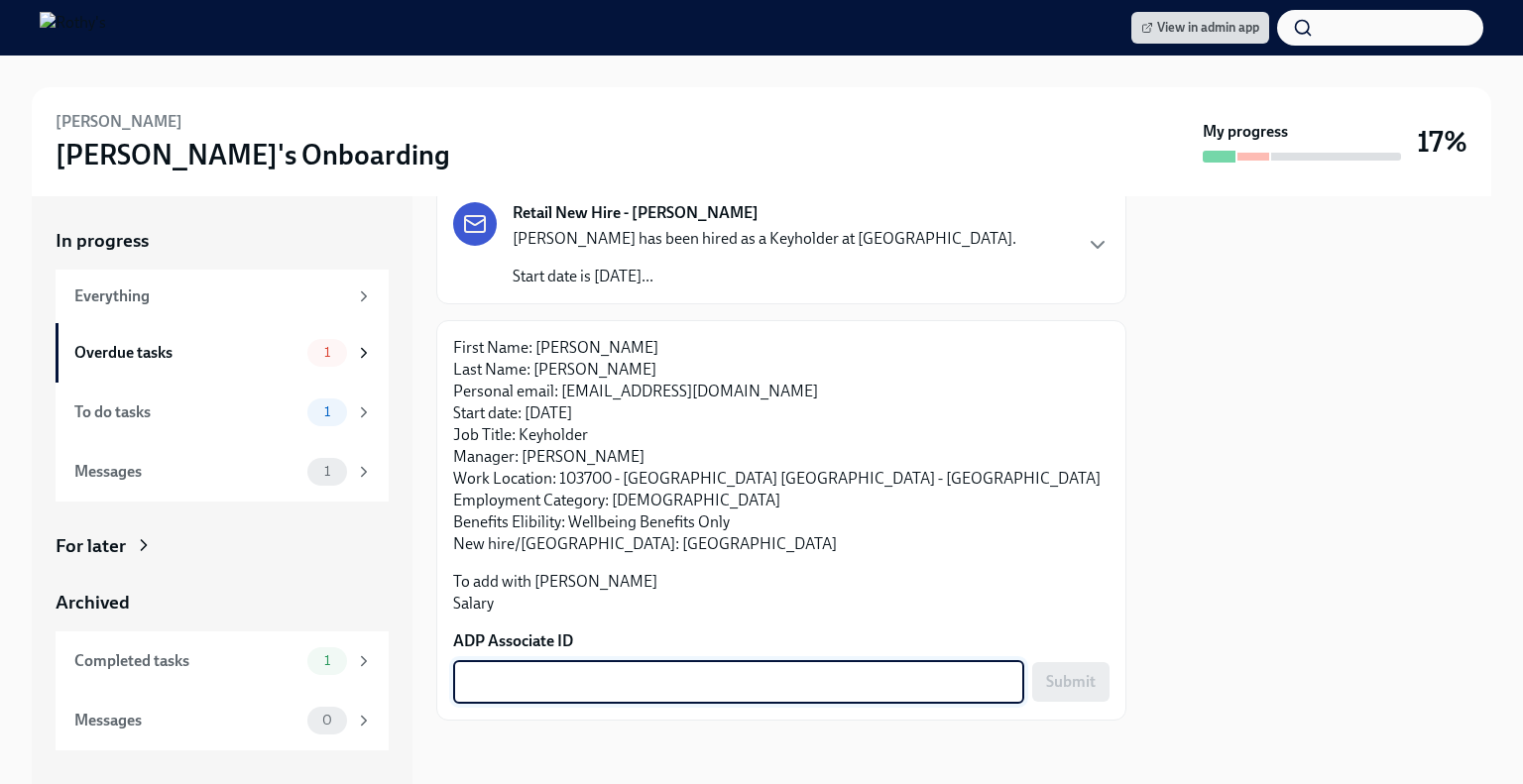 paste on "LERXTPR5S" 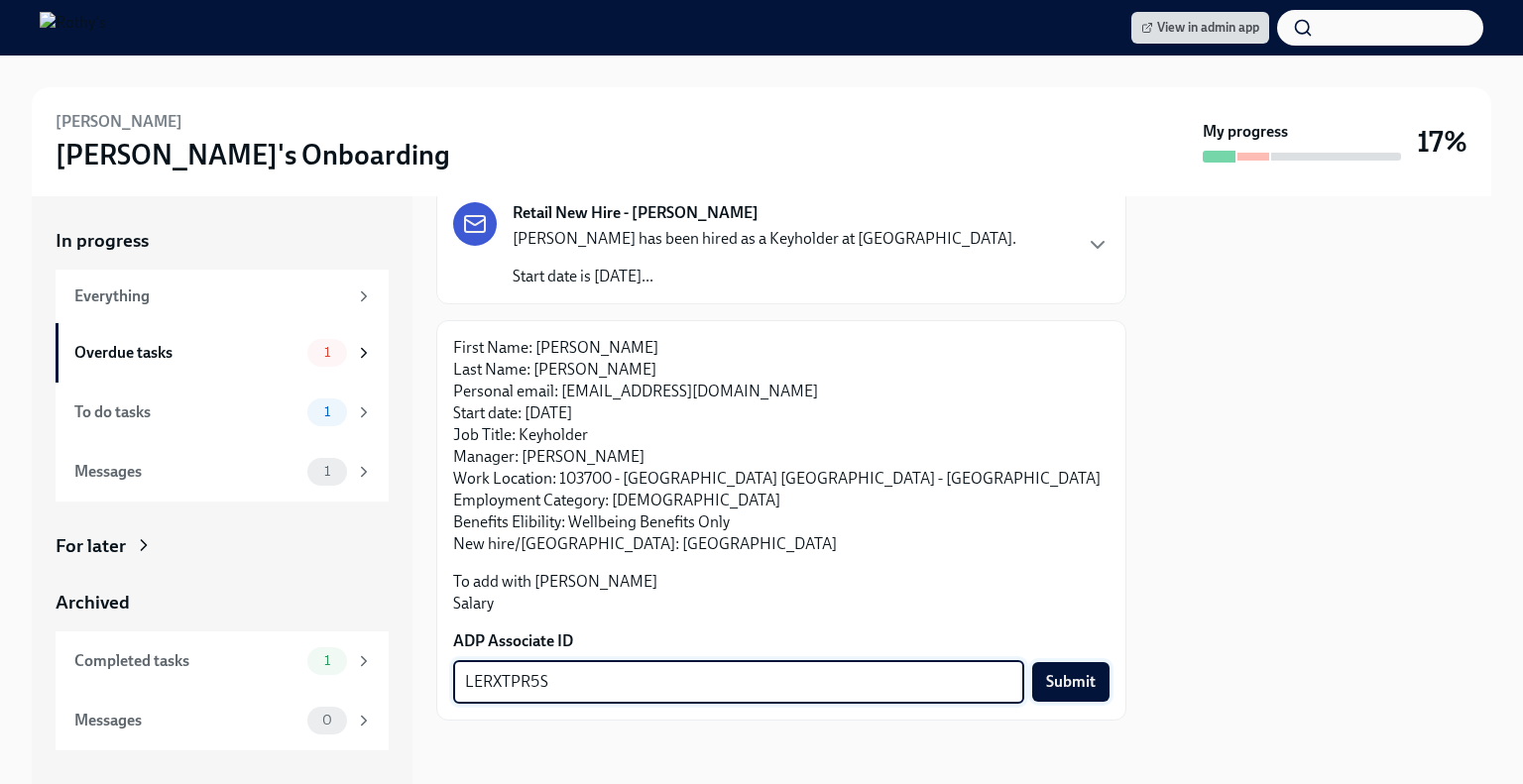 type on "LERXTPR5S" 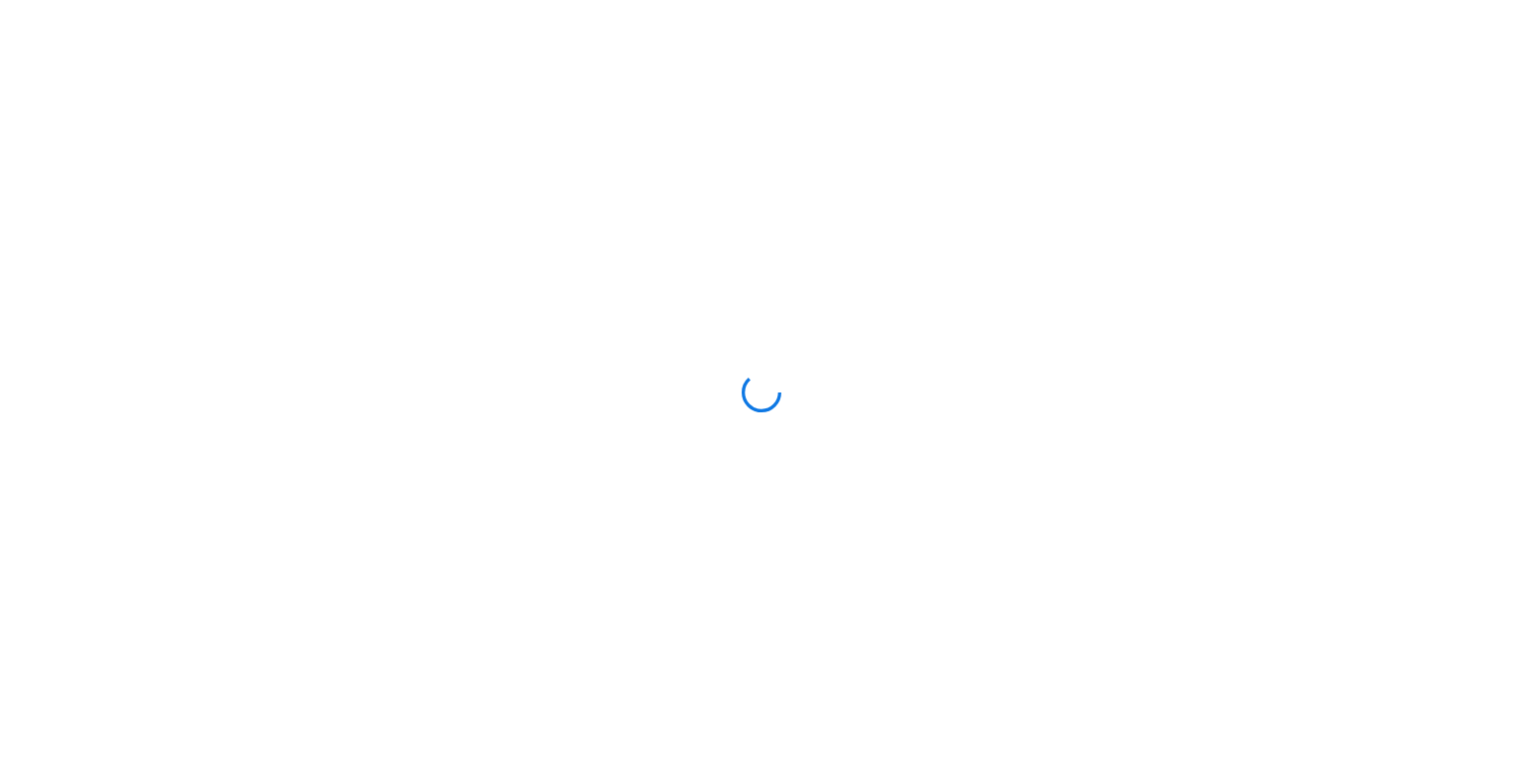 scroll, scrollTop: 0, scrollLeft: 0, axis: both 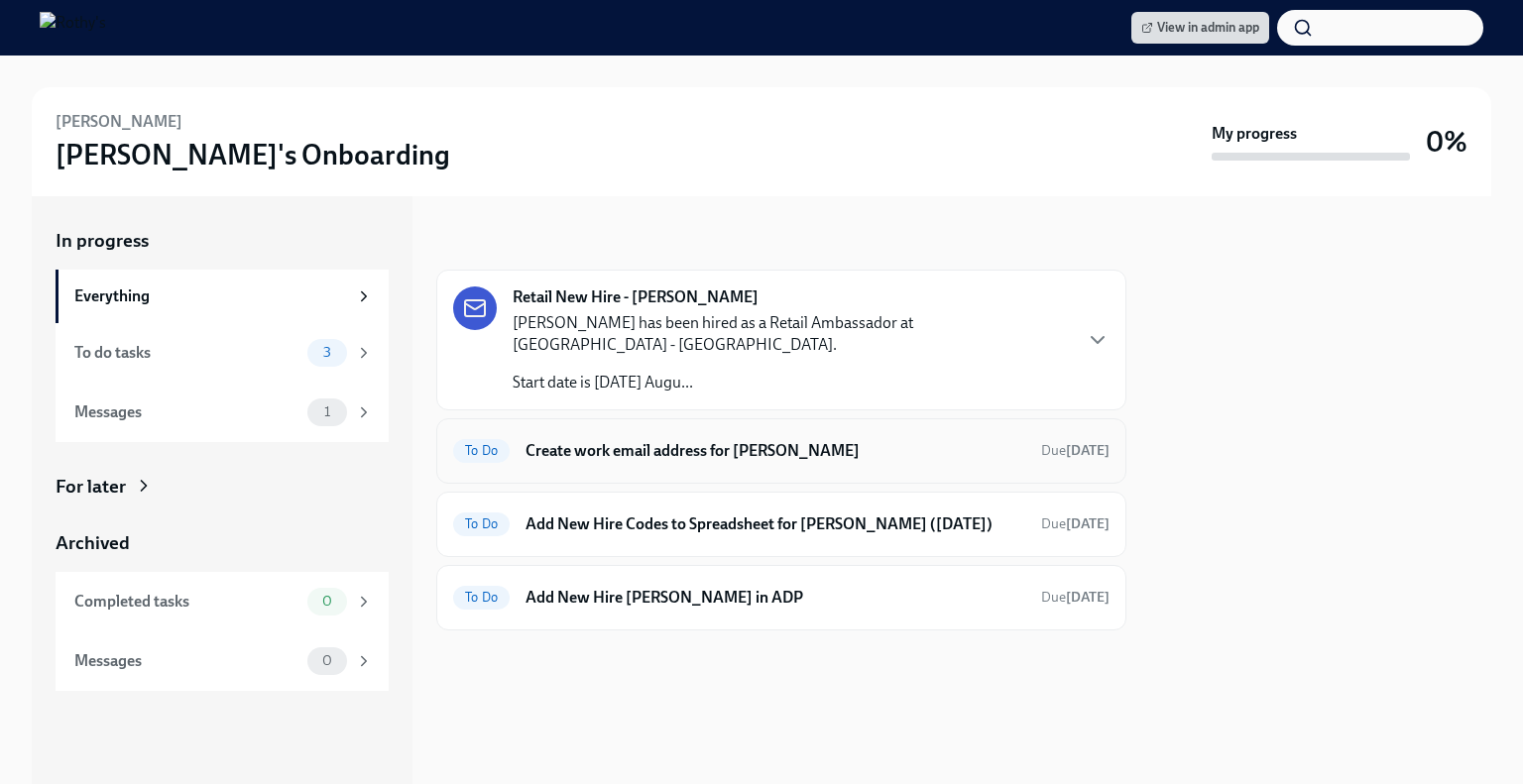click on "To Do Create work email address for [PERSON_NAME] Due  [DATE]" at bounding box center (781, 451) 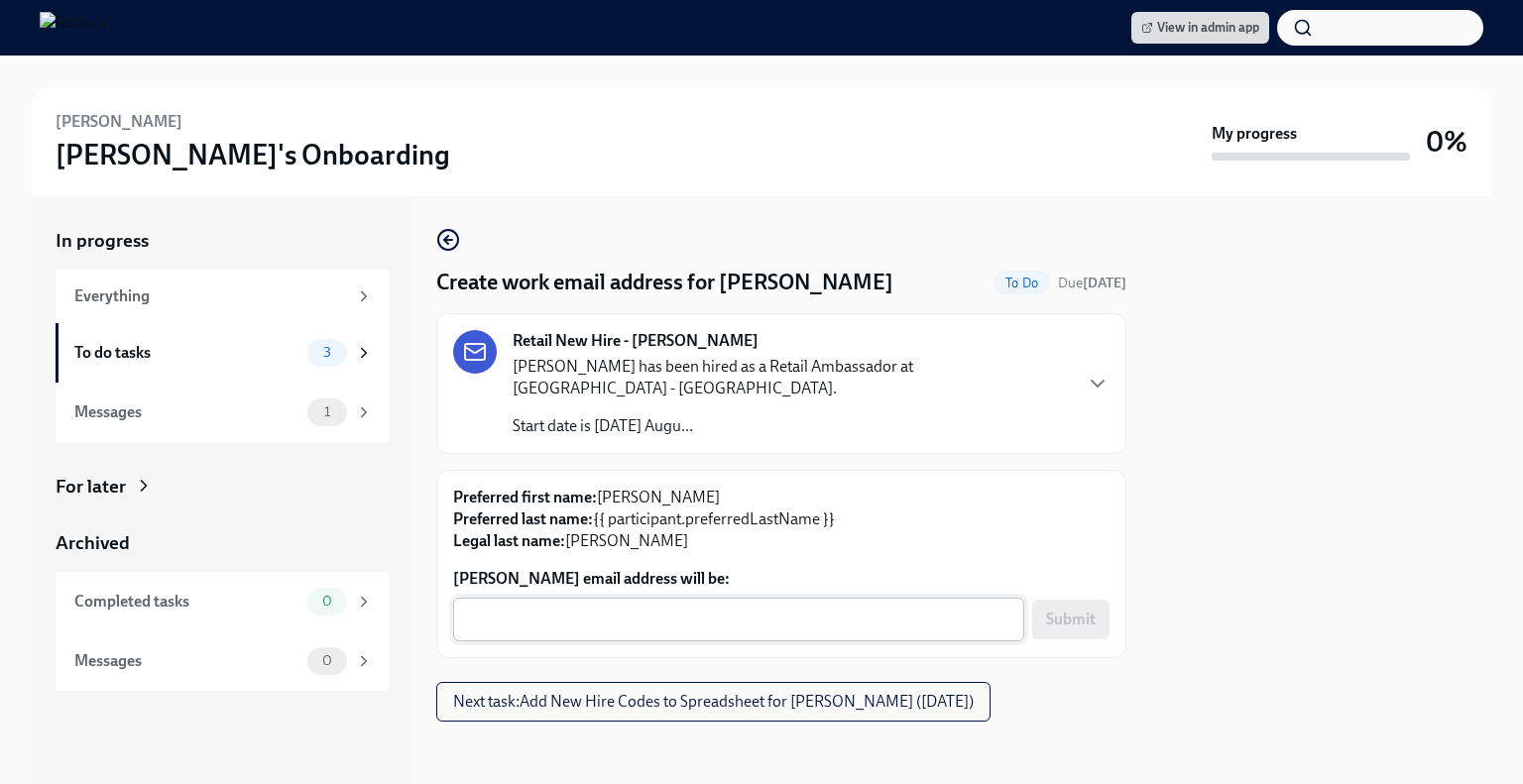 drag, startPoint x: 706, startPoint y: 588, endPoint x: 723, endPoint y: 590, distance: 17.117243 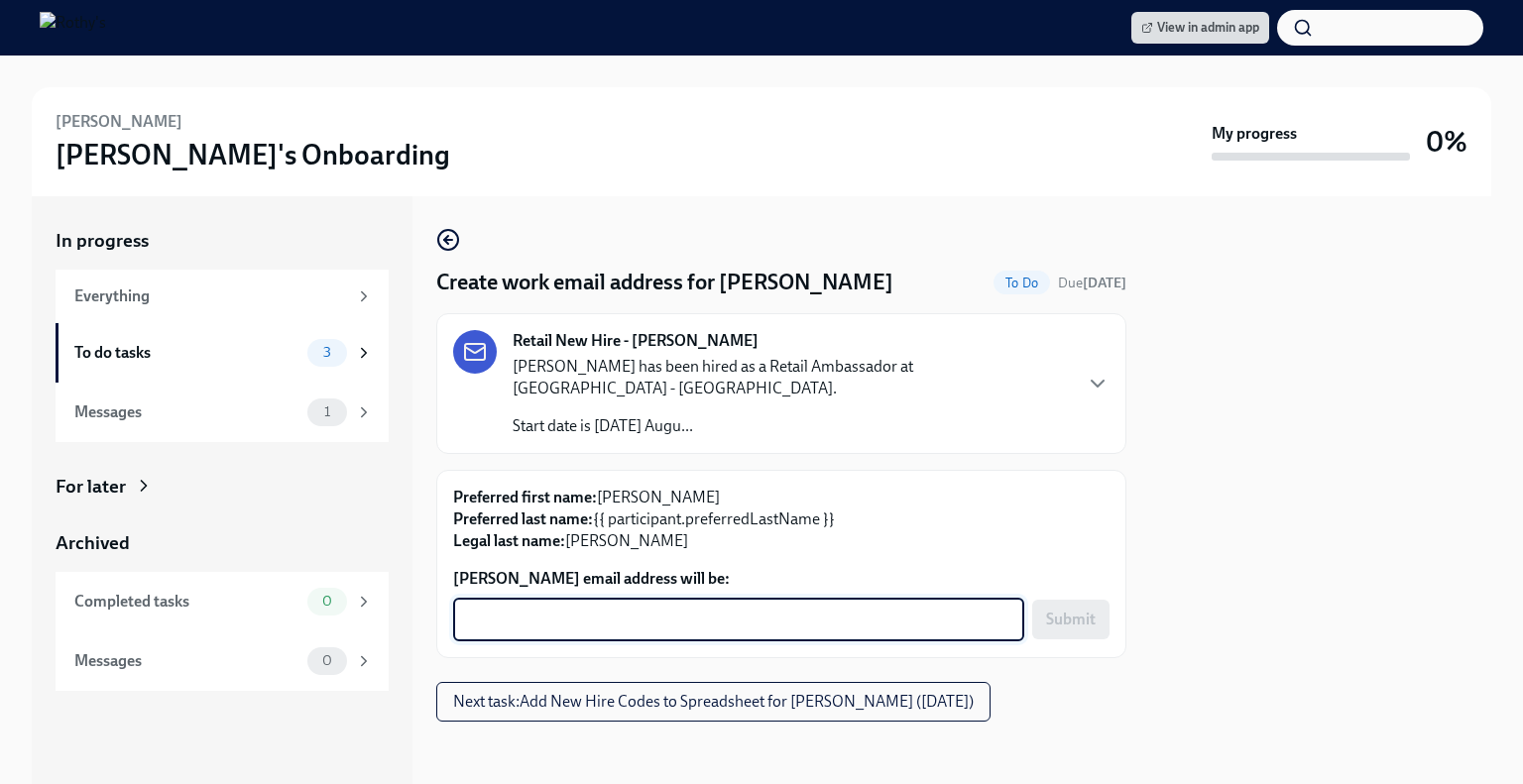 paste on "[PERSON_NAME][EMAIL_ADDRESS][DOMAIN_NAME]" 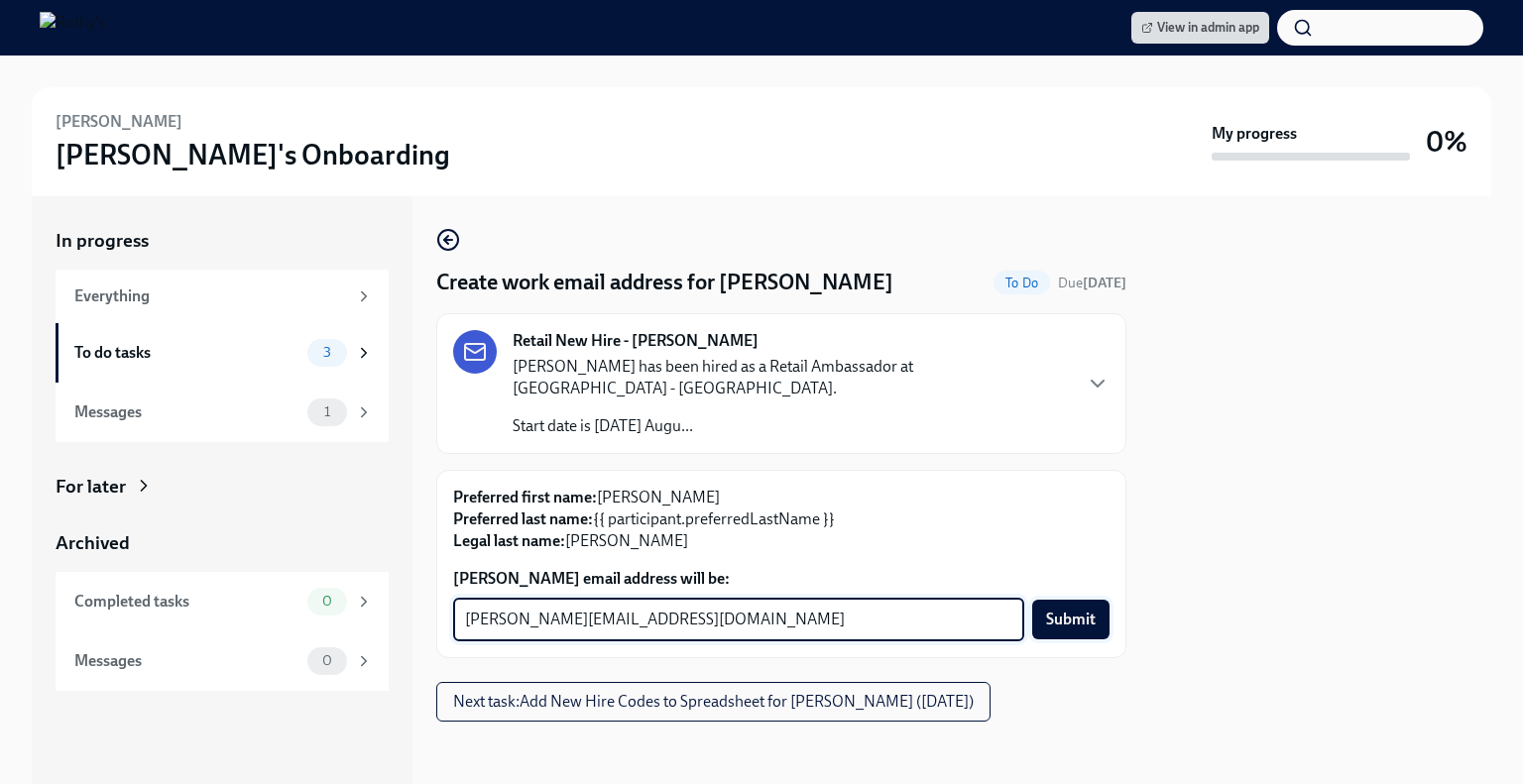 type on "[PERSON_NAME][EMAIL_ADDRESS][DOMAIN_NAME]" 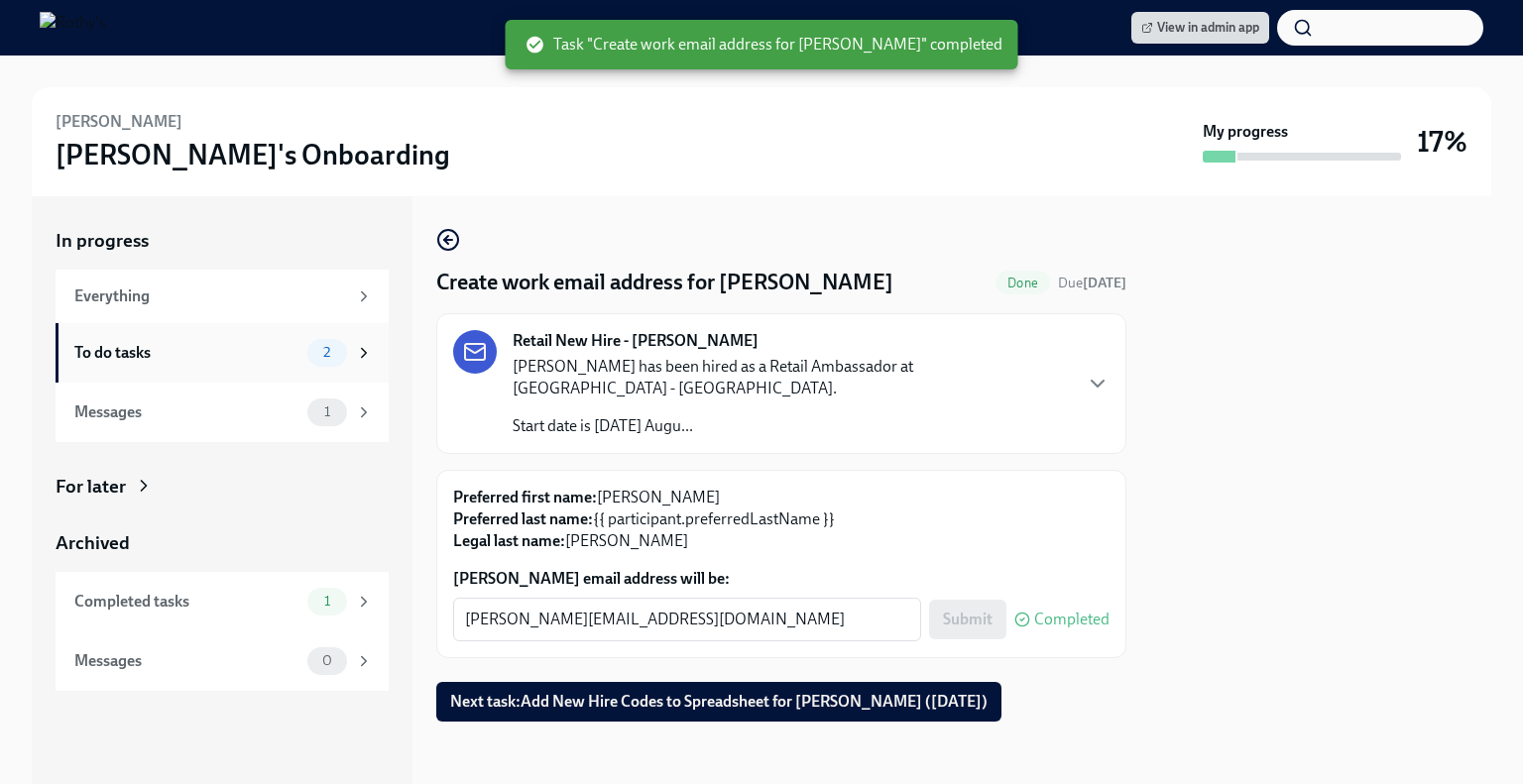 click on "To do tasks" at bounding box center (186, 353) 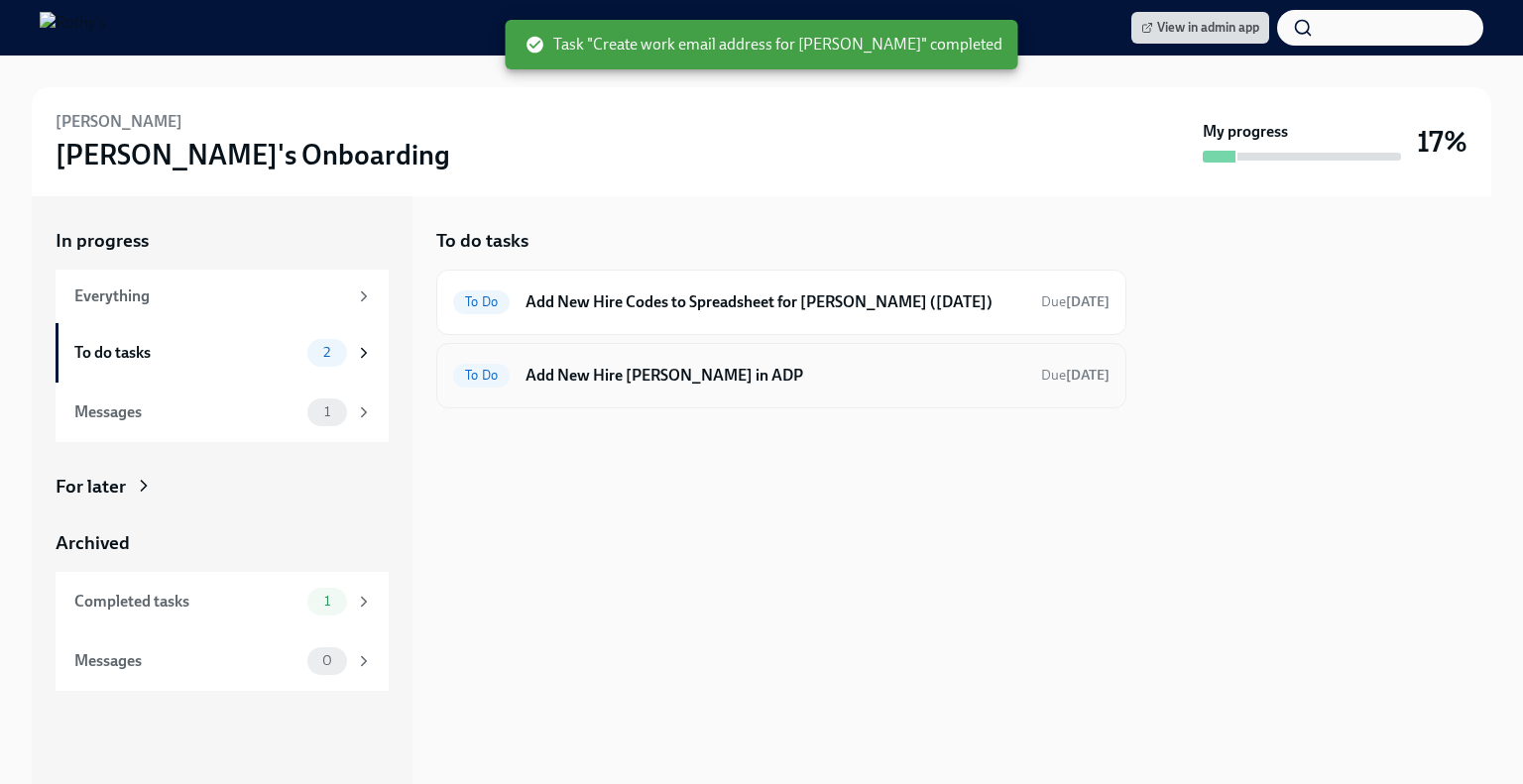 click on "Add New Hire [PERSON_NAME] in ADP" at bounding box center [775, 376] 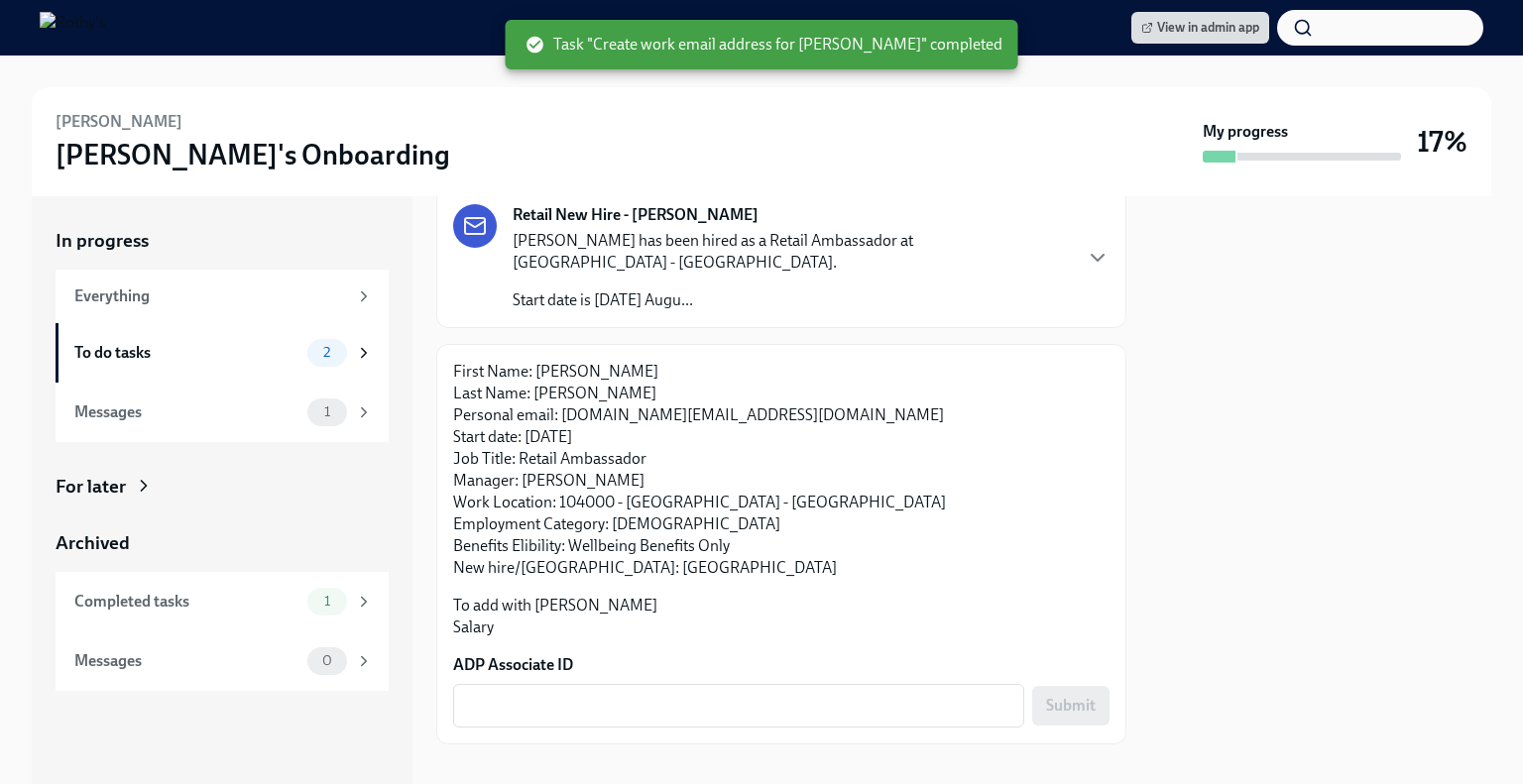 scroll, scrollTop: 127, scrollLeft: 0, axis: vertical 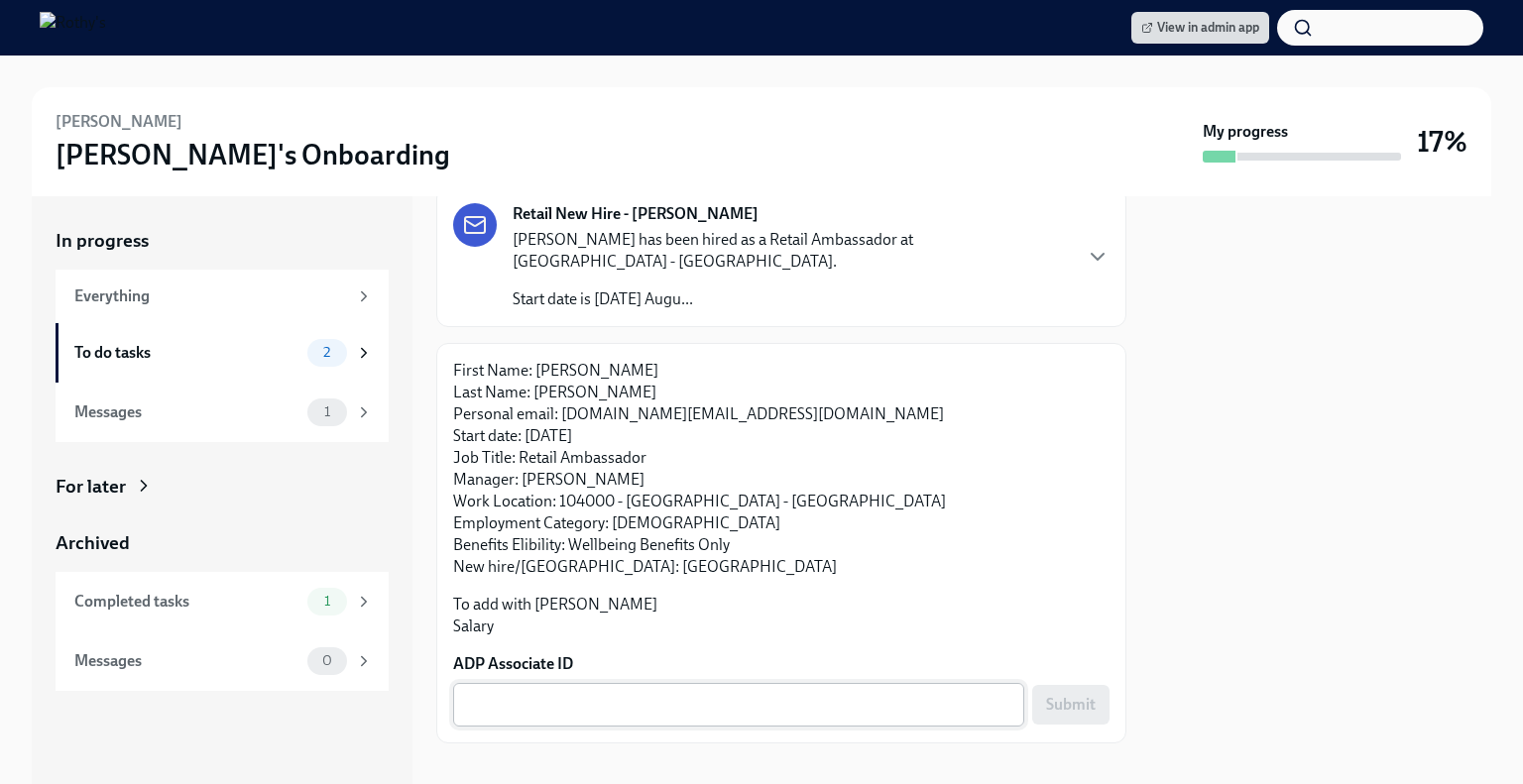 click on "x ​" at bounding box center (739, 705) 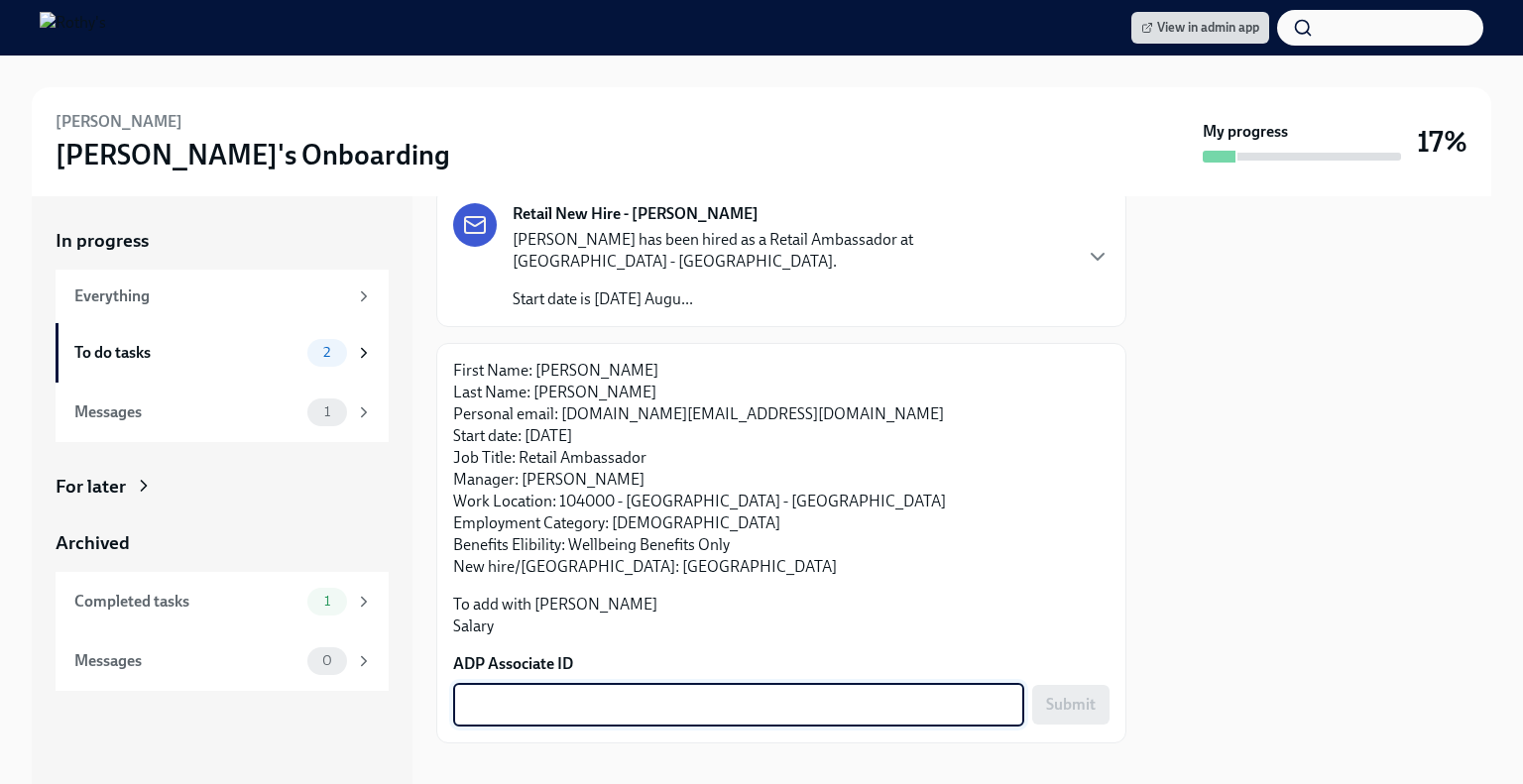 paste on "3SZLSZADN" 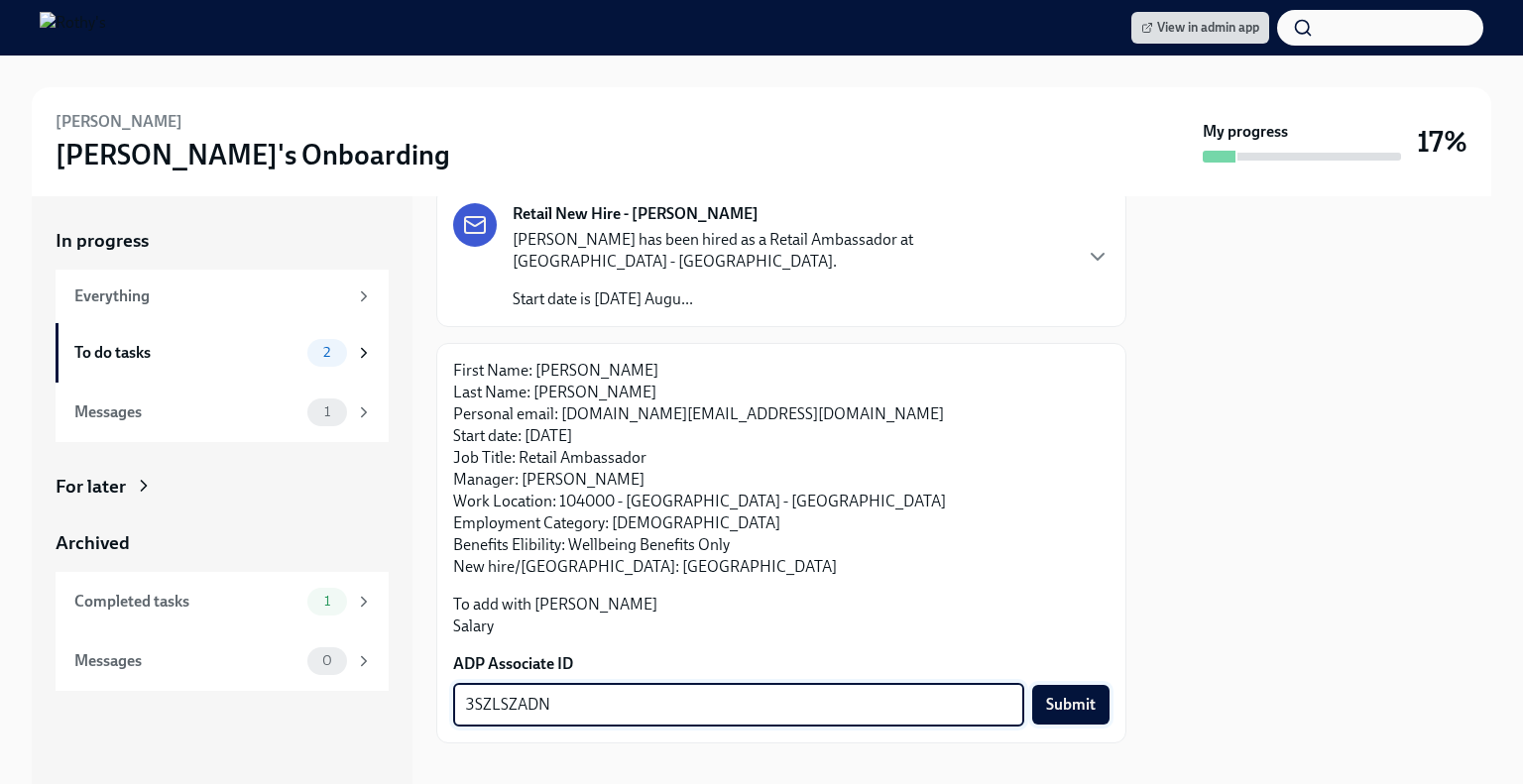 type on "3SZLSZADN" 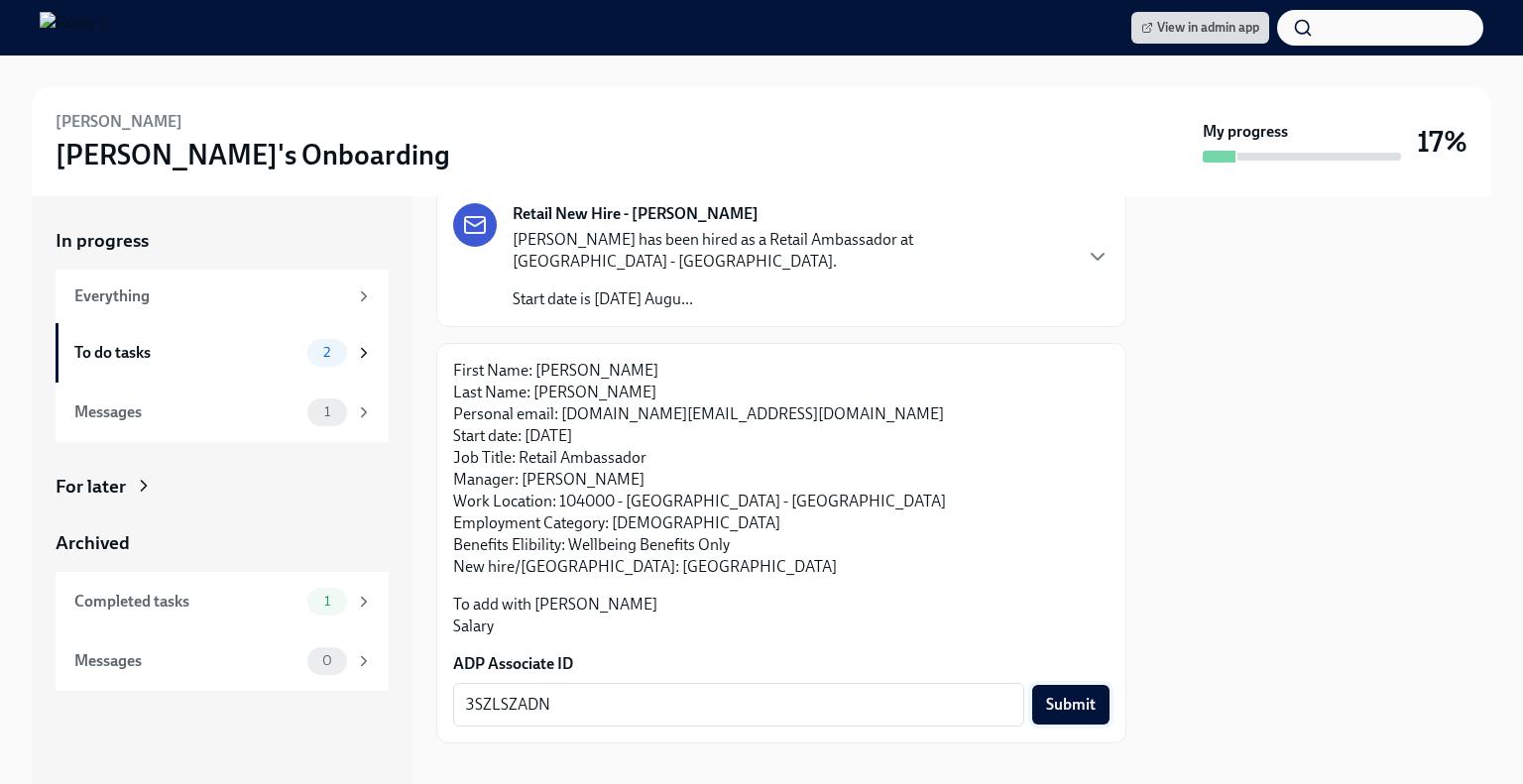 click on "Submit" at bounding box center [1071, 705] 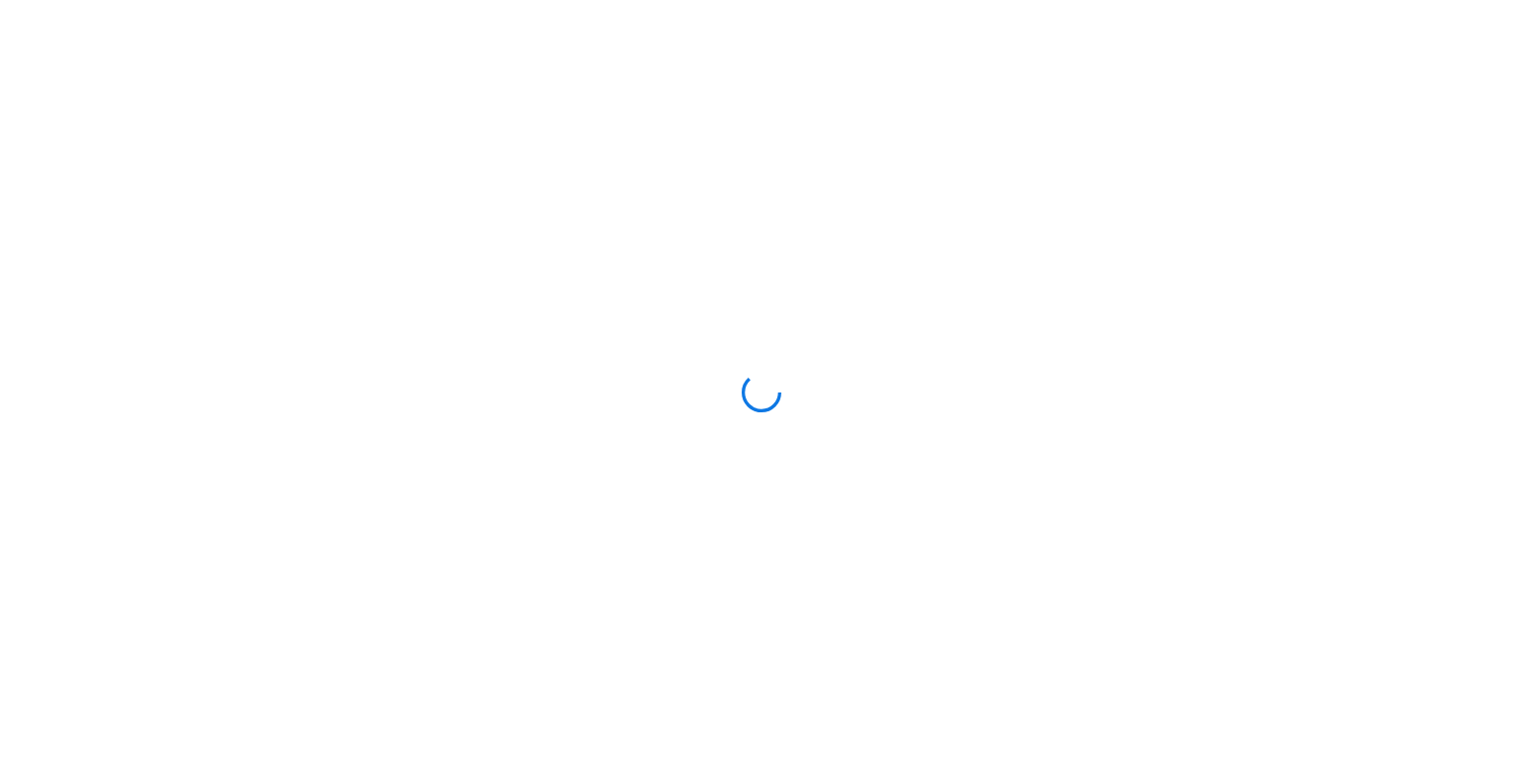 scroll, scrollTop: 0, scrollLeft: 0, axis: both 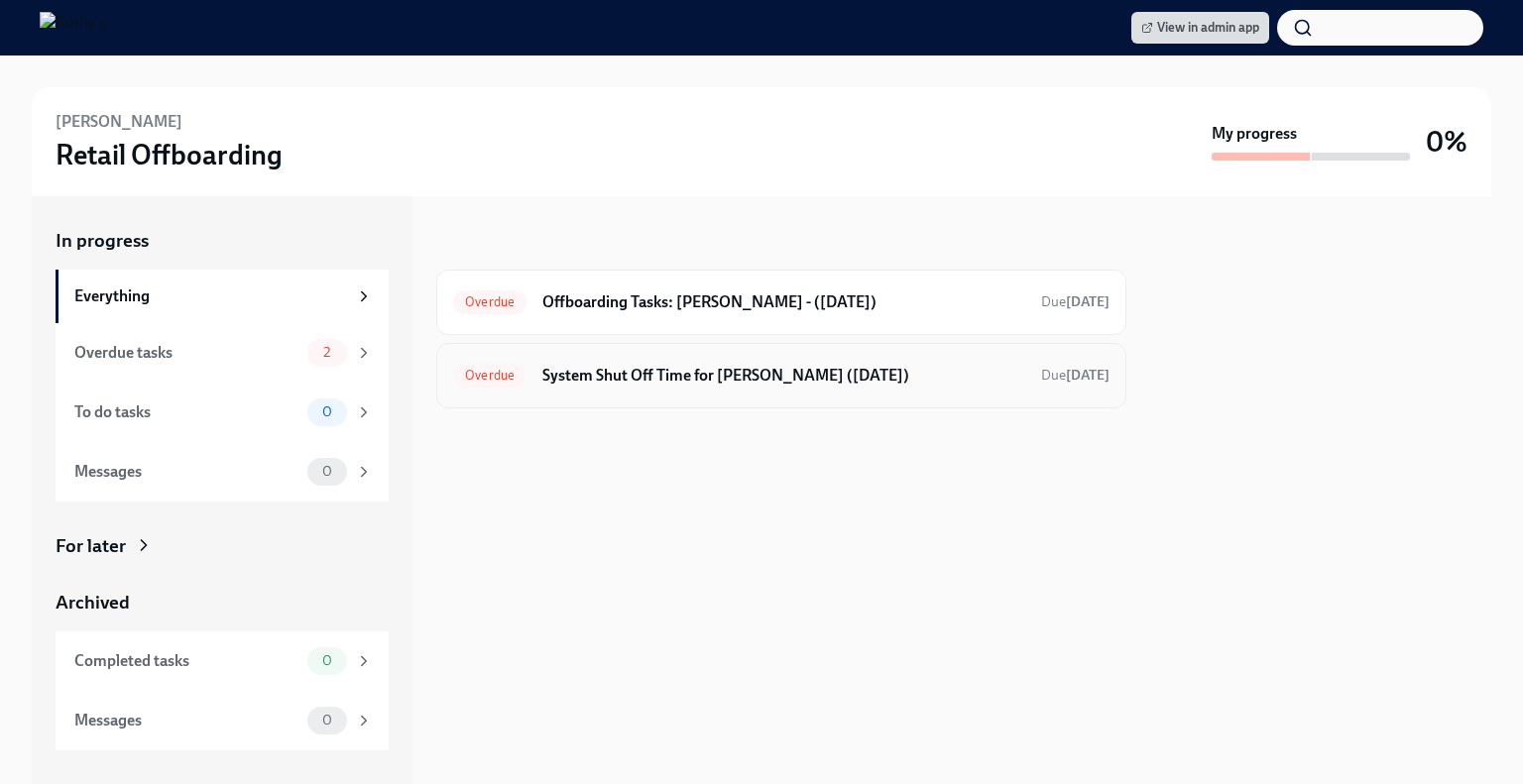 click on "System Shut Off Time for [PERSON_NAME] ([DATE])" at bounding box center [783, 376] 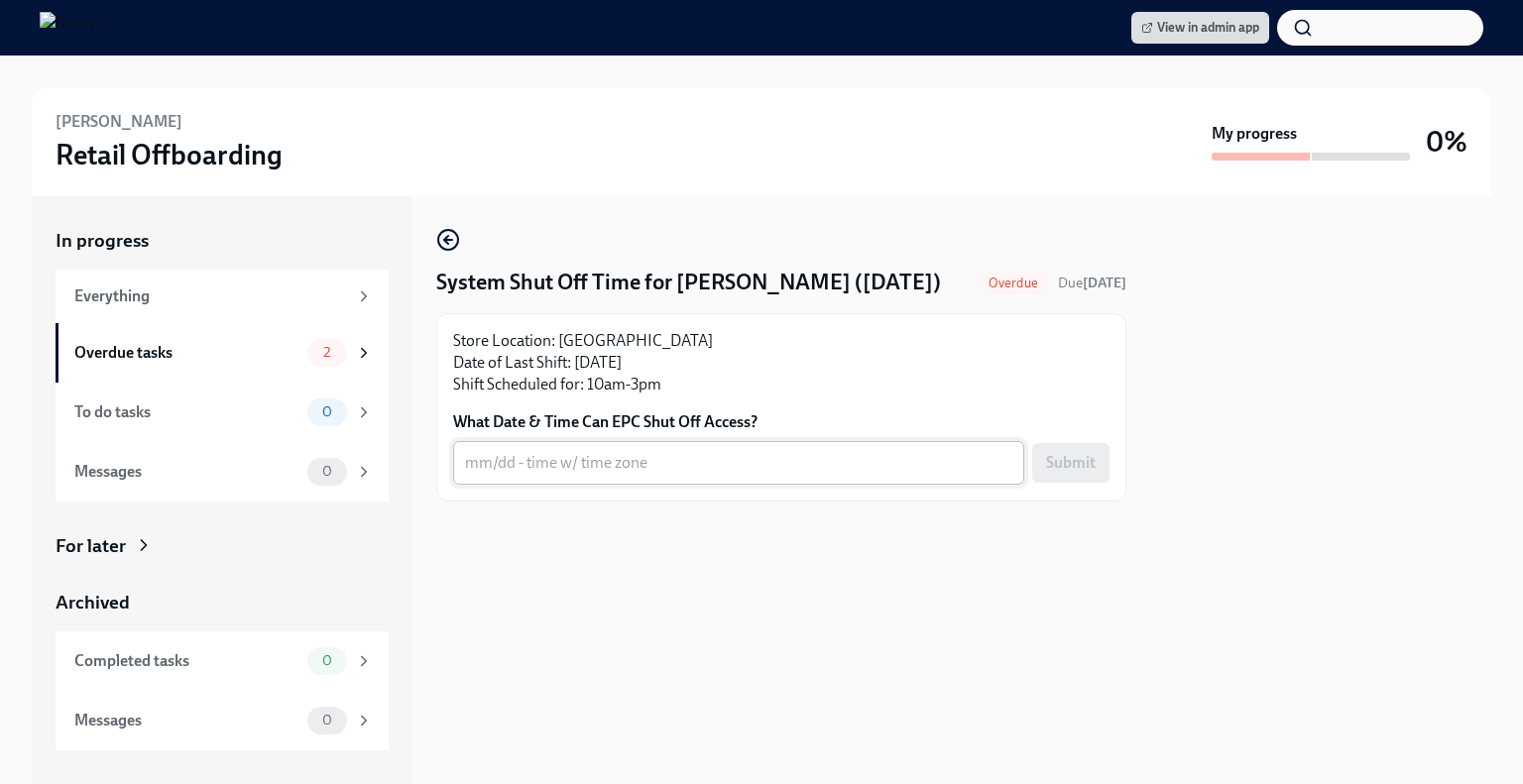 click on "What Date & Time Can EPC Shut Off Access?" at bounding box center [739, 463] 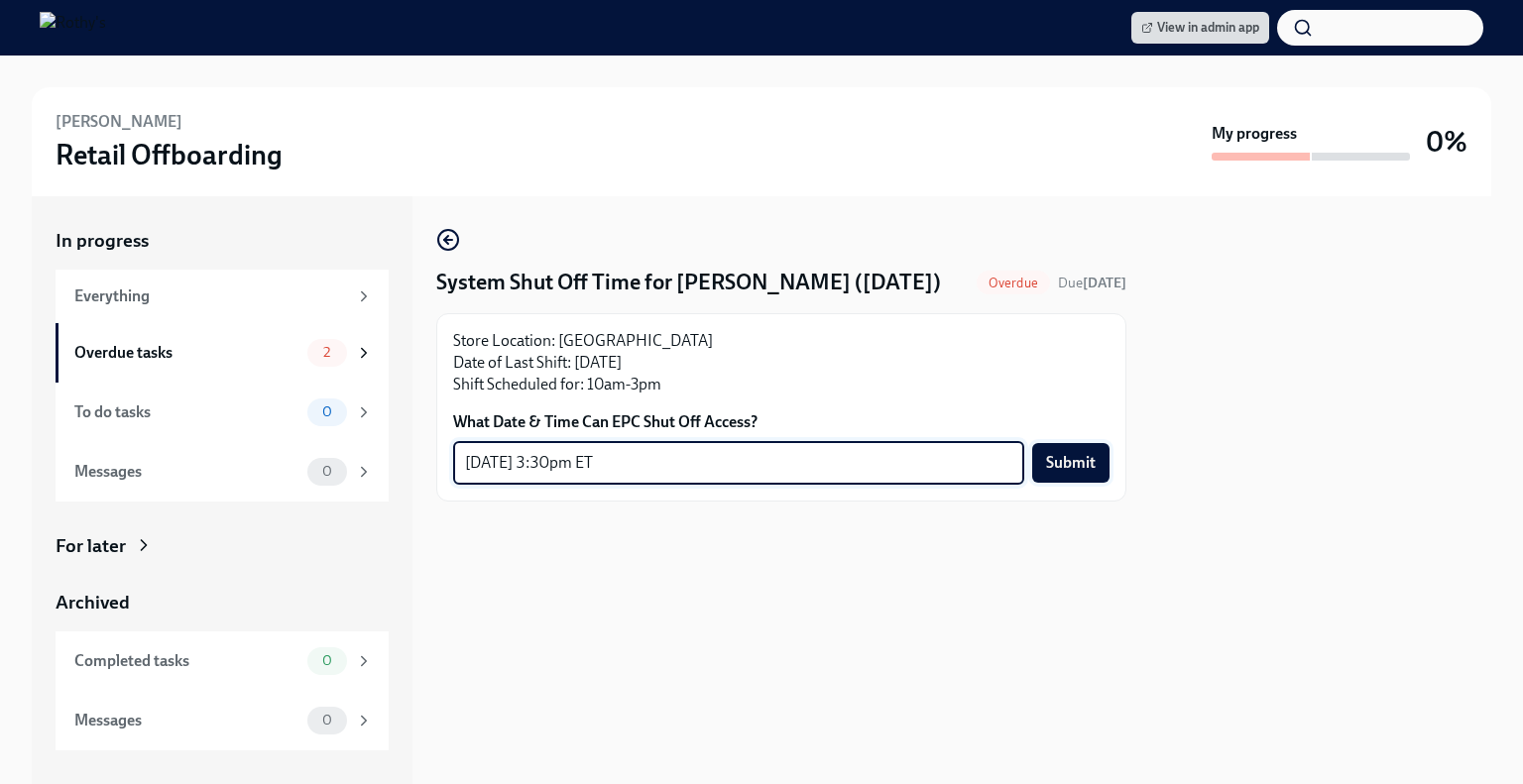 click on "Submit" at bounding box center (1071, 463) 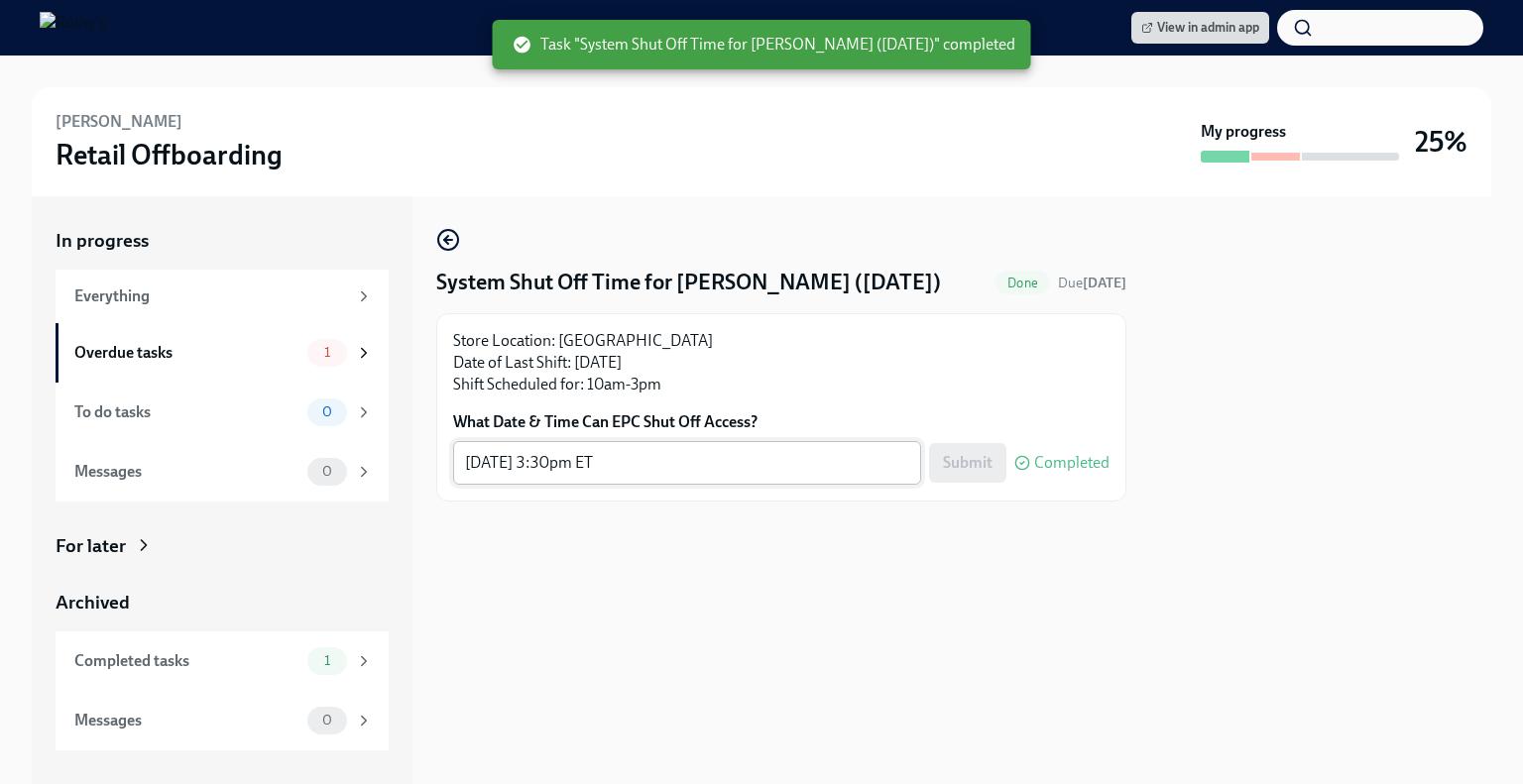 click on "8/5 - 3:30pm ET" at bounding box center [687, 463] 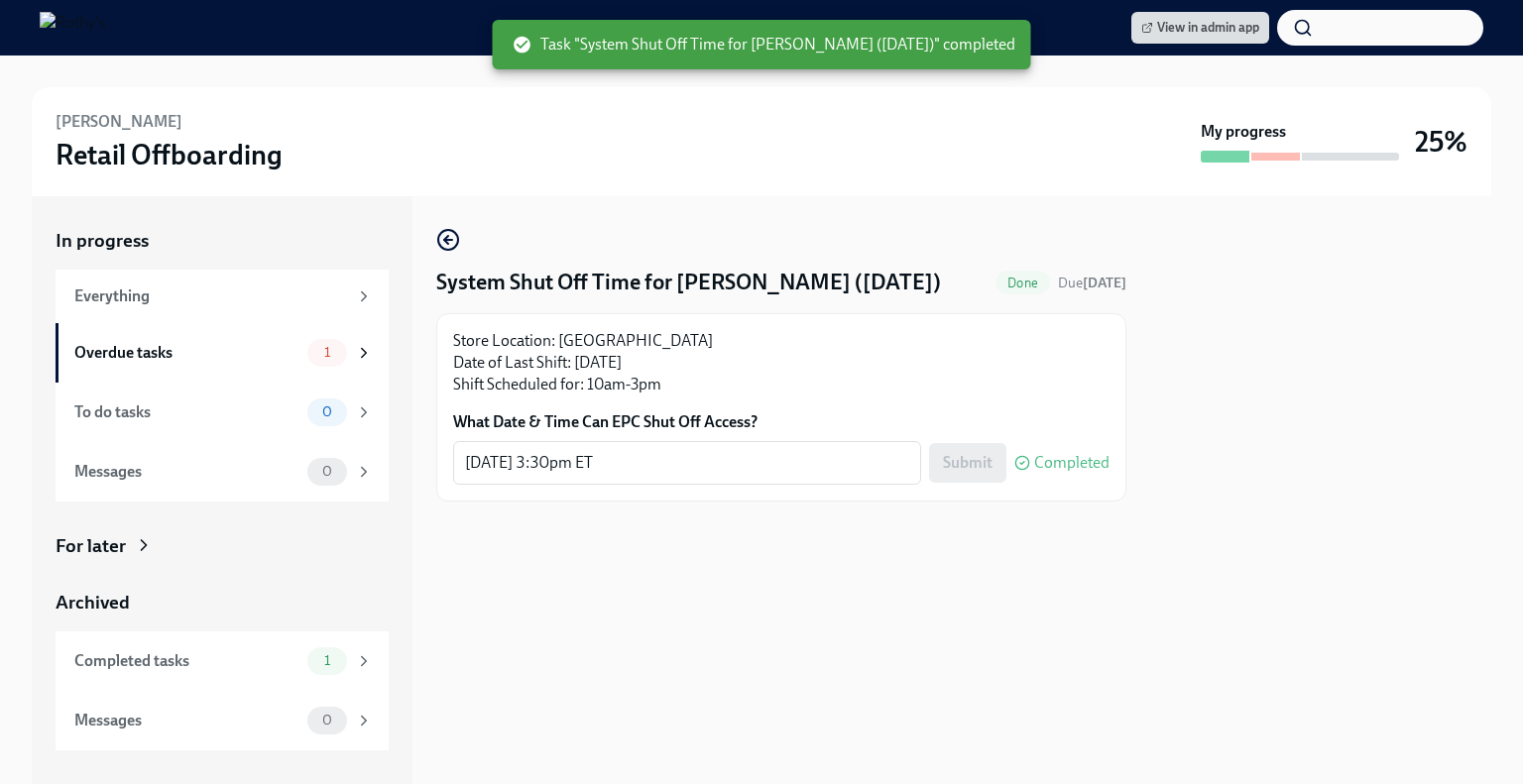 click on "Submit Completed" at bounding box center [1019, 463] 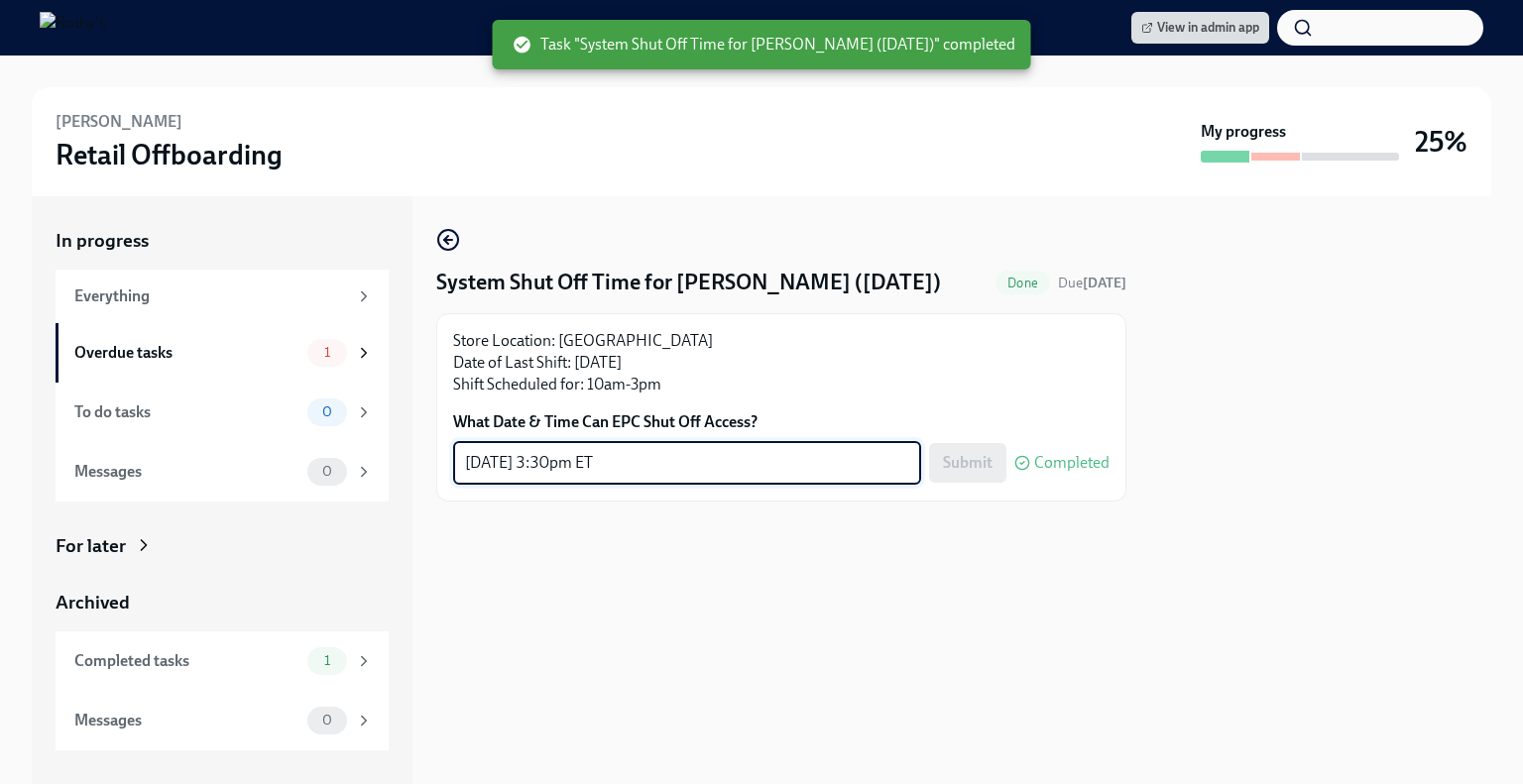 click on "8/5 - 3:30pm ET" at bounding box center [687, 463] 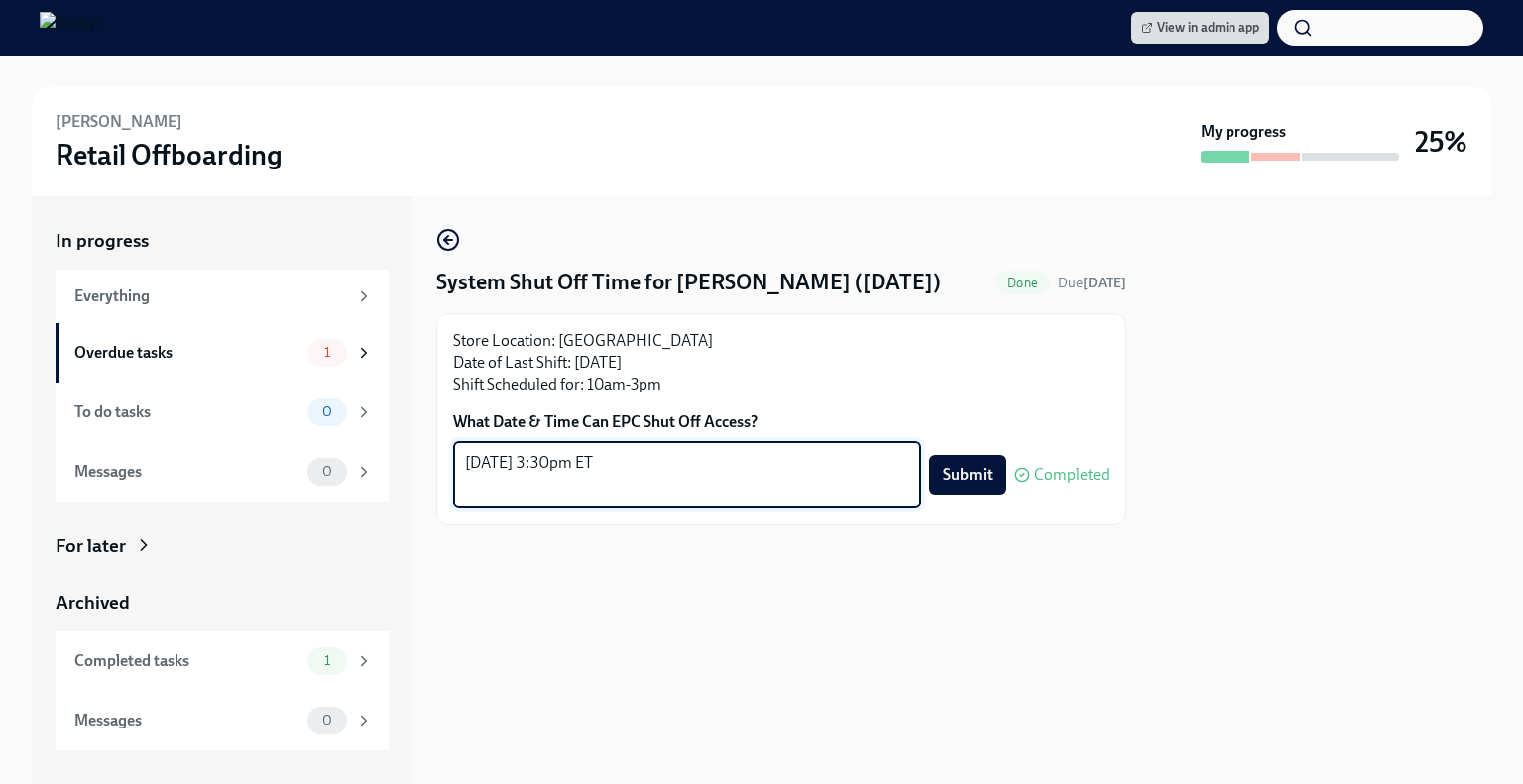 type on "8/5 - 3:30pm ET" 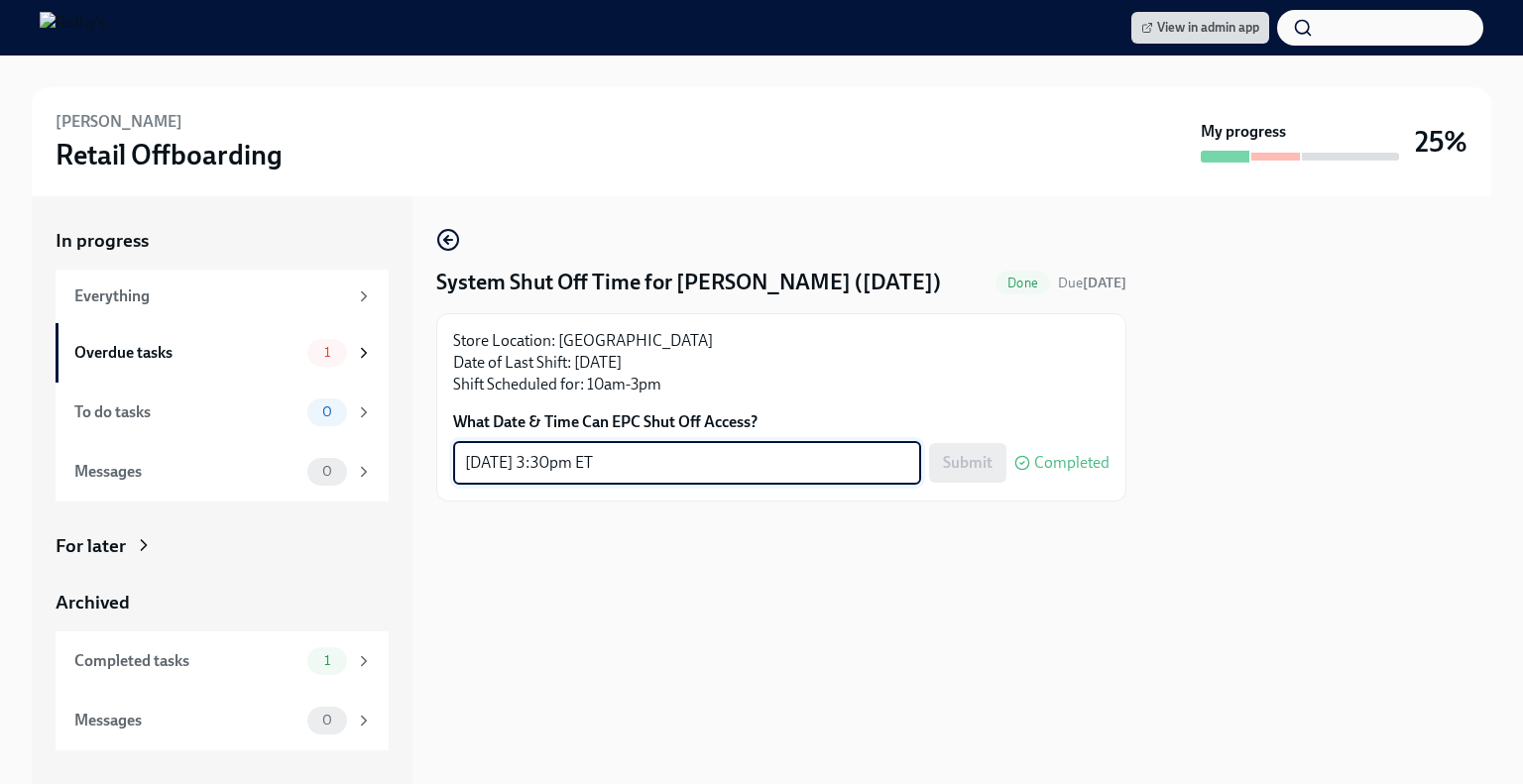click on "8/5 - 3:30pm ET" at bounding box center [687, 463] 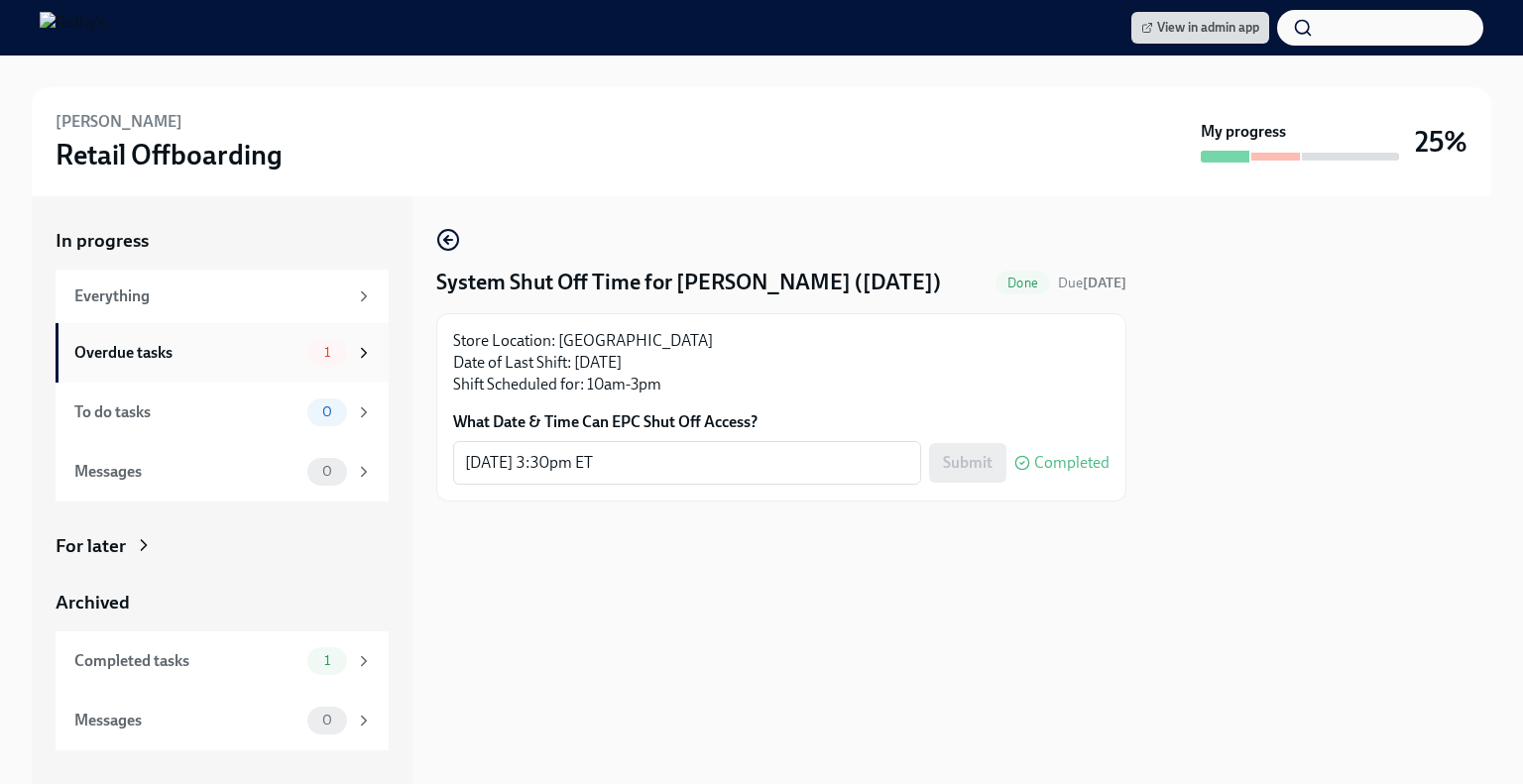 click on "Overdue tasks" at bounding box center [186, 353] 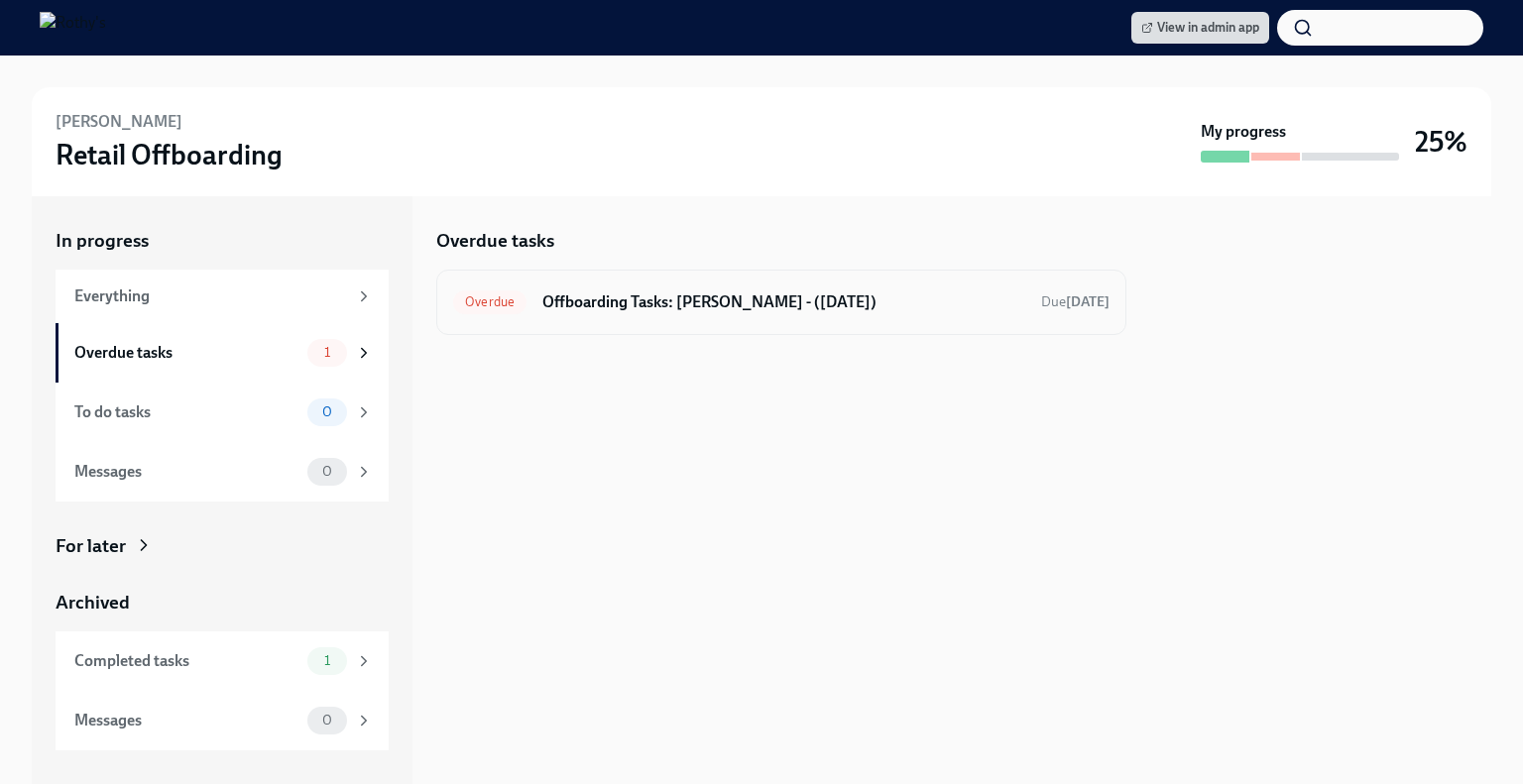 click on "Overdue Offboarding Tasks: Luke -  (08/06/2025) Due  today" at bounding box center (781, 302) 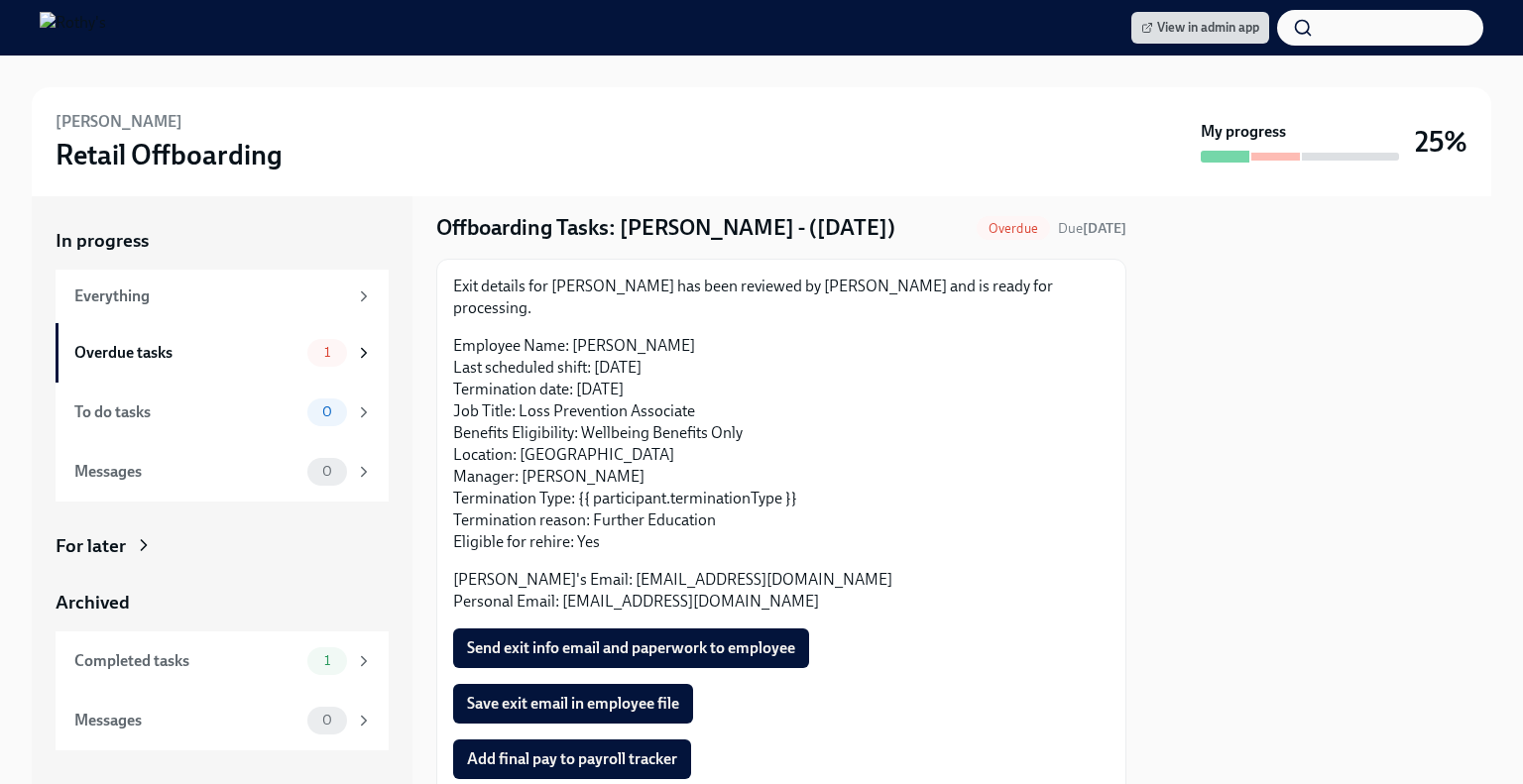 scroll, scrollTop: 107, scrollLeft: 0, axis: vertical 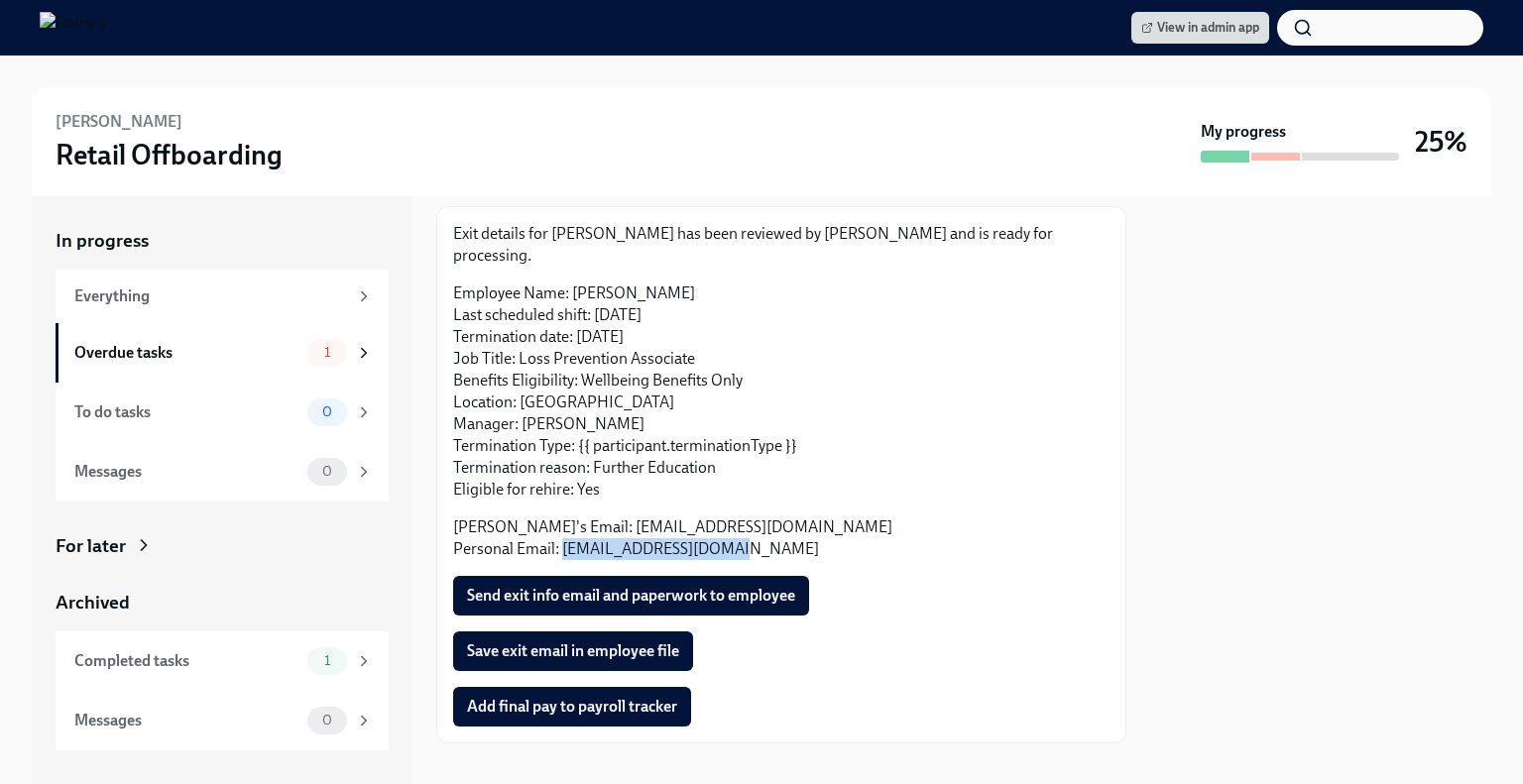 drag, startPoint x: 741, startPoint y: 528, endPoint x: 561, endPoint y: 530, distance: 180.01111 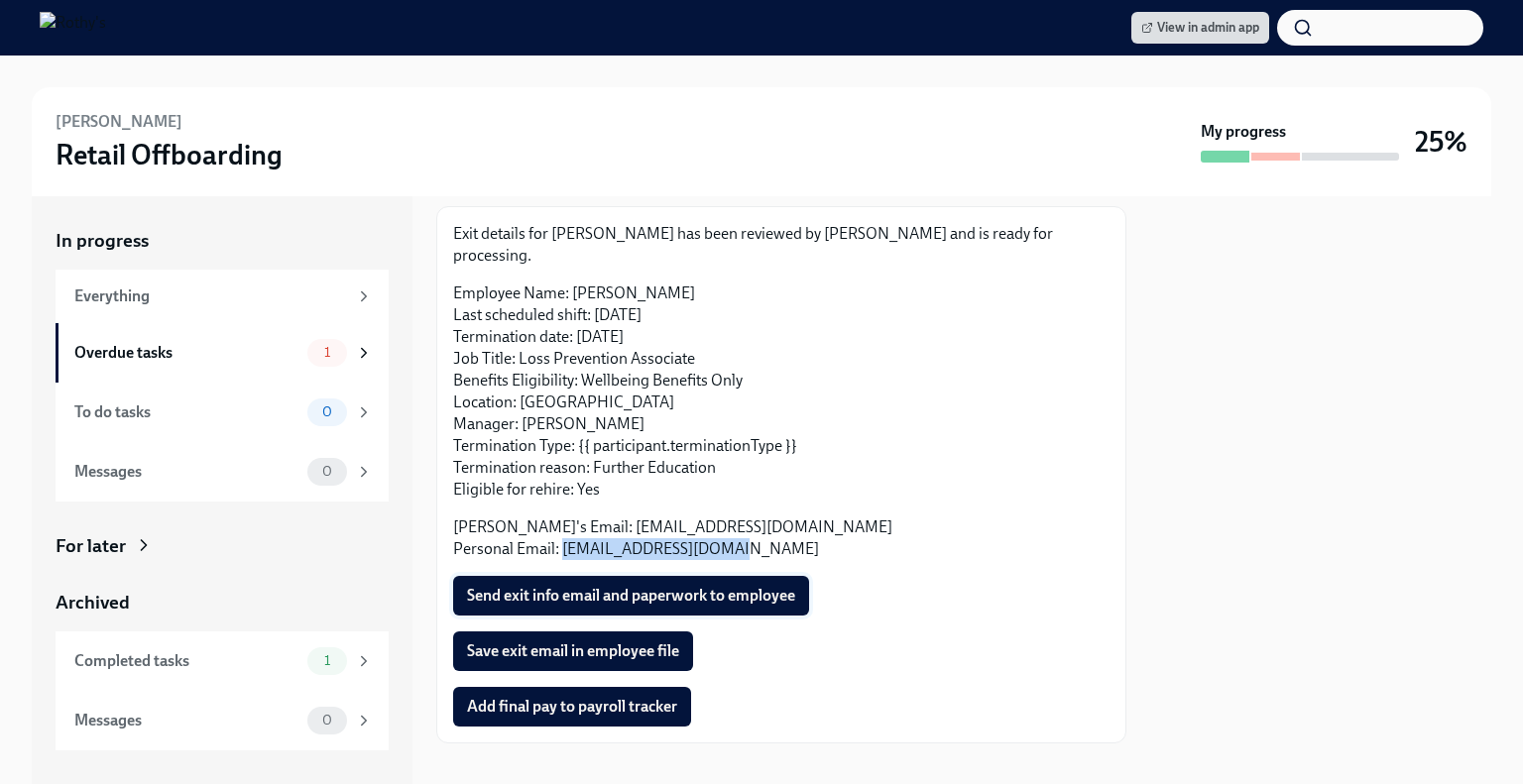 click on "Send exit info email and paperwork to employee" at bounding box center (631, 596) 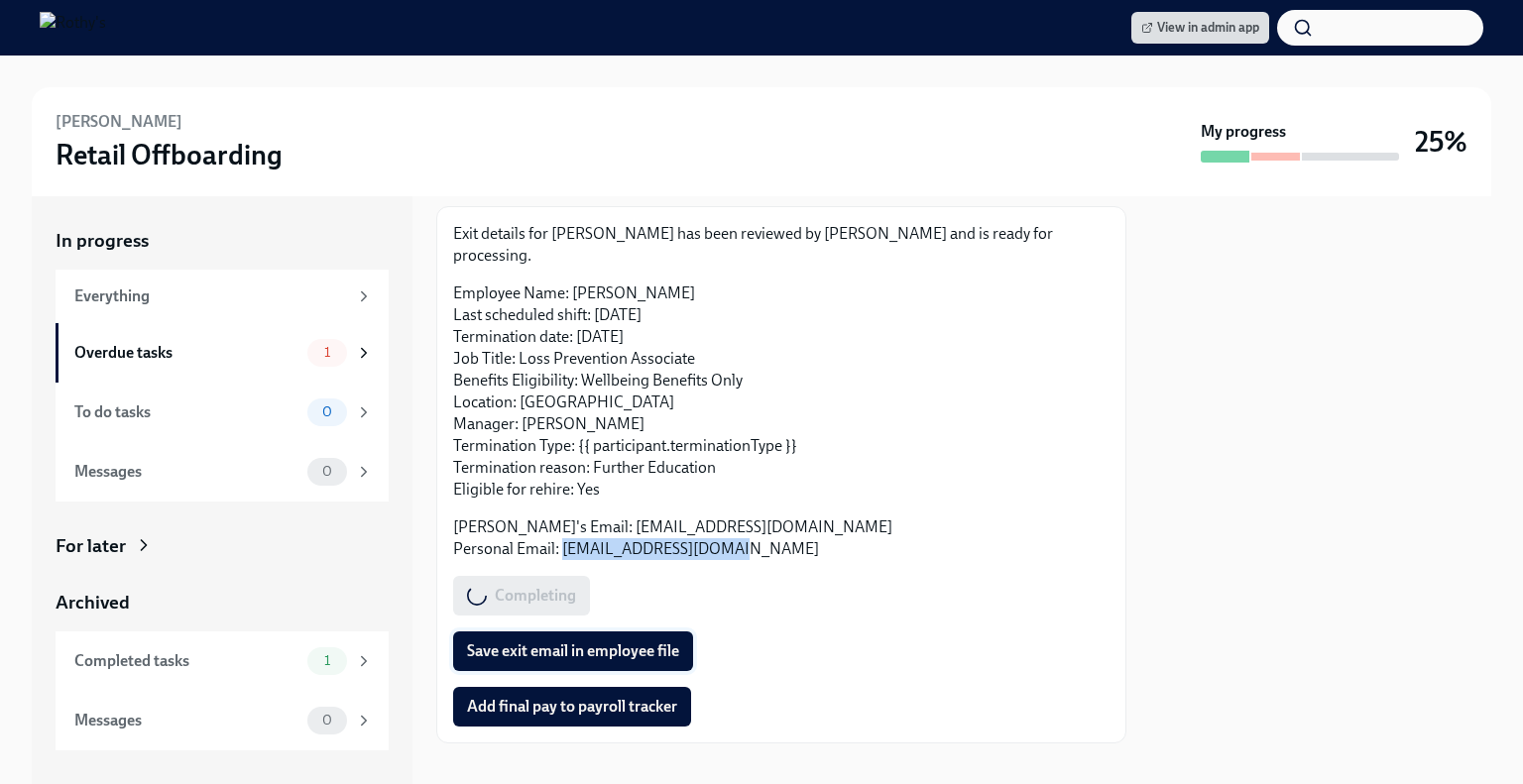click on "Save exit email in employee file" at bounding box center (573, 651) 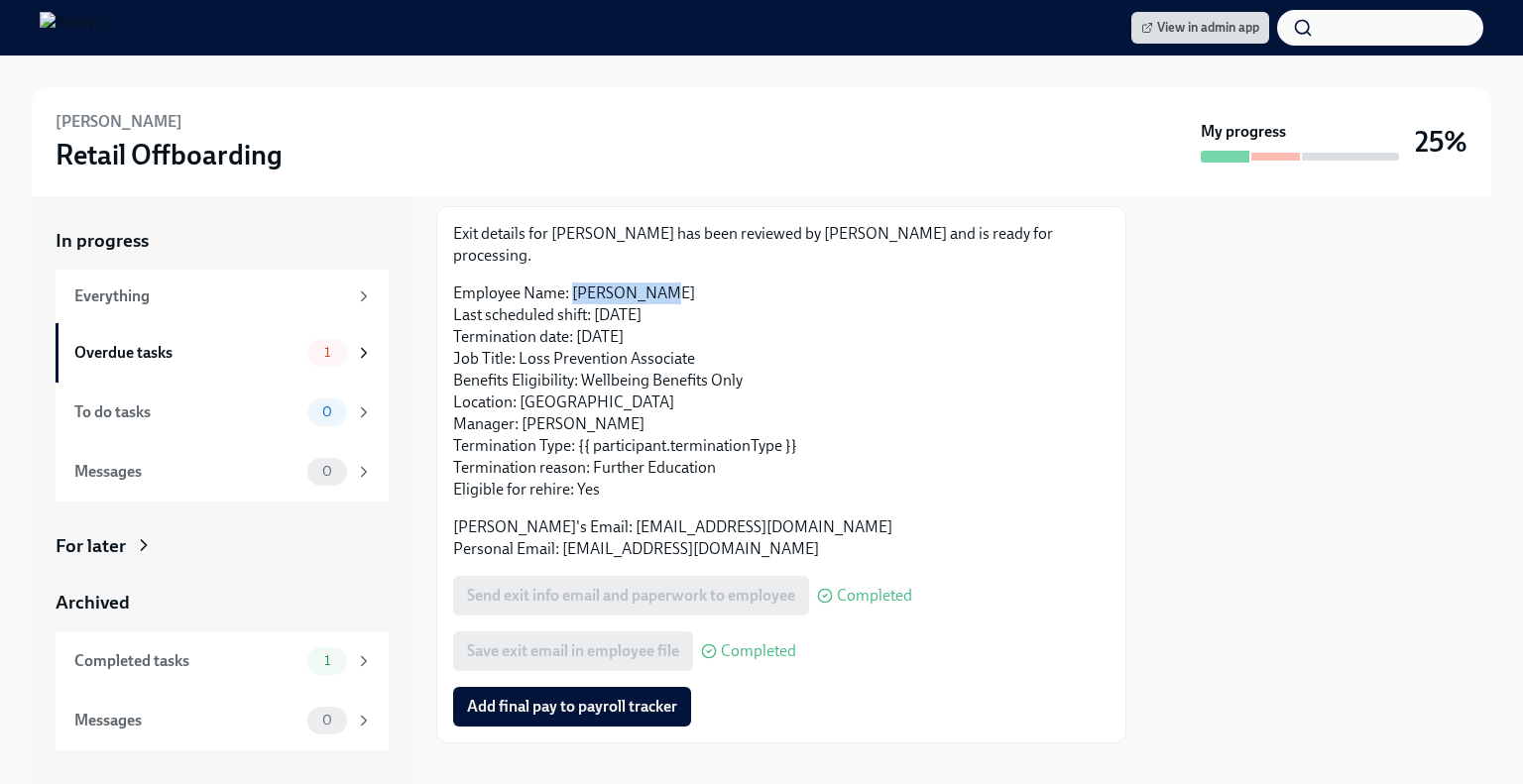 drag, startPoint x: 653, startPoint y: 268, endPoint x: 571, endPoint y: 265, distance: 82.0549 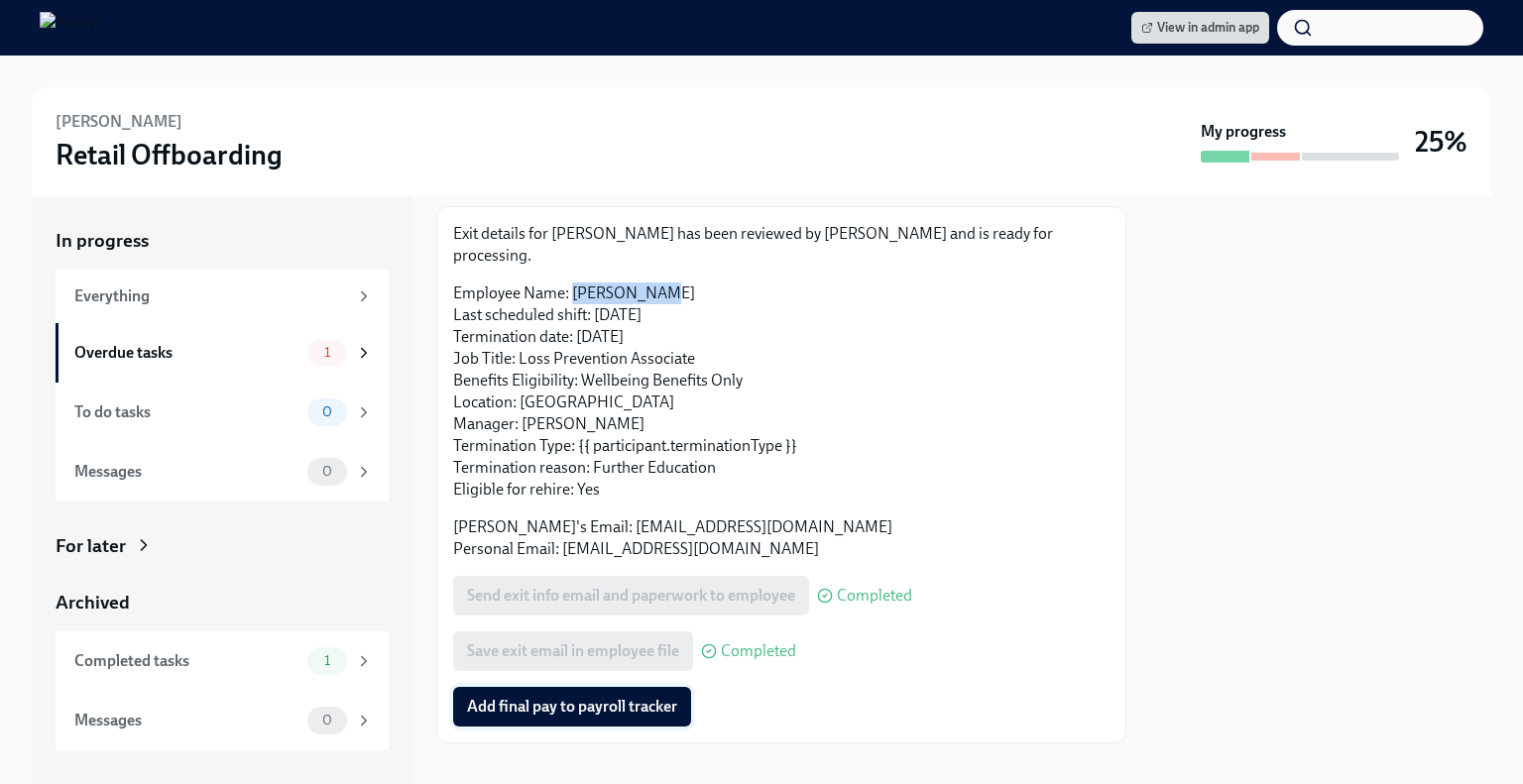 click on "Add final pay to payroll tracker" at bounding box center (572, 707) 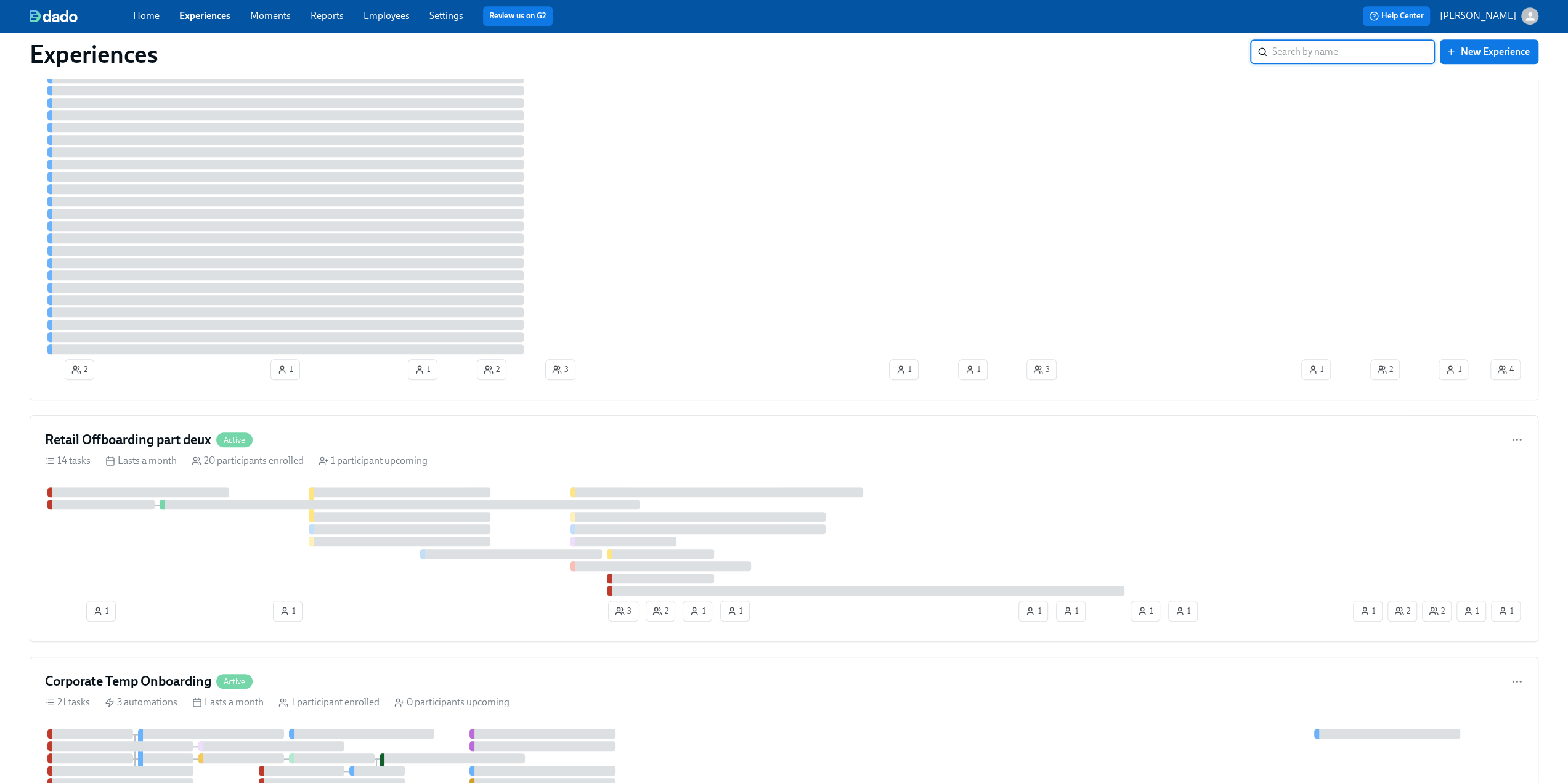scroll, scrollTop: 924, scrollLeft: 0, axis: vertical 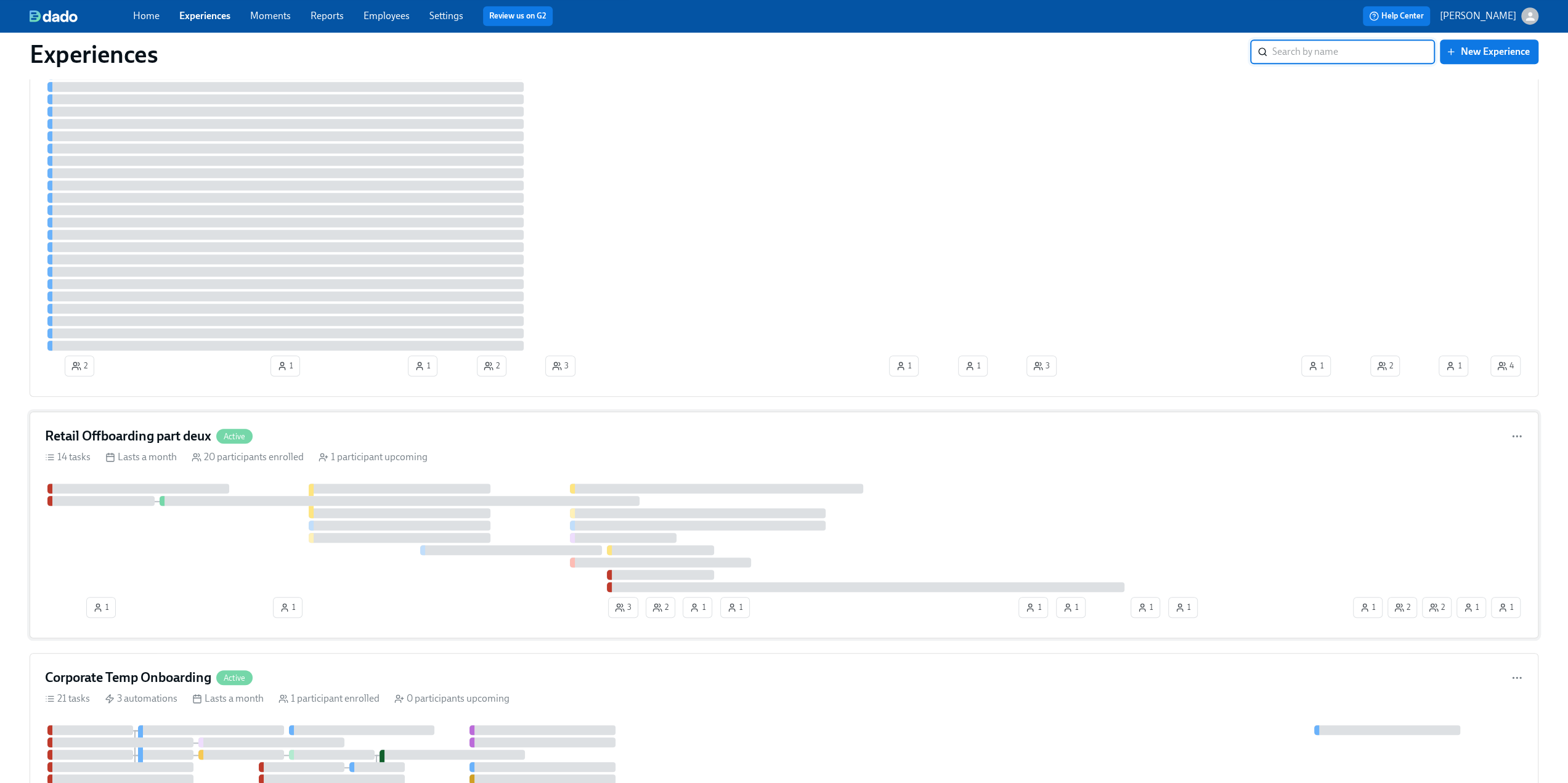 click on "Retail Offboarding part deux" at bounding box center [128, 436] 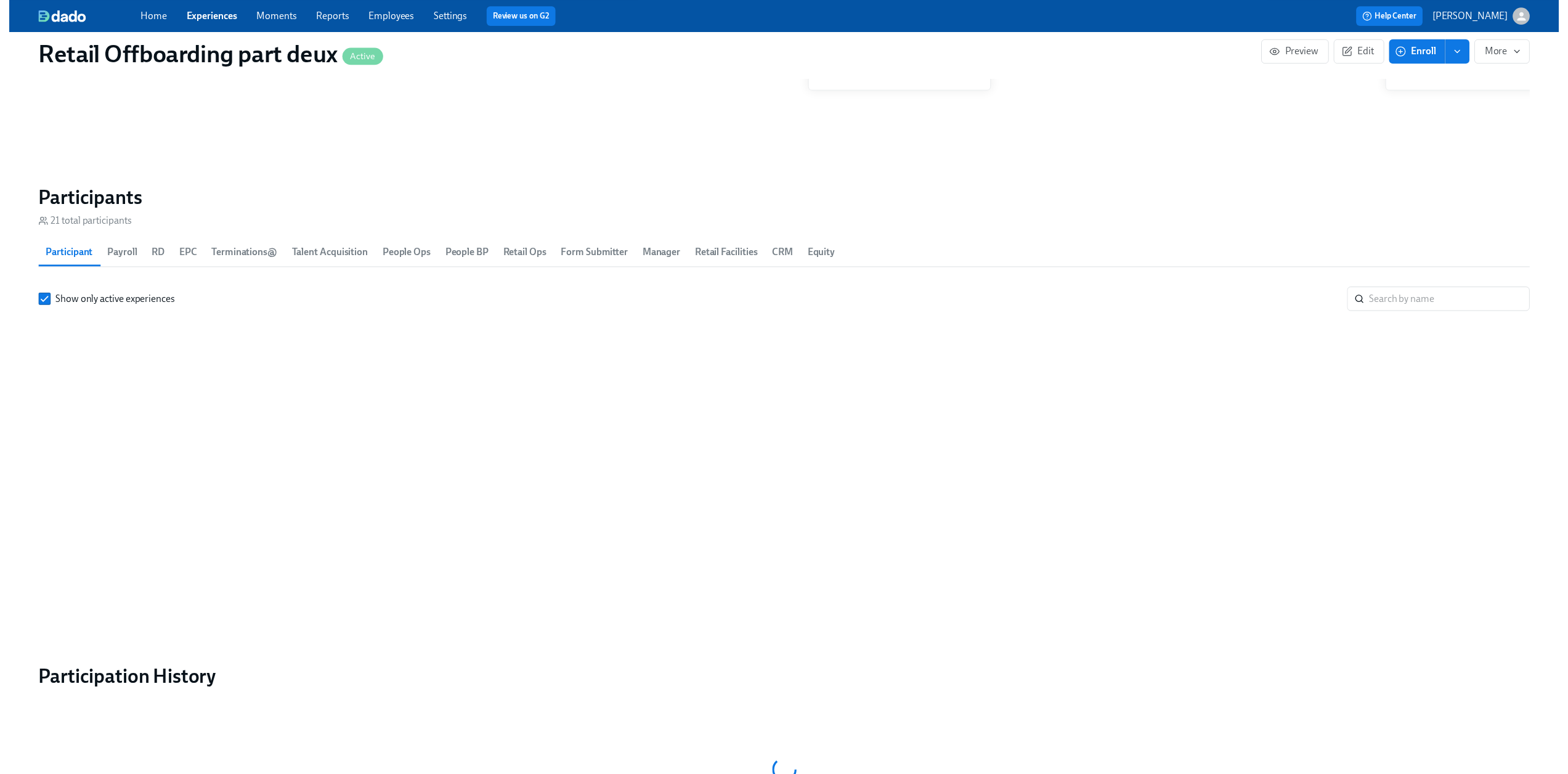 scroll, scrollTop: 0, scrollLeft: 0, axis: both 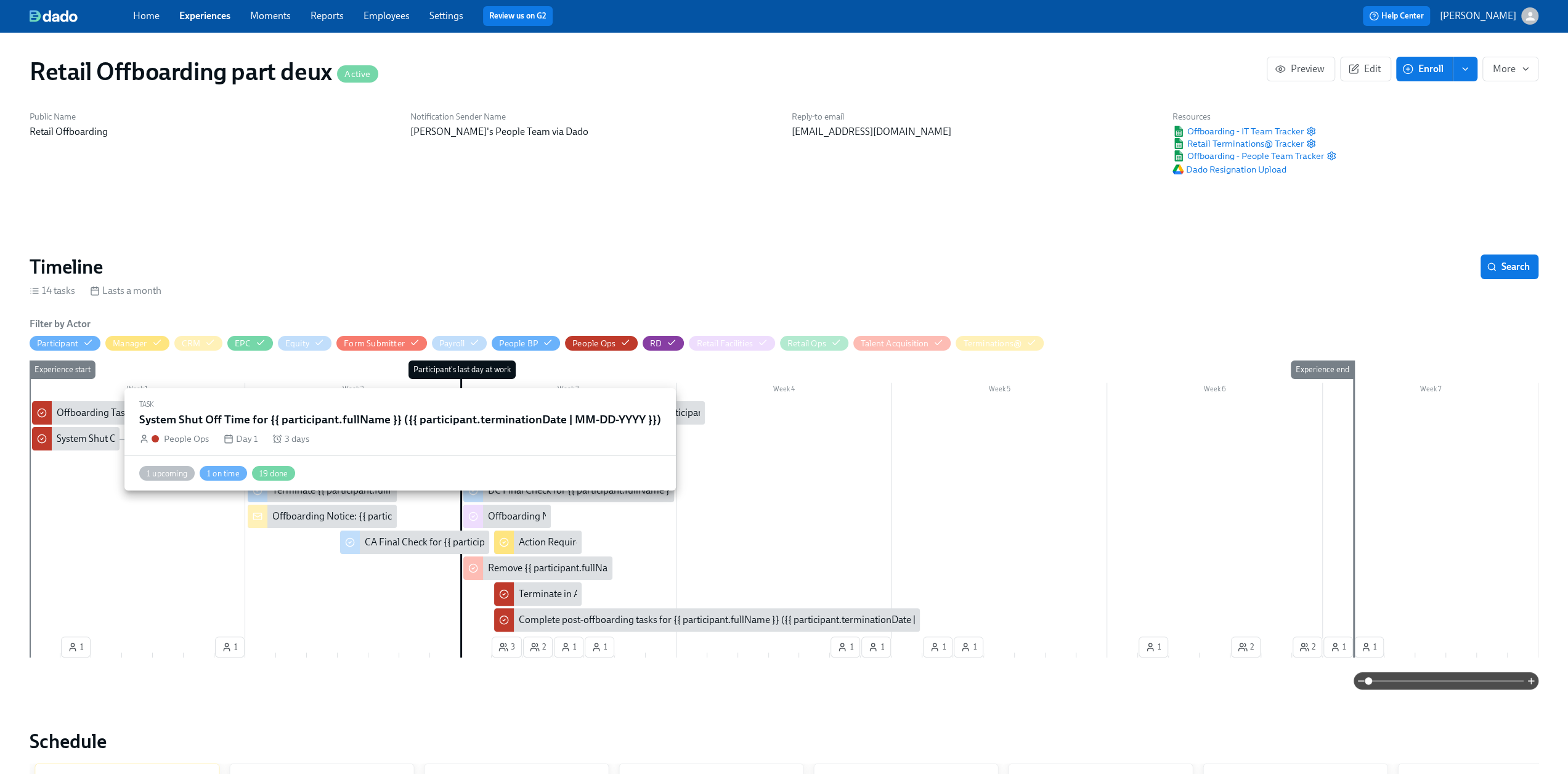 click on "System Shut Off Time for {{ participant.fullName }} ({{ participant.terminationDate | MM-DD-YYYY }})" at bounding box center (267, 439) 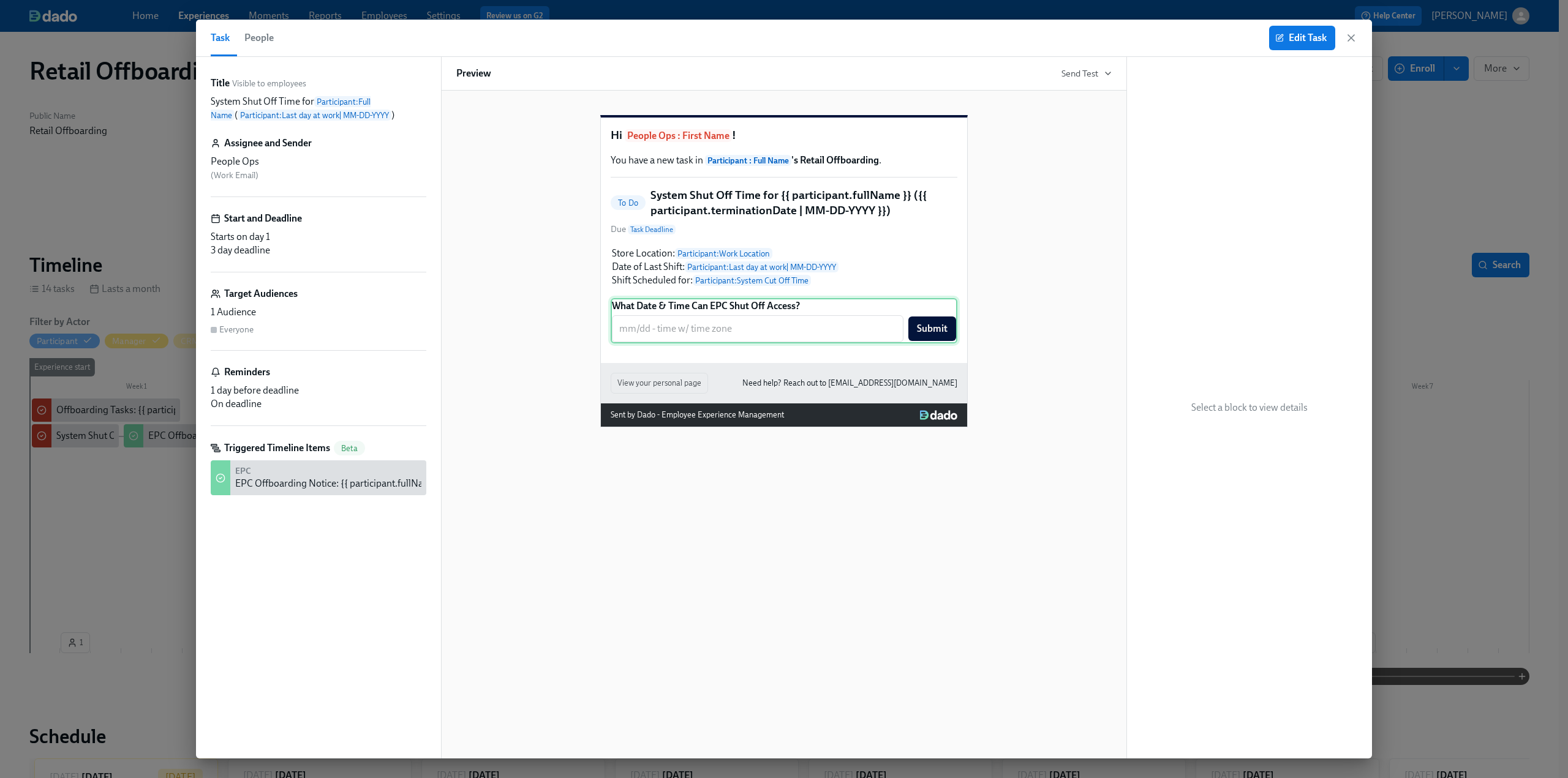 click on "What Date & Time Can EPC Shut Off Access? ​ Submit" at bounding box center (784, 321) 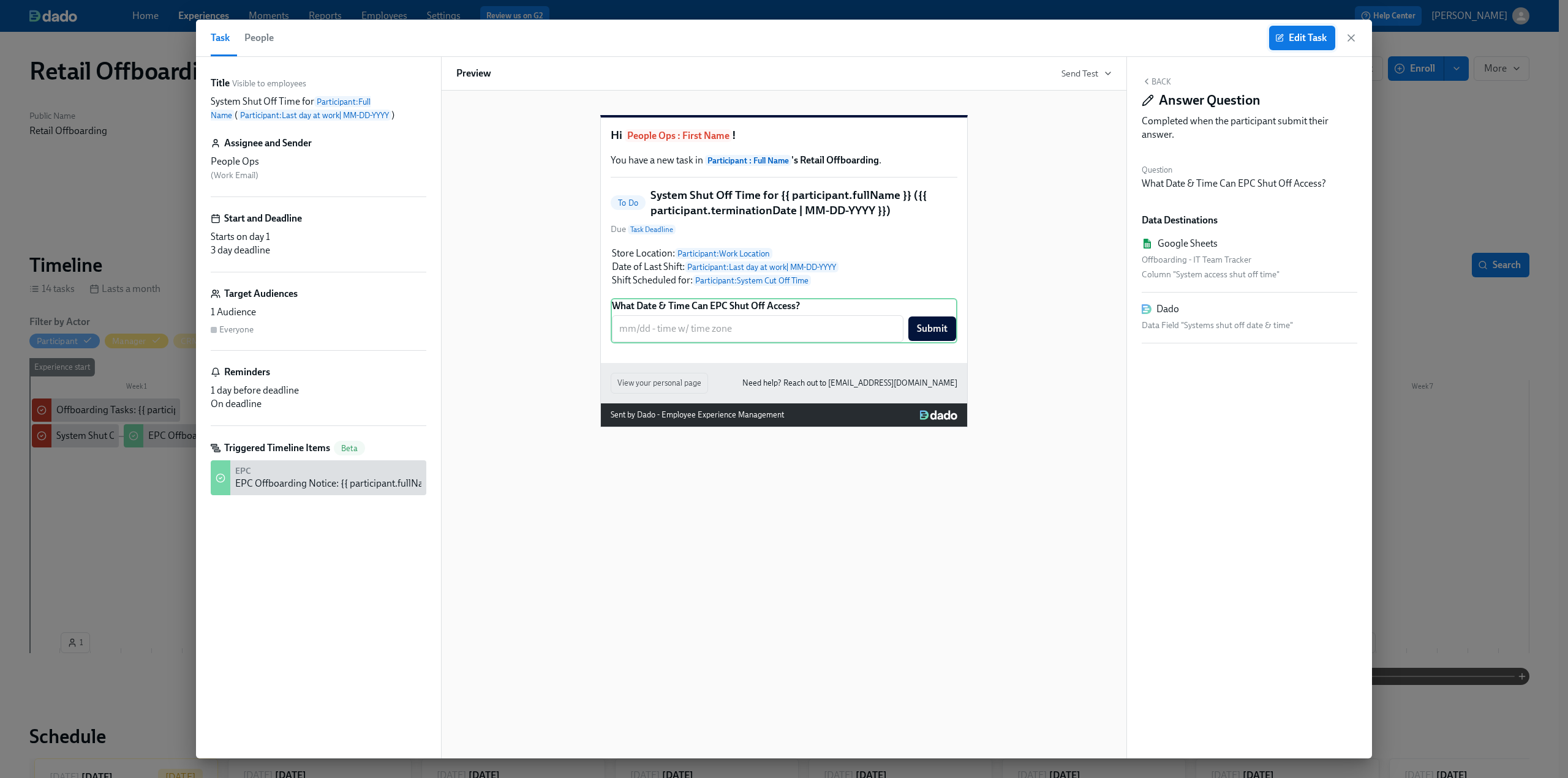 click on "Edit Task" at bounding box center (1302, 38) 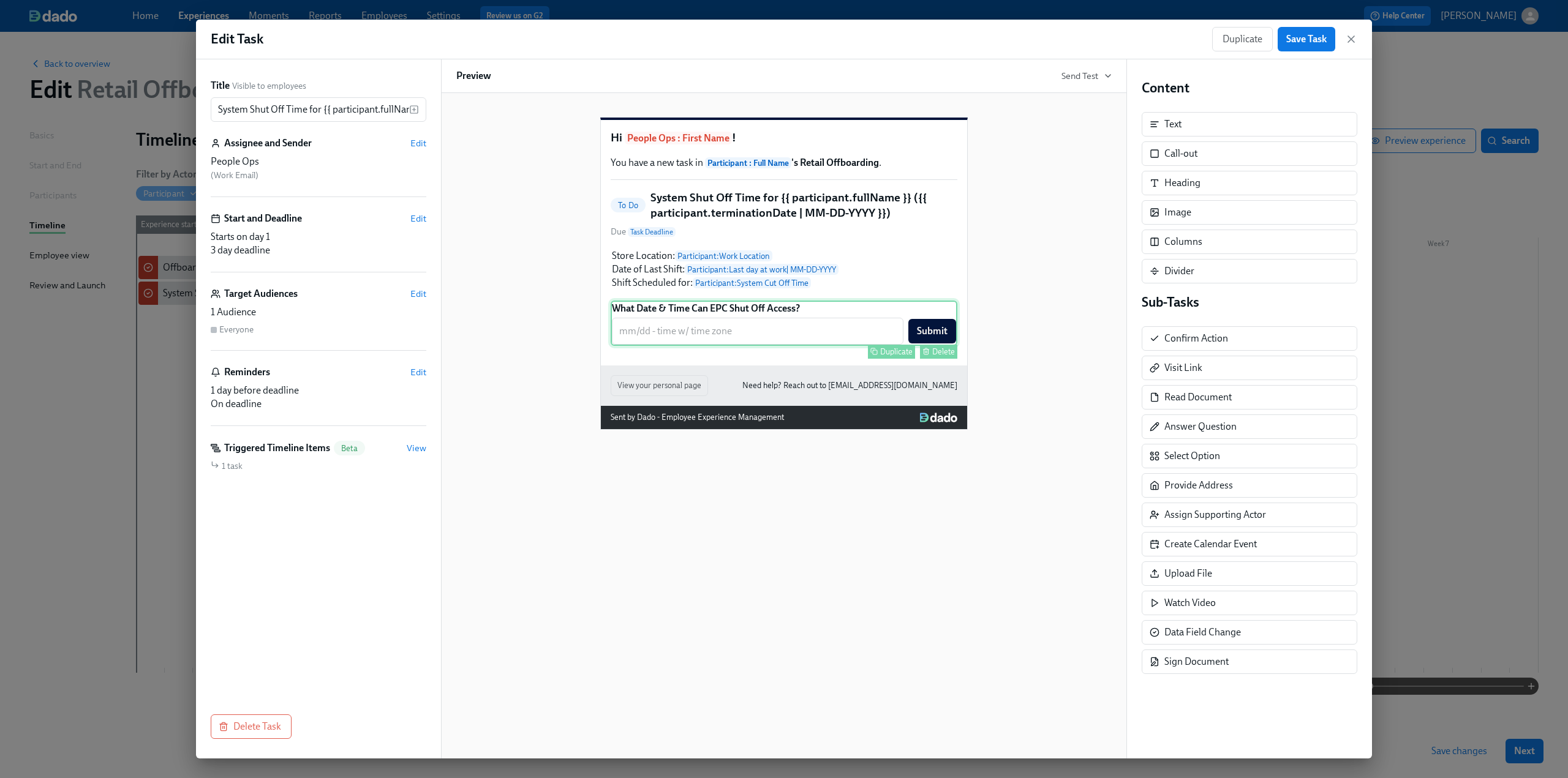 click on "What Date & Time Can EPC Shut Off Access? ​ Submit   Duplicate   Delete" at bounding box center [784, 323] 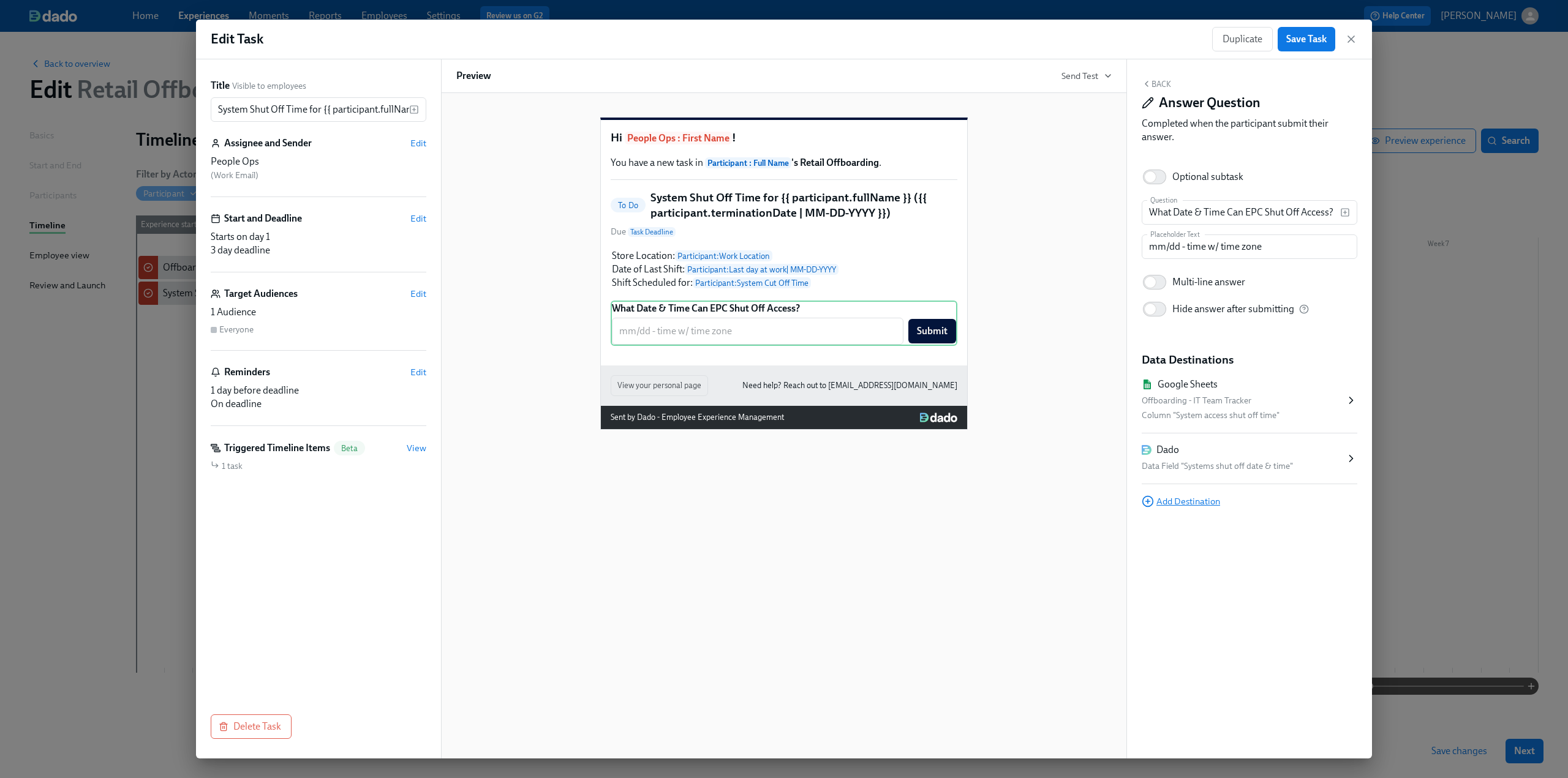 click on "Add Destination" at bounding box center (1181, 501) 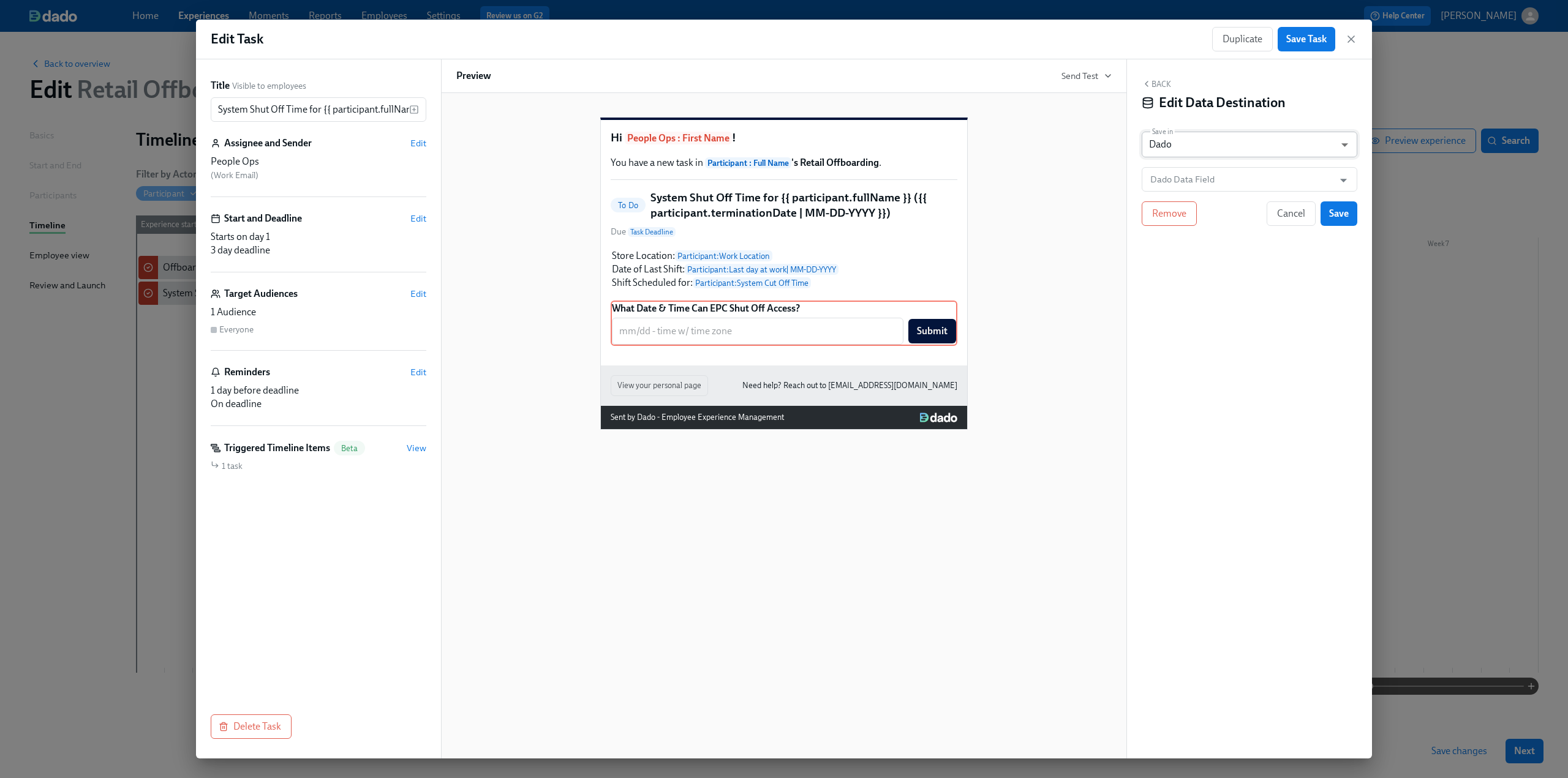 click on "Home Experiences Moments Reports Employees Settings Review us on G2 Help Center [PERSON_NAME] Back to overview Edit   Retail Offboarding part deux Basics Start and End Participants Timeline Employee view Review and Launch Timeline Preview experience Search Filter by Actor Manage Participant Manager CRM  EPC Equity Form Submitter Payroll People BP People Ops RD Retail Facilities Retail Ops Talent Acquisition Terminations@ Week 1 Week 2 Week 3 Week 4 Week 5 Week 6 Week 7 Experience start Participant's last day at work Experience end Reminder: Last Day Checklist for {{ participant.fullName }} Action Required: Approve timecard for {{ participant.fullName }} on their last day Action Required: Last Day Checklist for {{ participant.fullName }} Action Required: Approve timecard for {{ participant.fullName }}'s last day CRM Offboarding Tasks: {{ participant.fullName }} - {{ participant.role }} ({{ participant.terminationDate | MM/DD/YYYY }}) Terminate {{ participant.fullName }} in Carta Save changes Next 6" at bounding box center (784, 389) 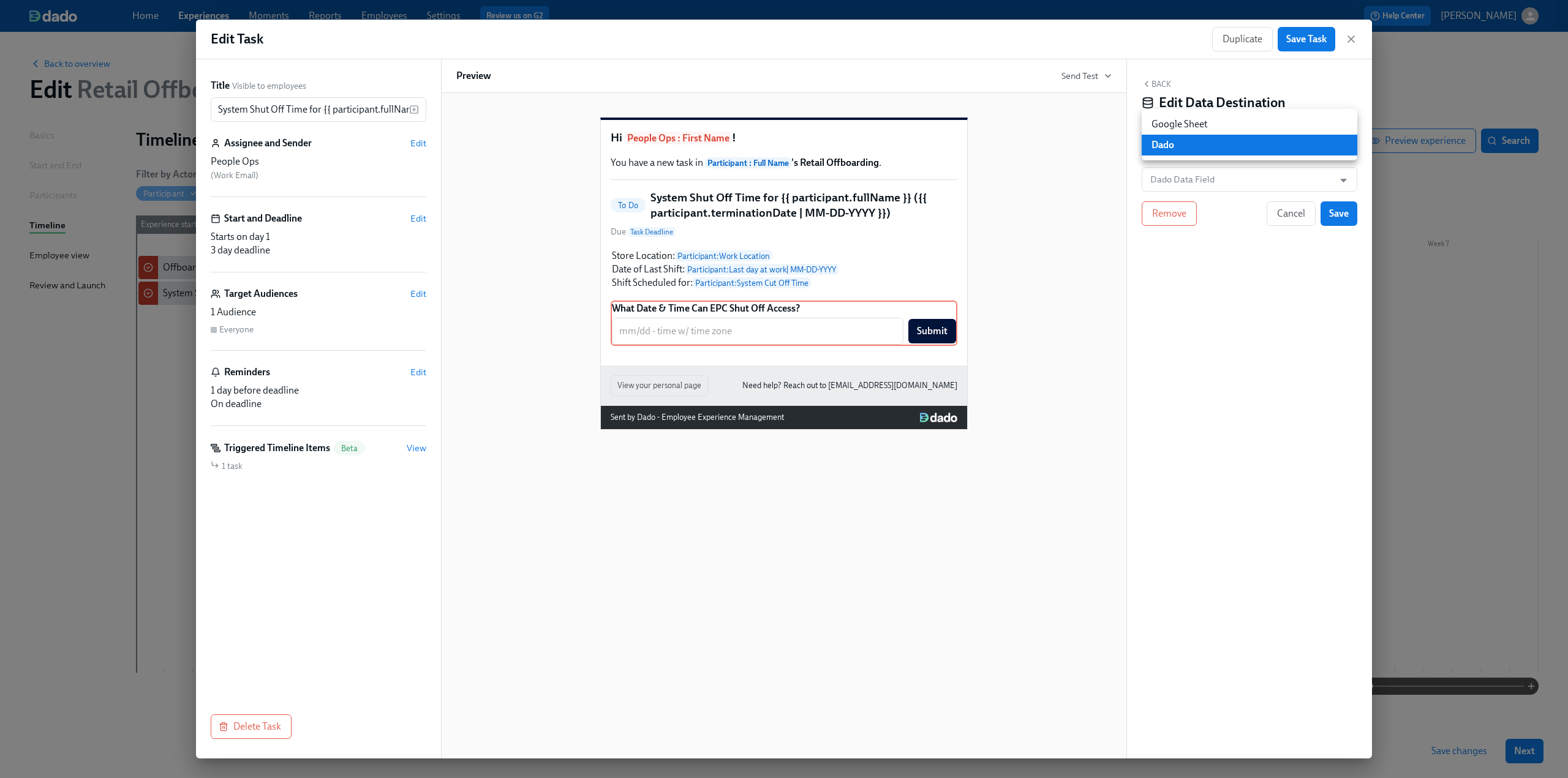 click on "Google Sheet" at bounding box center (1250, 124) 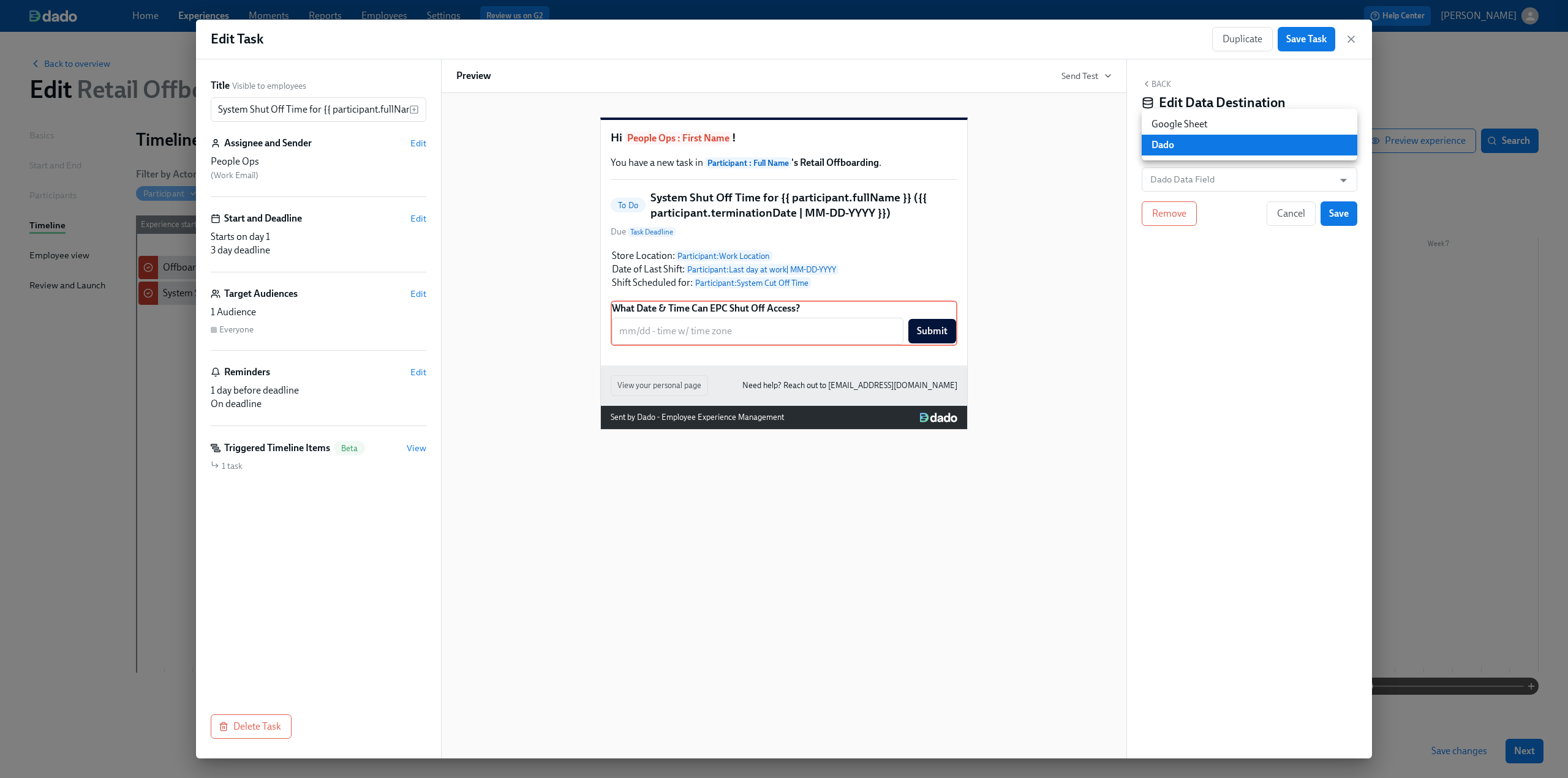 type on "GOOGLE_SHEET" 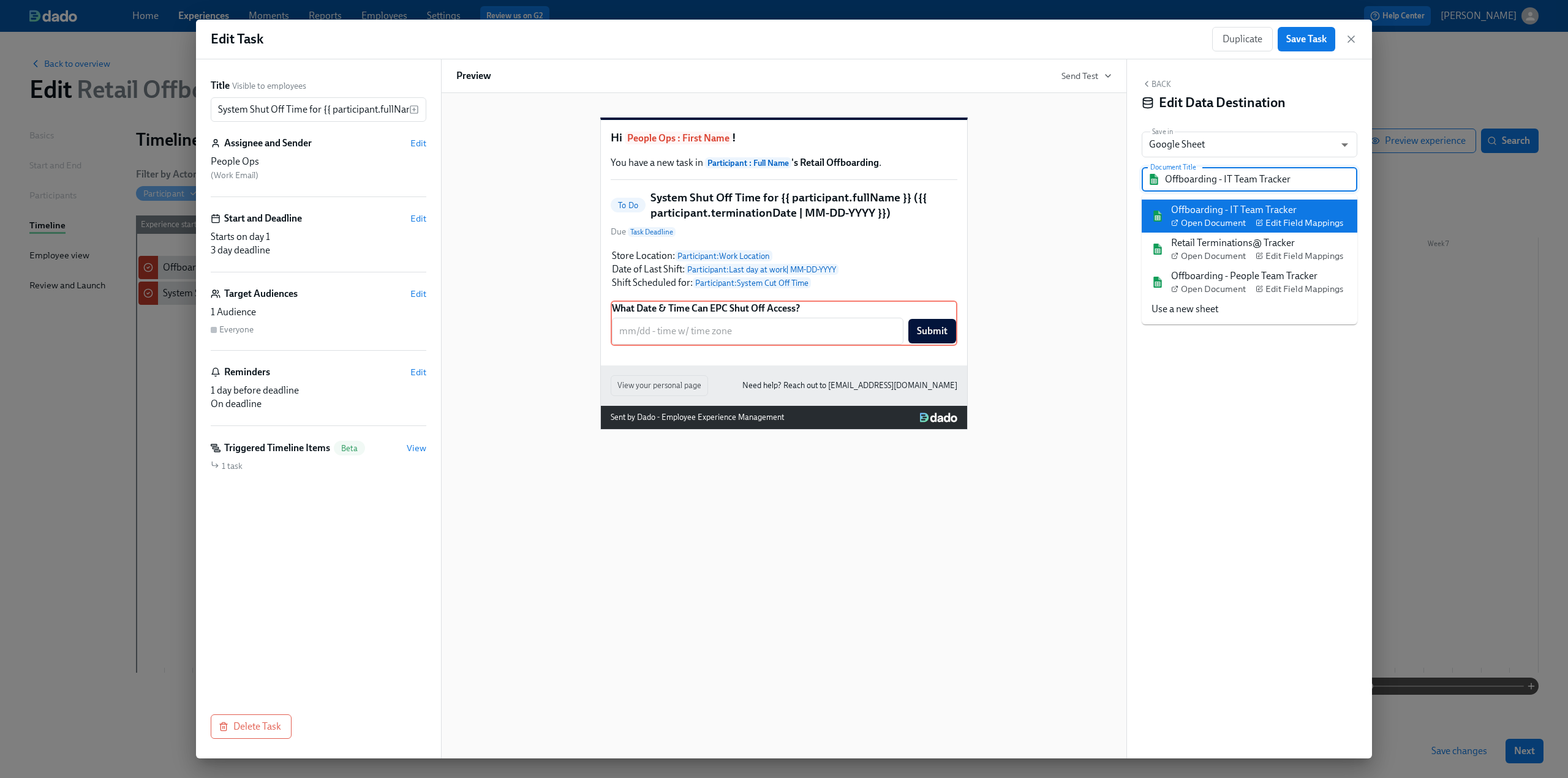 click on "Offboarding - IT Team Tracker" at bounding box center (1258, 179) 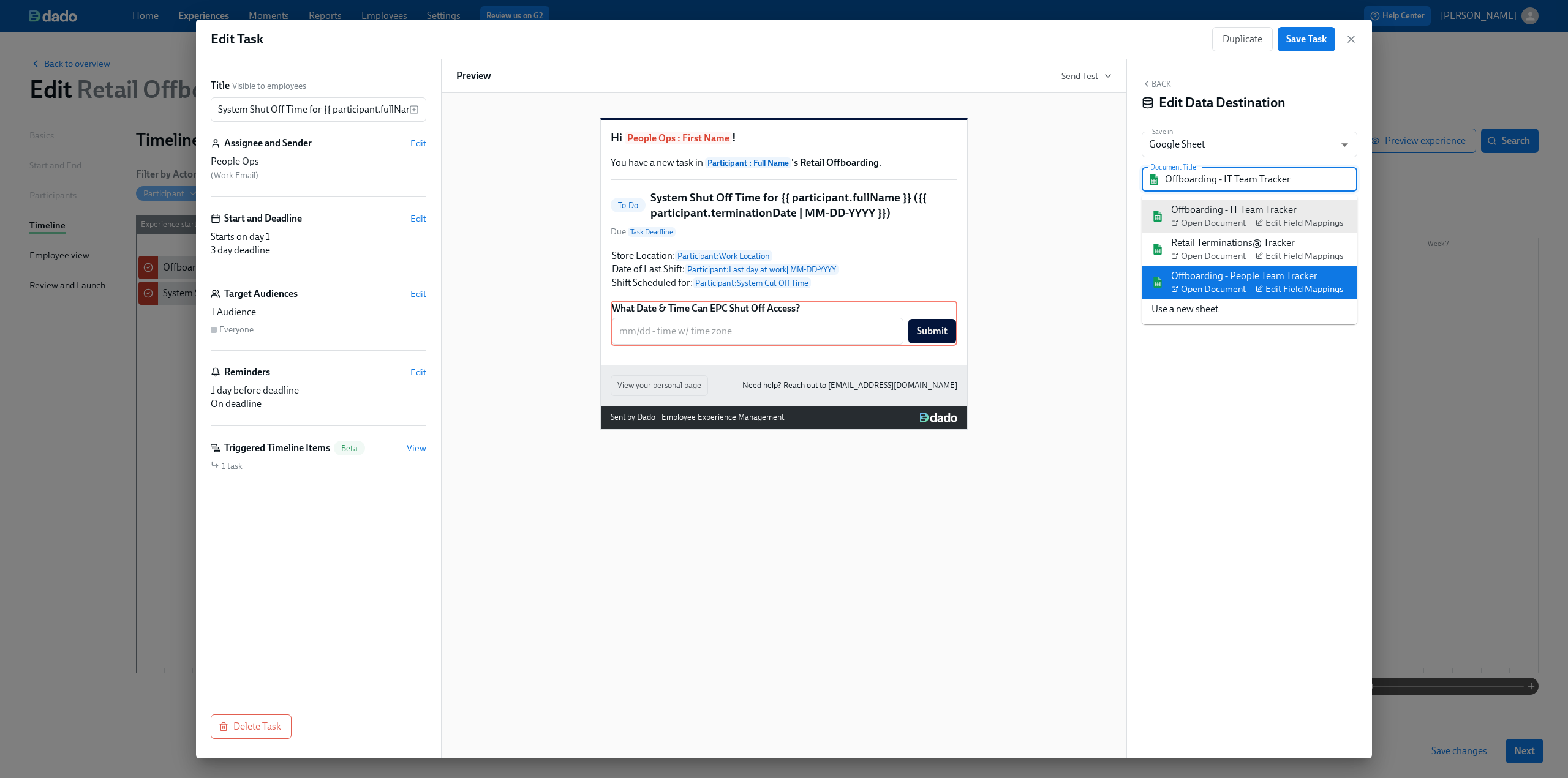click on "Offboarding - People Team Tracker Open Document Edit Field Mappings" at bounding box center [1257, 282] 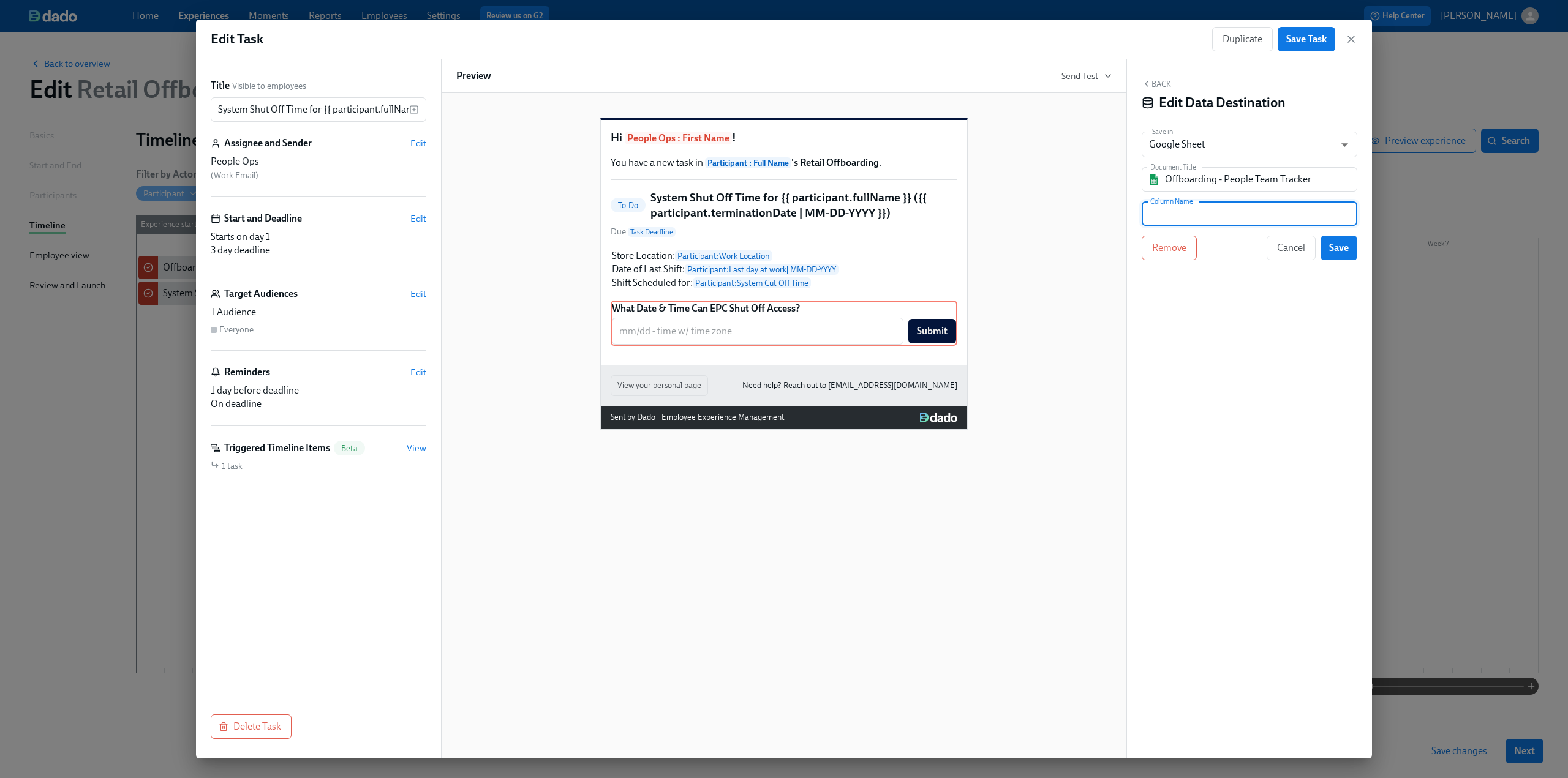 click at bounding box center [1250, 214] 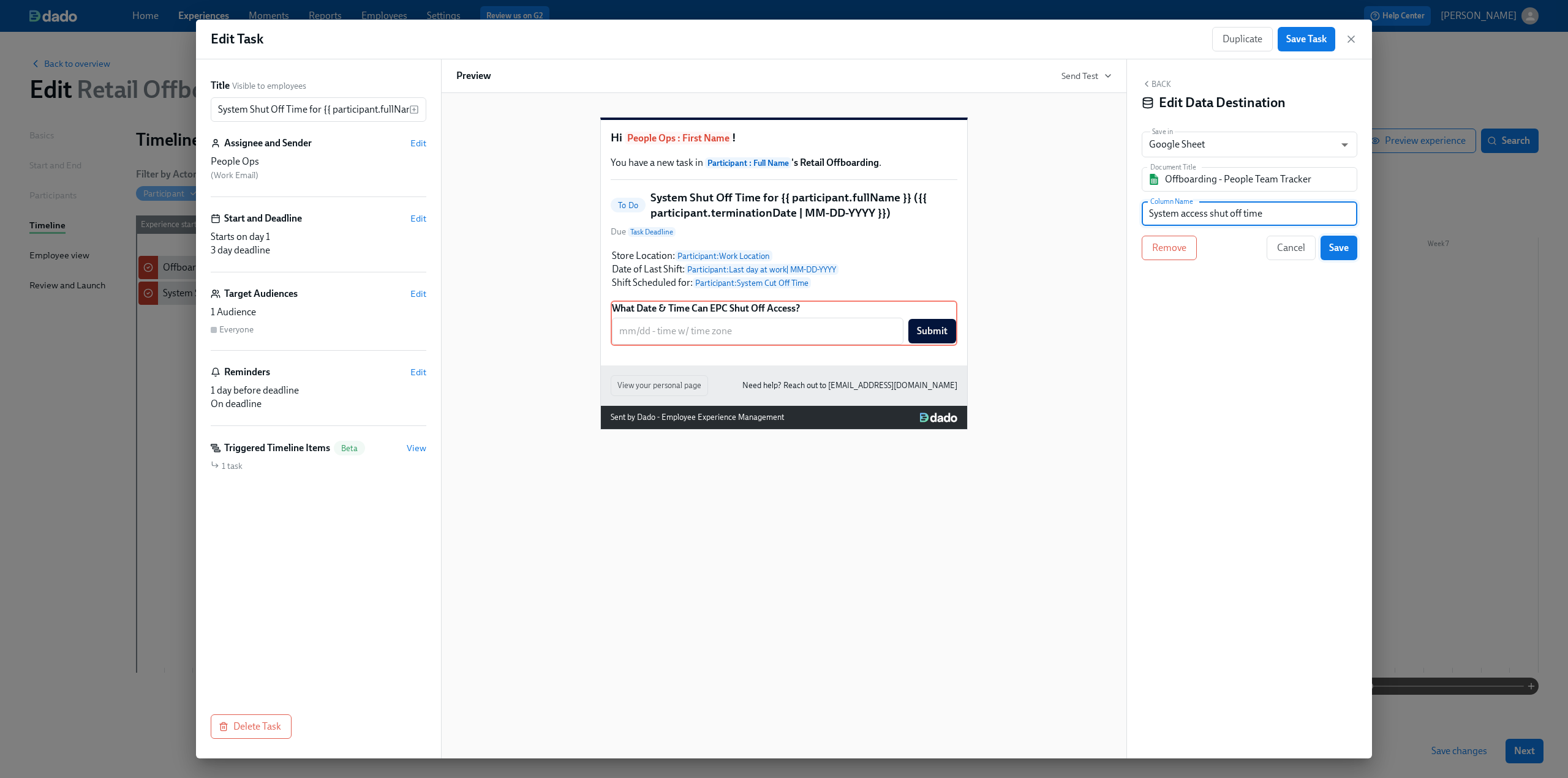 type on "System access shut off time" 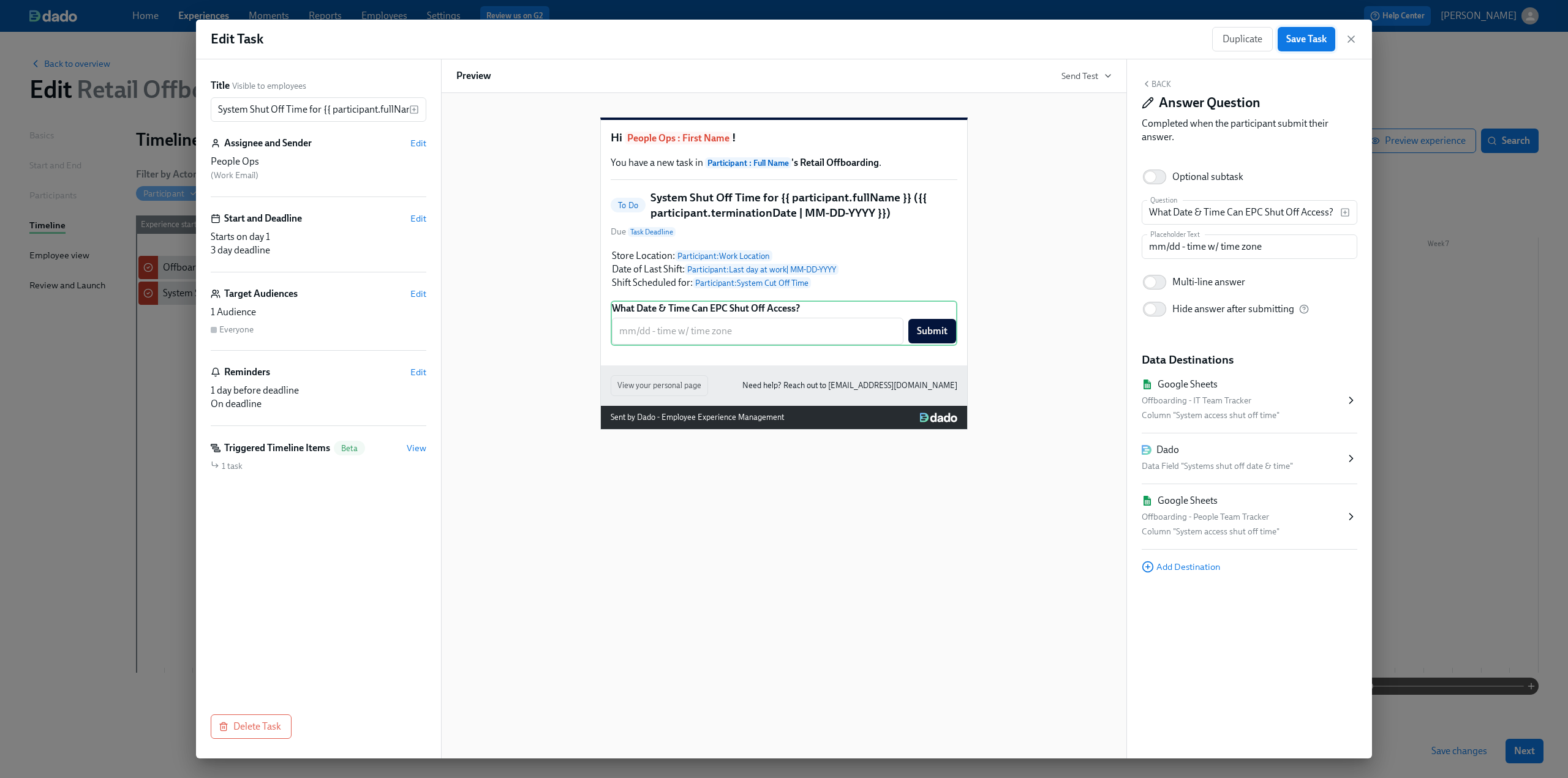 click on "Save Task" at bounding box center [1306, 39] 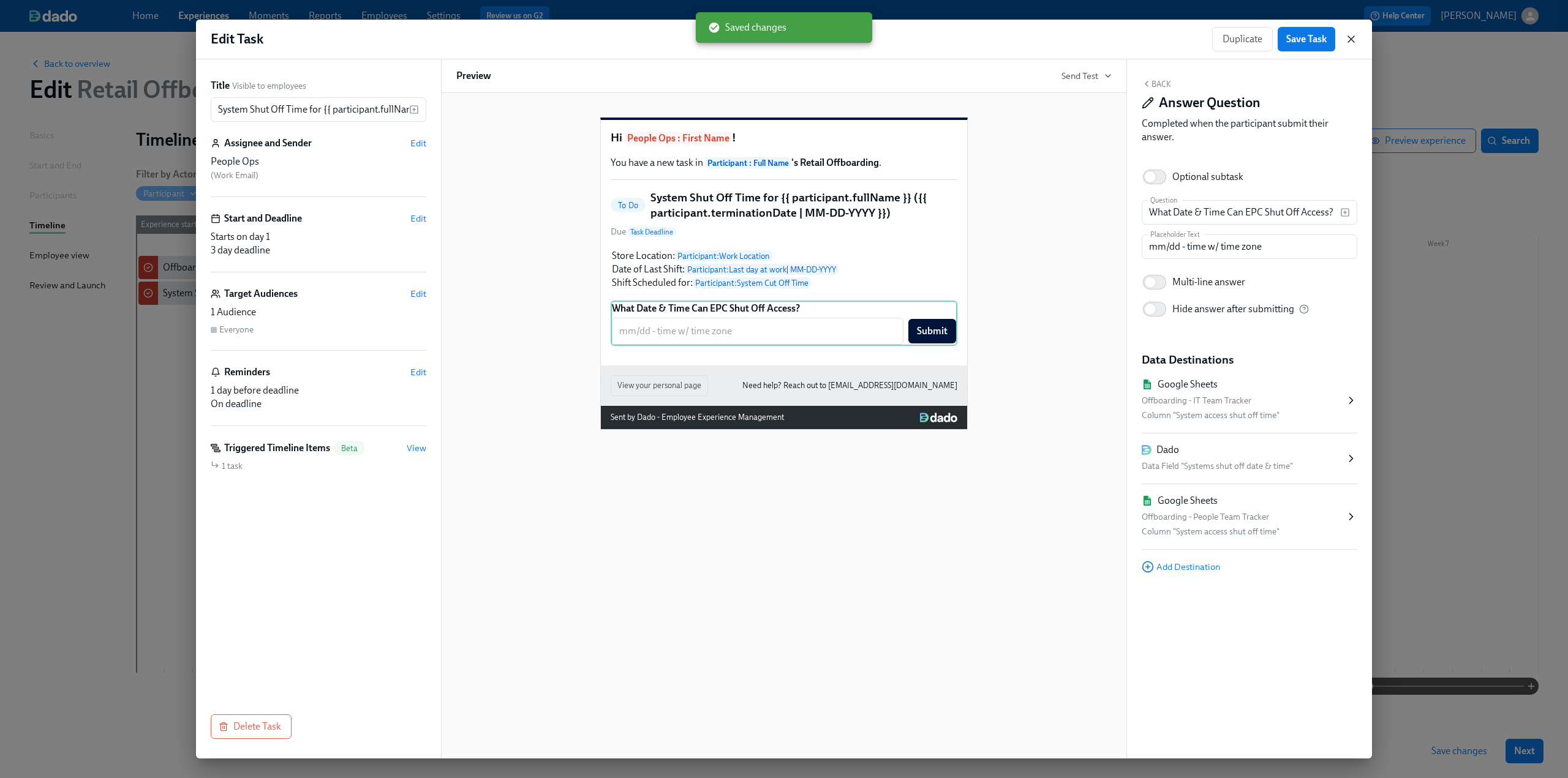 click 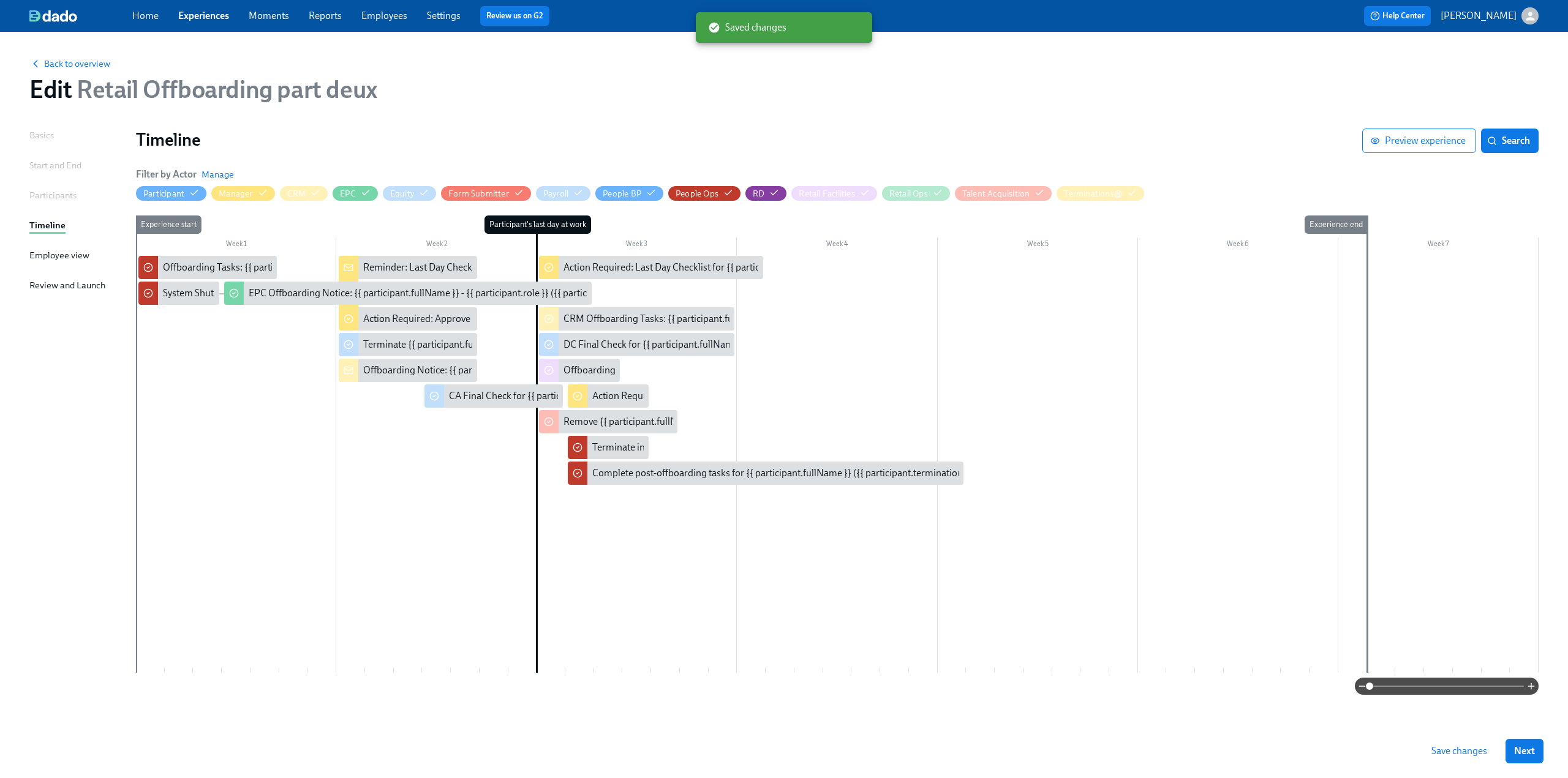 click on "Save changes" at bounding box center (1459, 751) 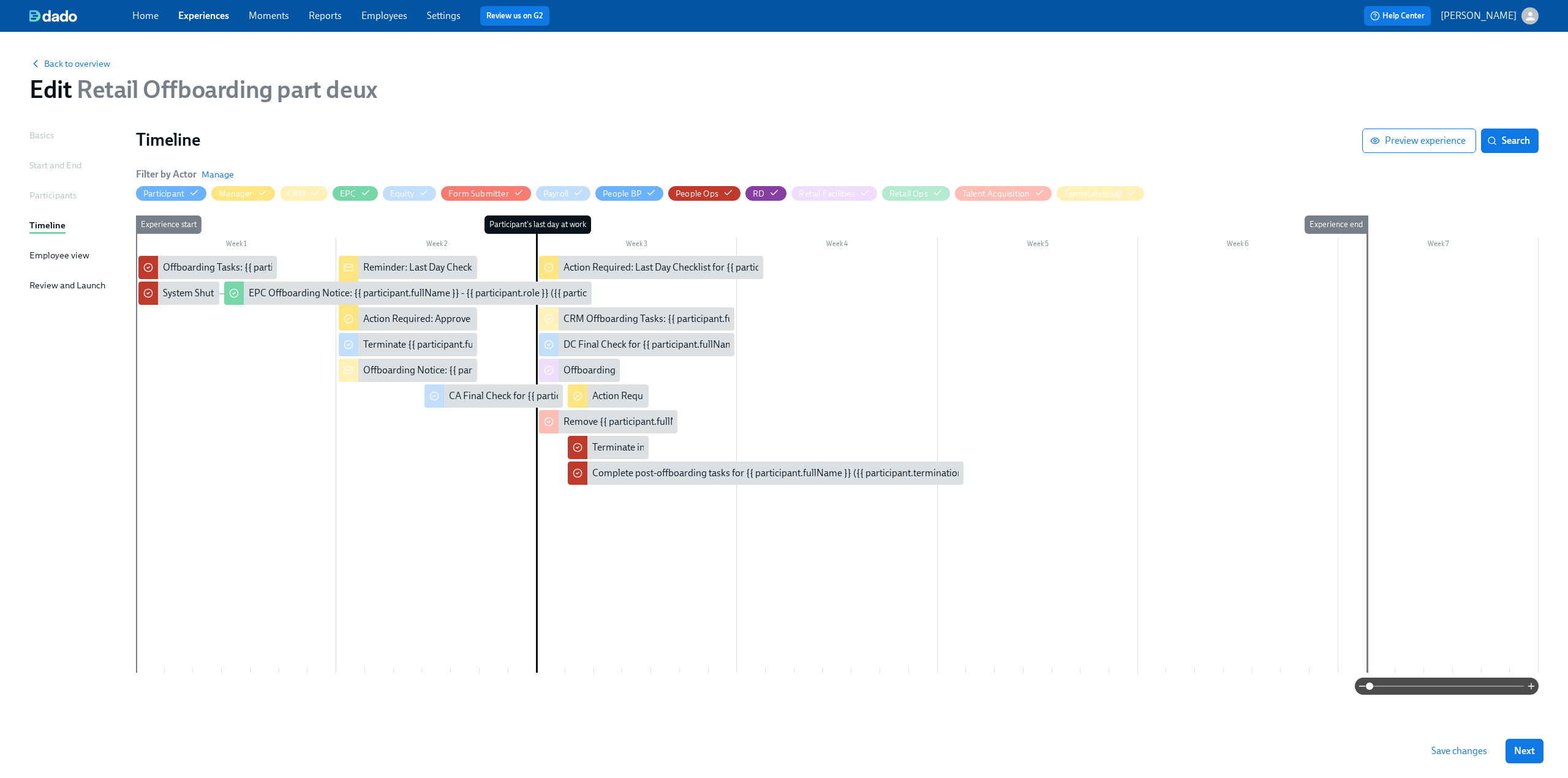 click on "Experiences" at bounding box center (203, 15) 